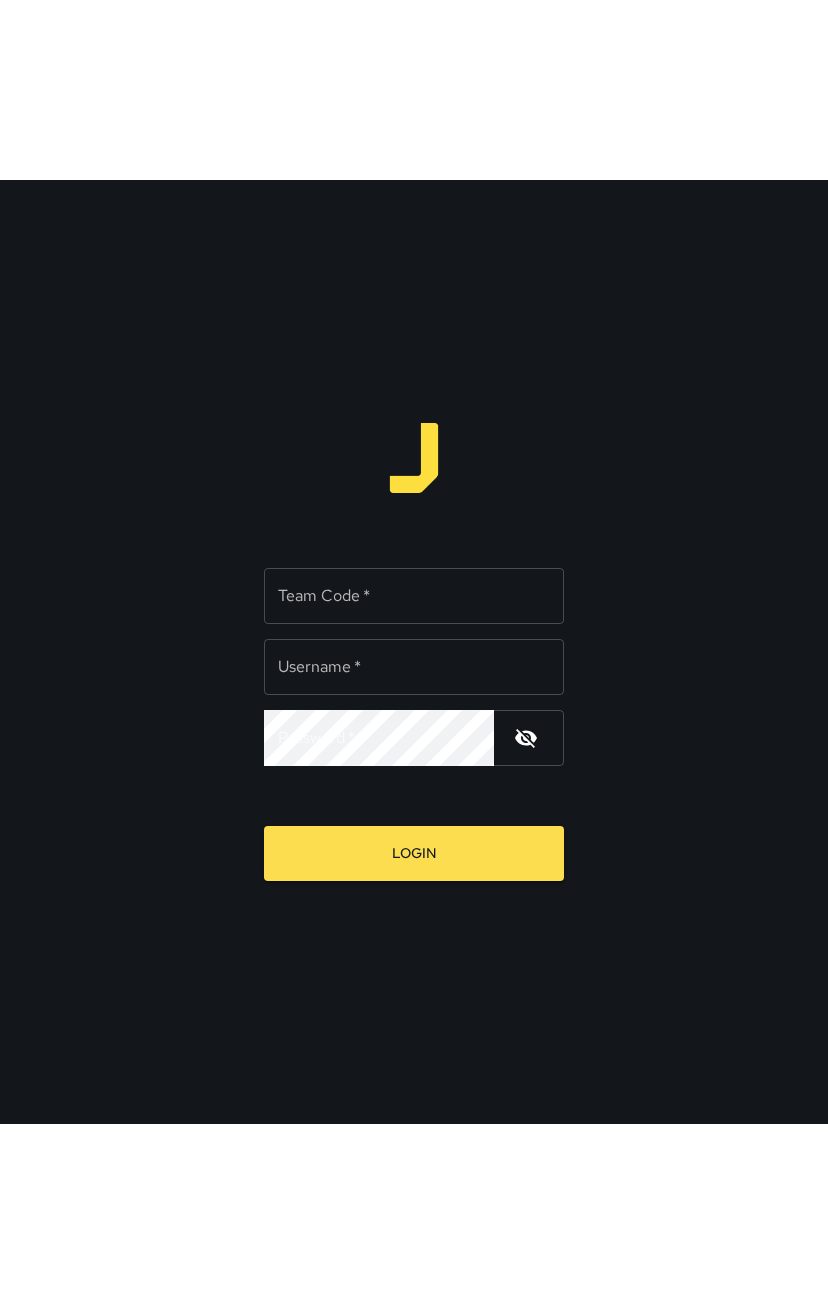 scroll, scrollTop: 0, scrollLeft: 0, axis: both 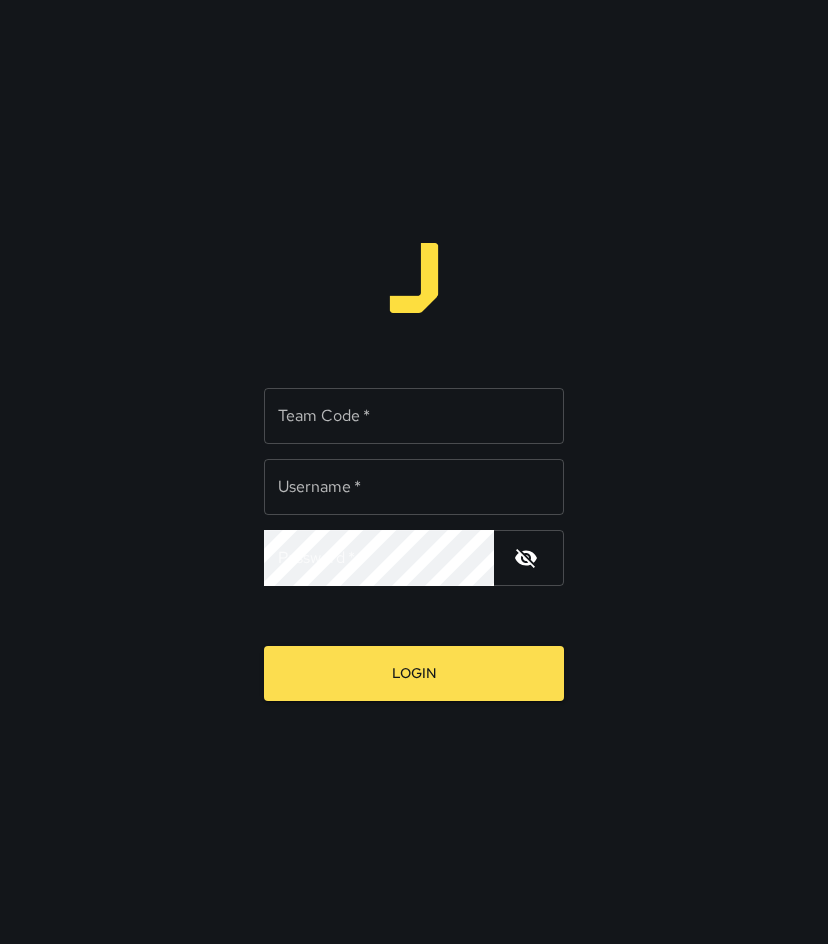 type on "**********" 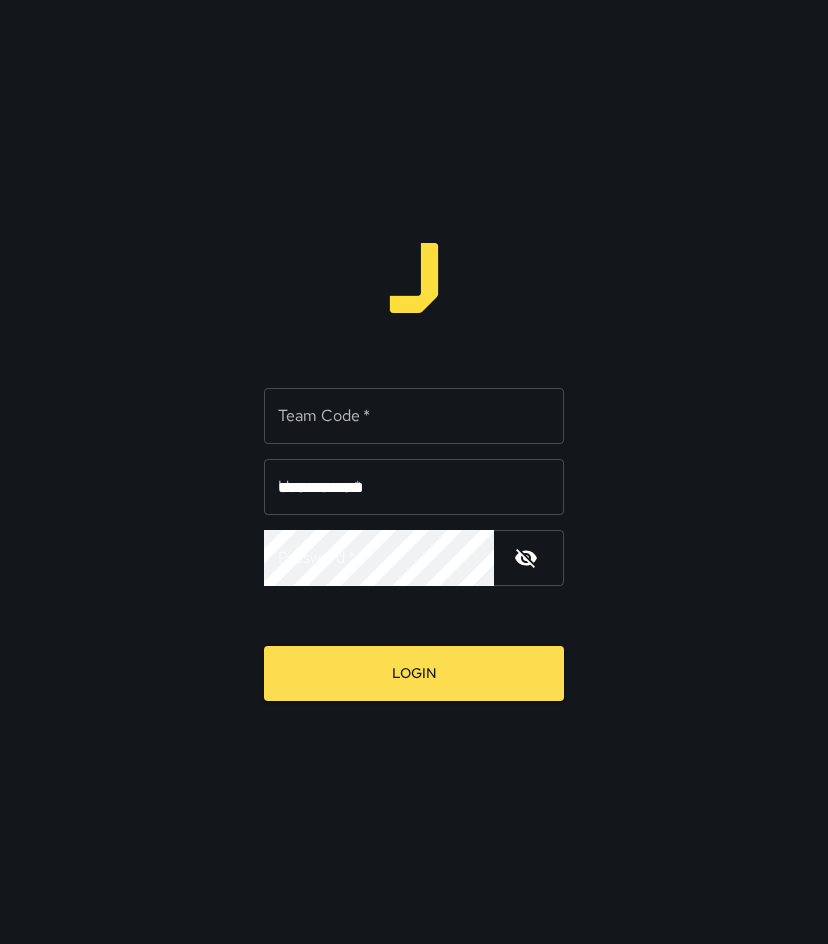 click on "Team Code   *" at bounding box center [414, 416] 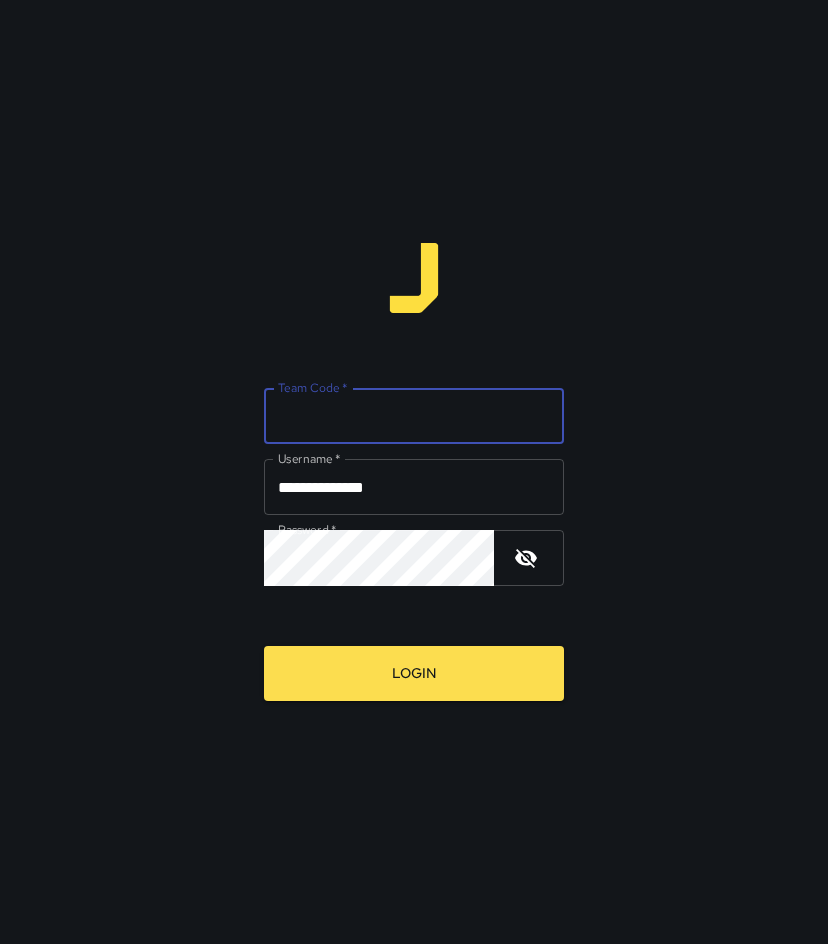 type on "****" 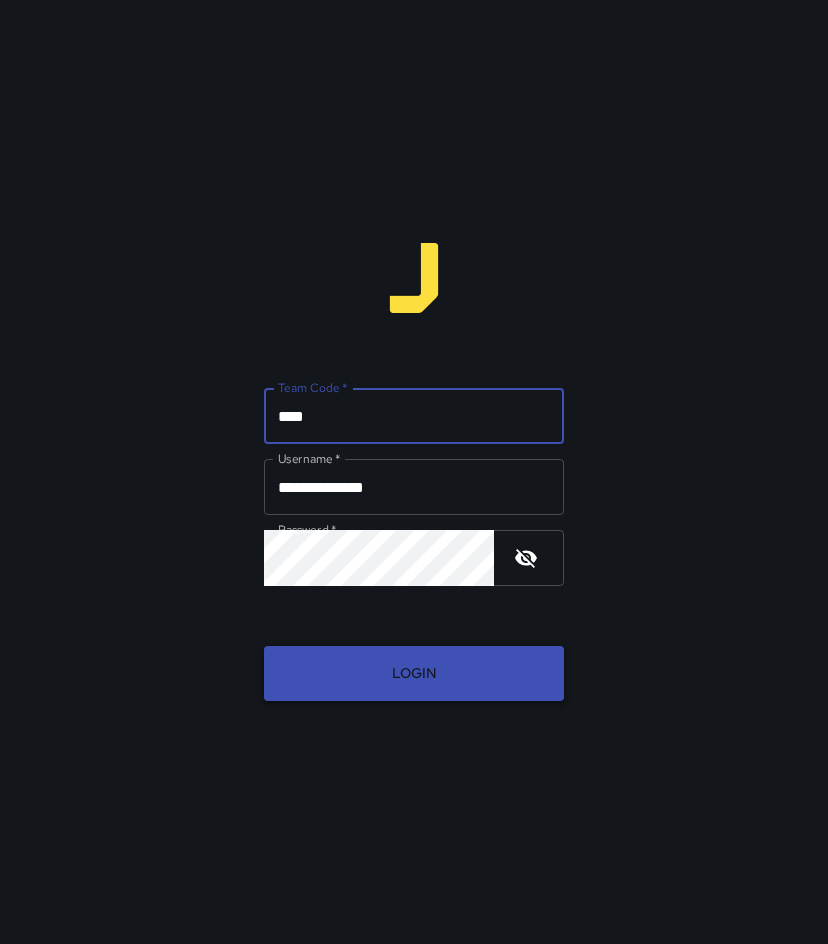 click on "Login" at bounding box center (414, 673) 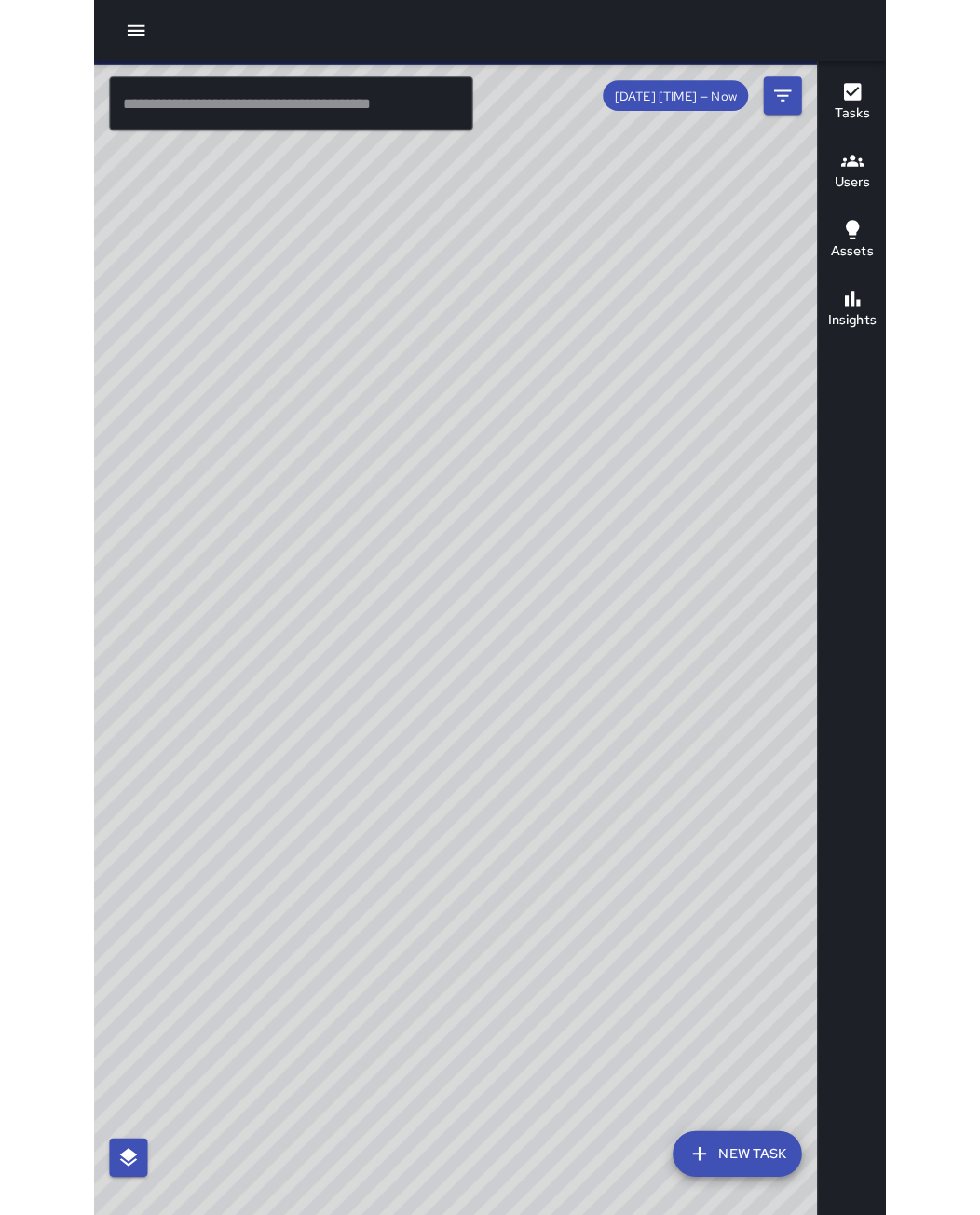 scroll, scrollTop: 0, scrollLeft: 0, axis: both 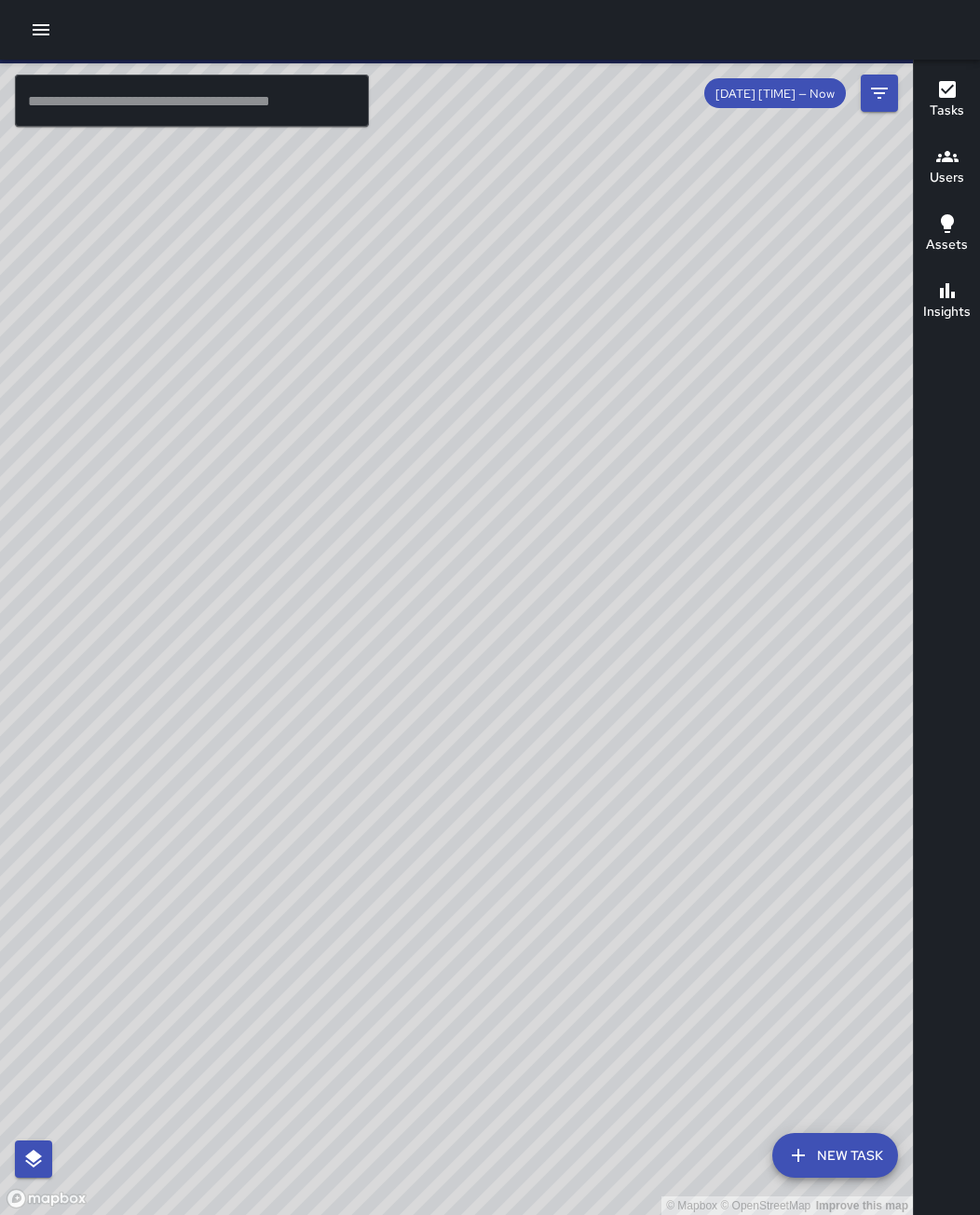 click at bounding box center [41, 30] 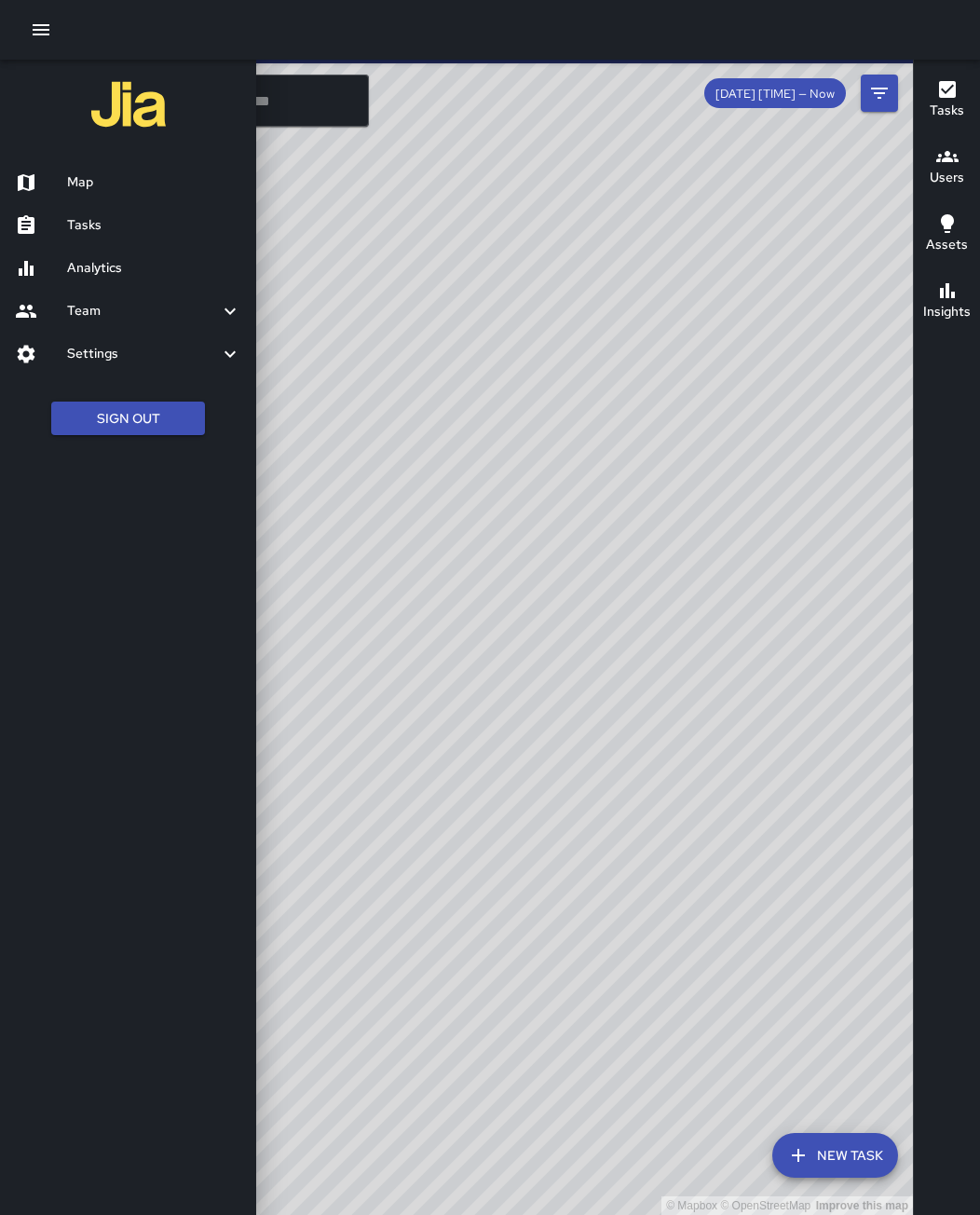 click on "Tasks" at bounding box center (154, 225) 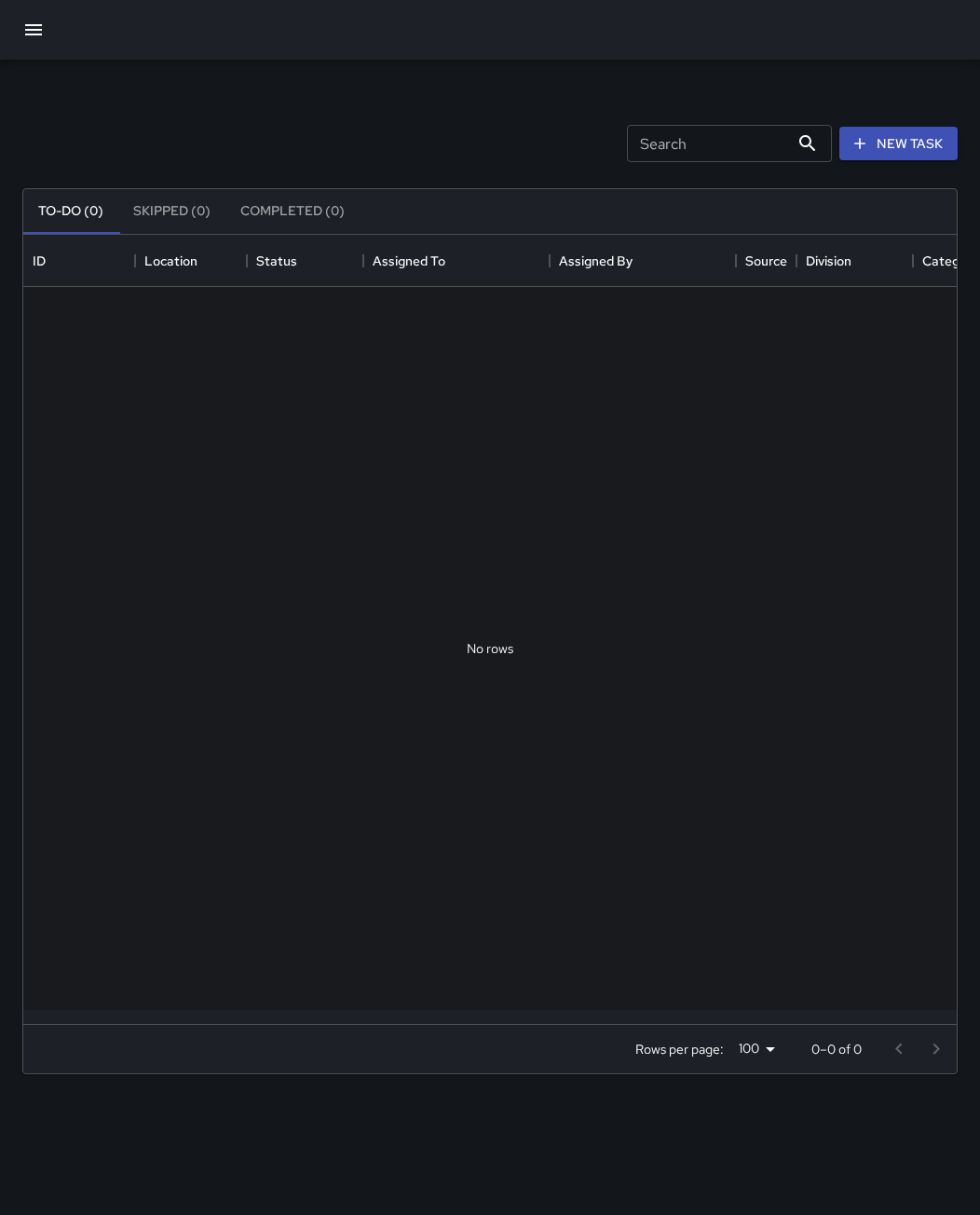 scroll, scrollTop: 15, scrollLeft: 15, axis: both 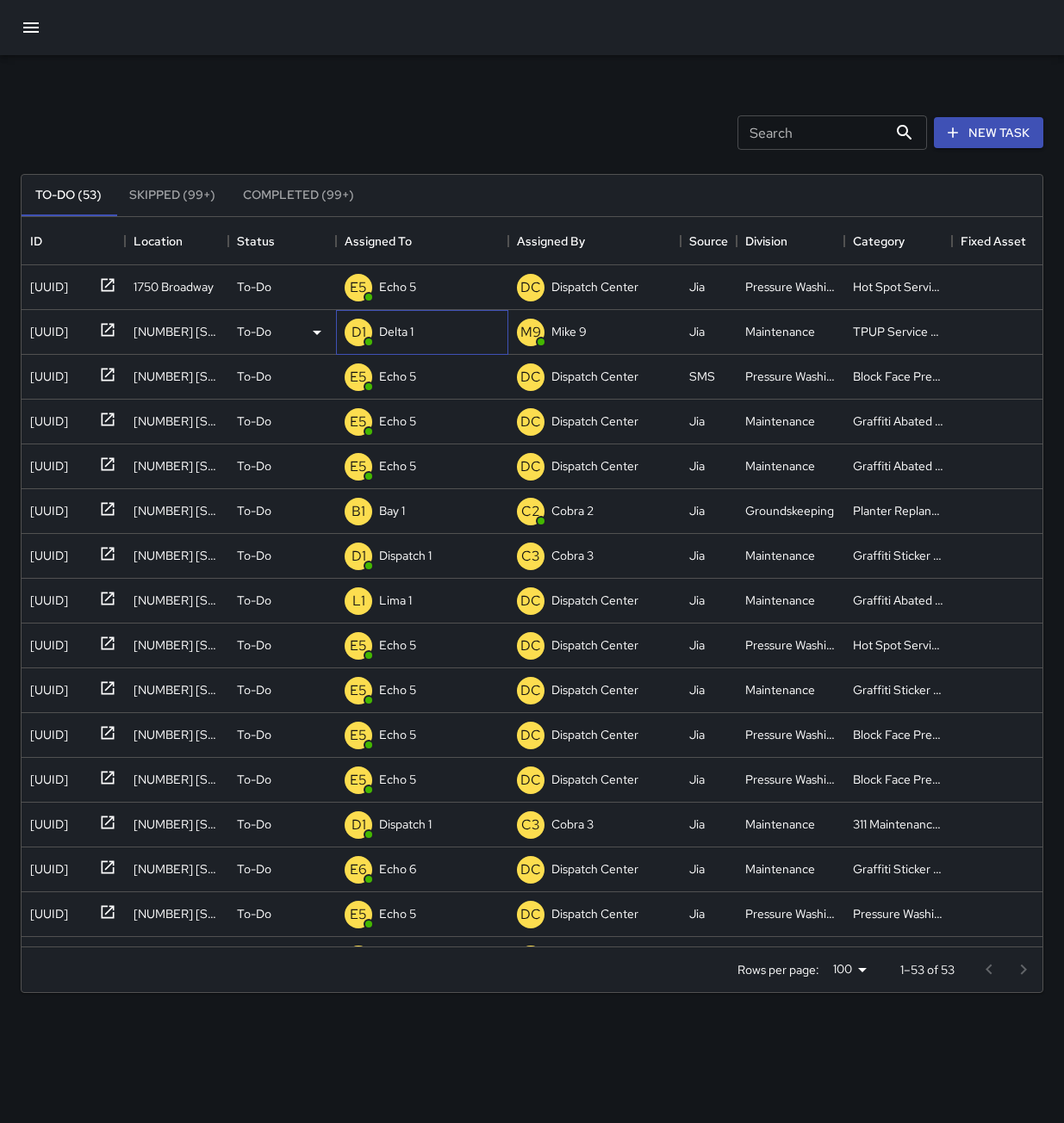 click on "D1 Delta 1" at bounding box center [422, 332] 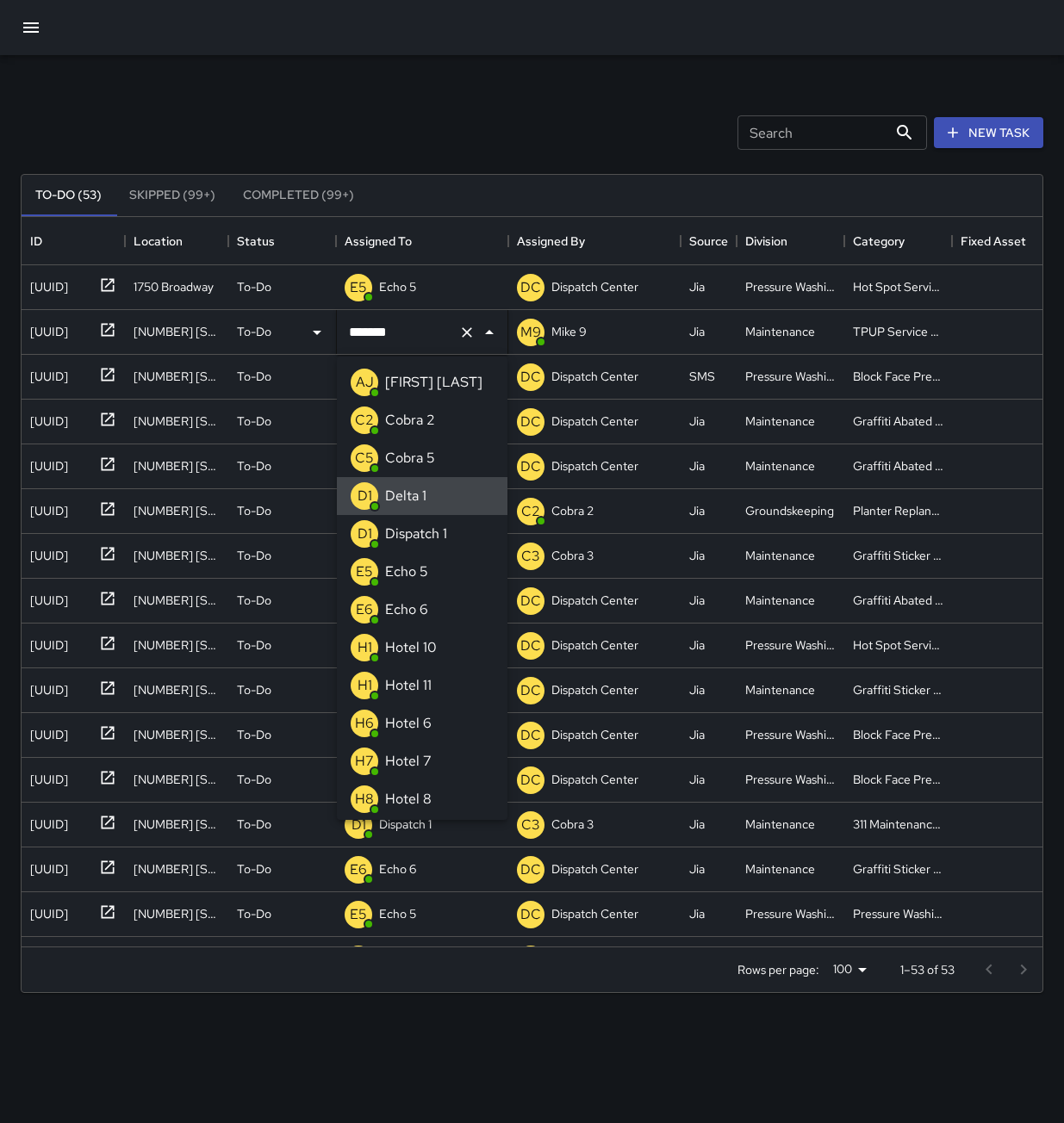 click 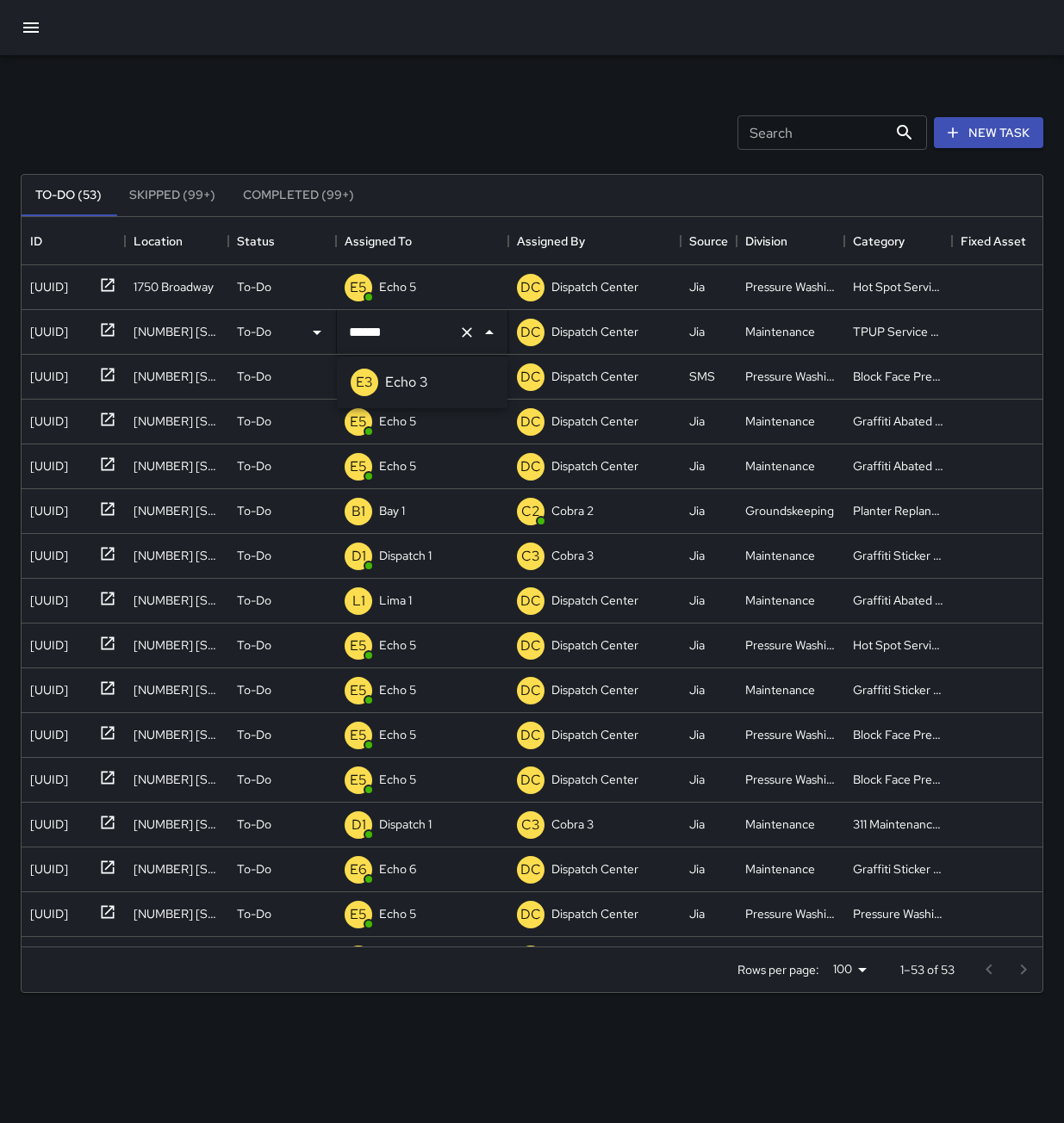 type on "******" 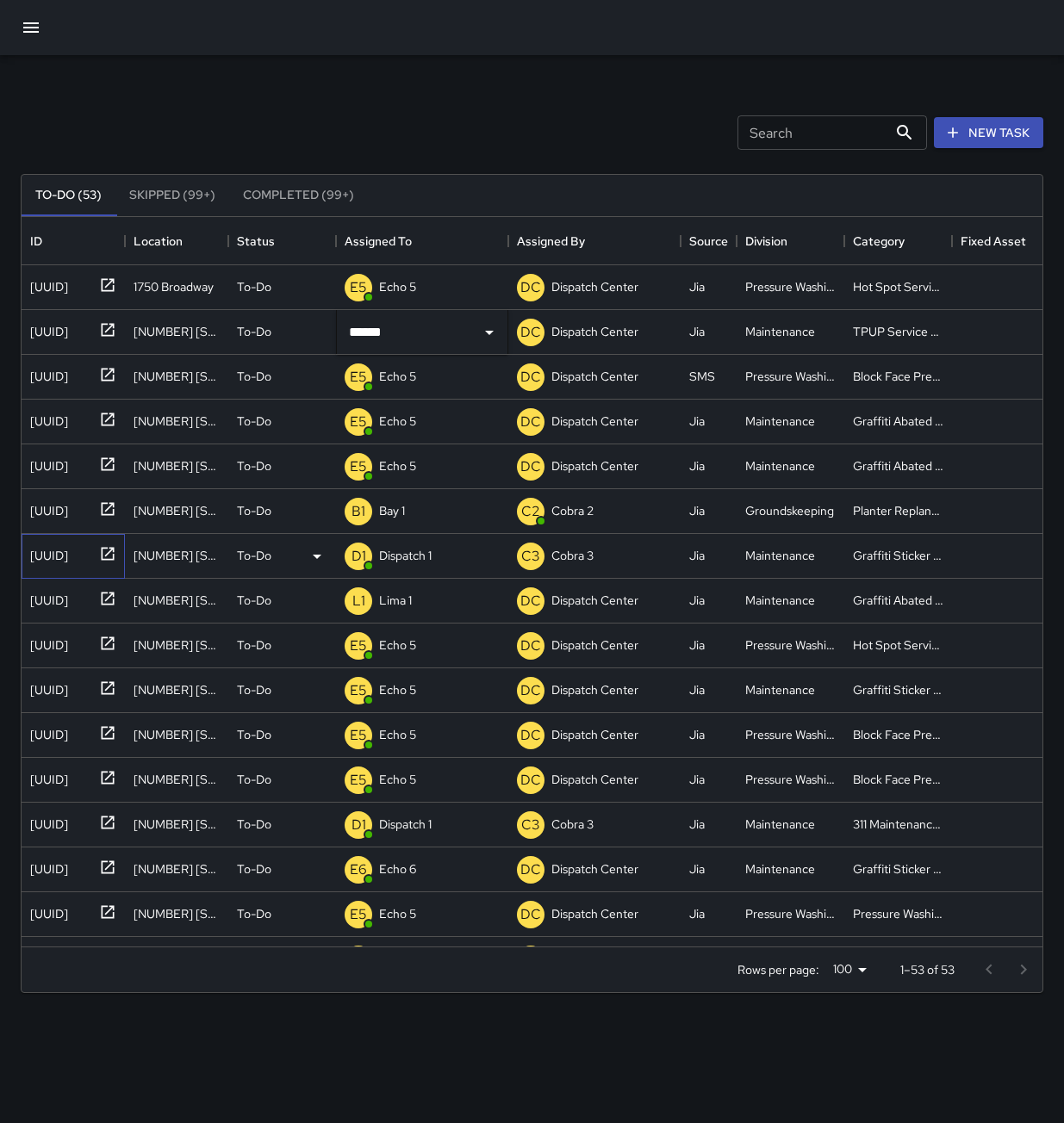 click 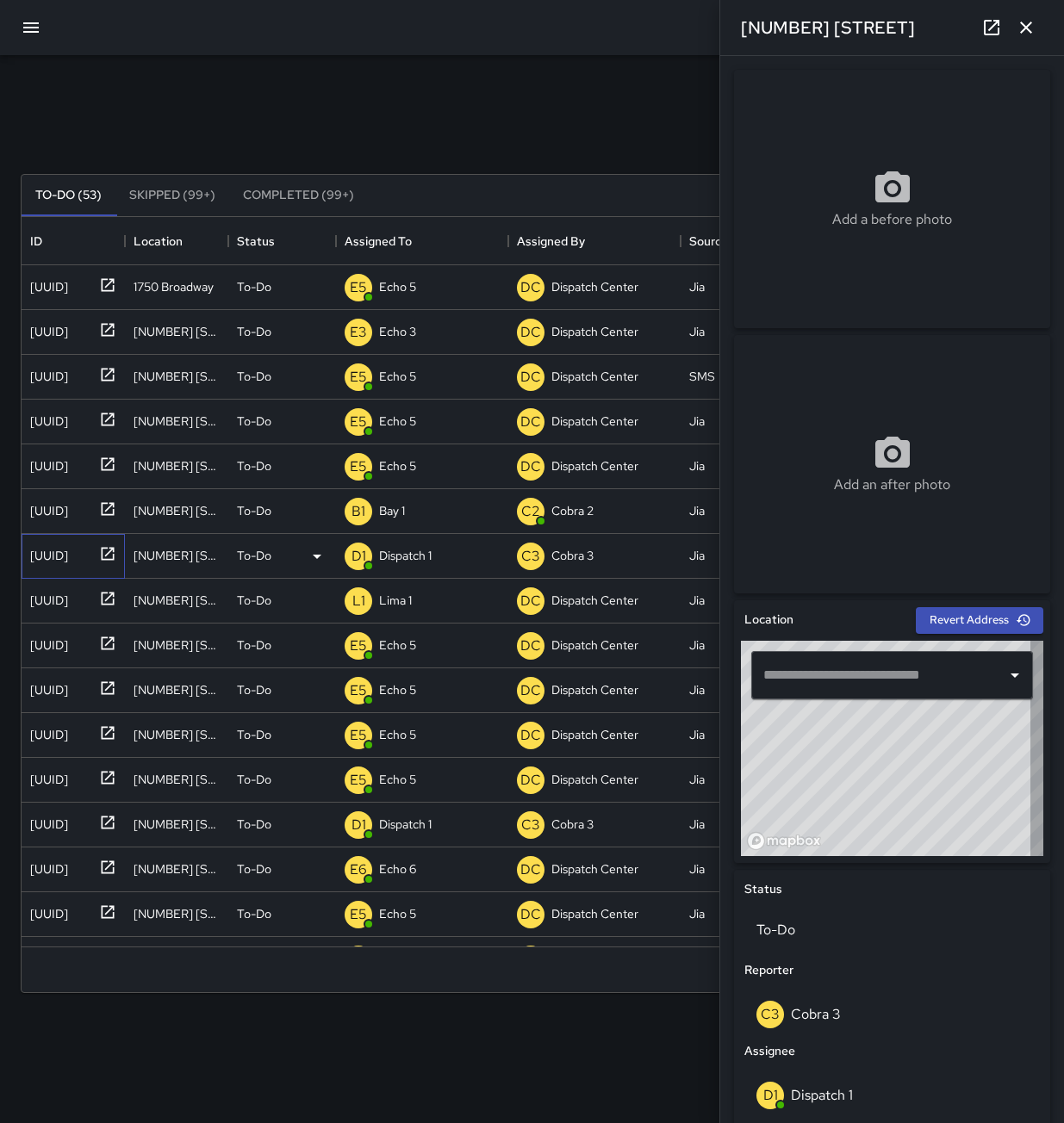 type on "**********" 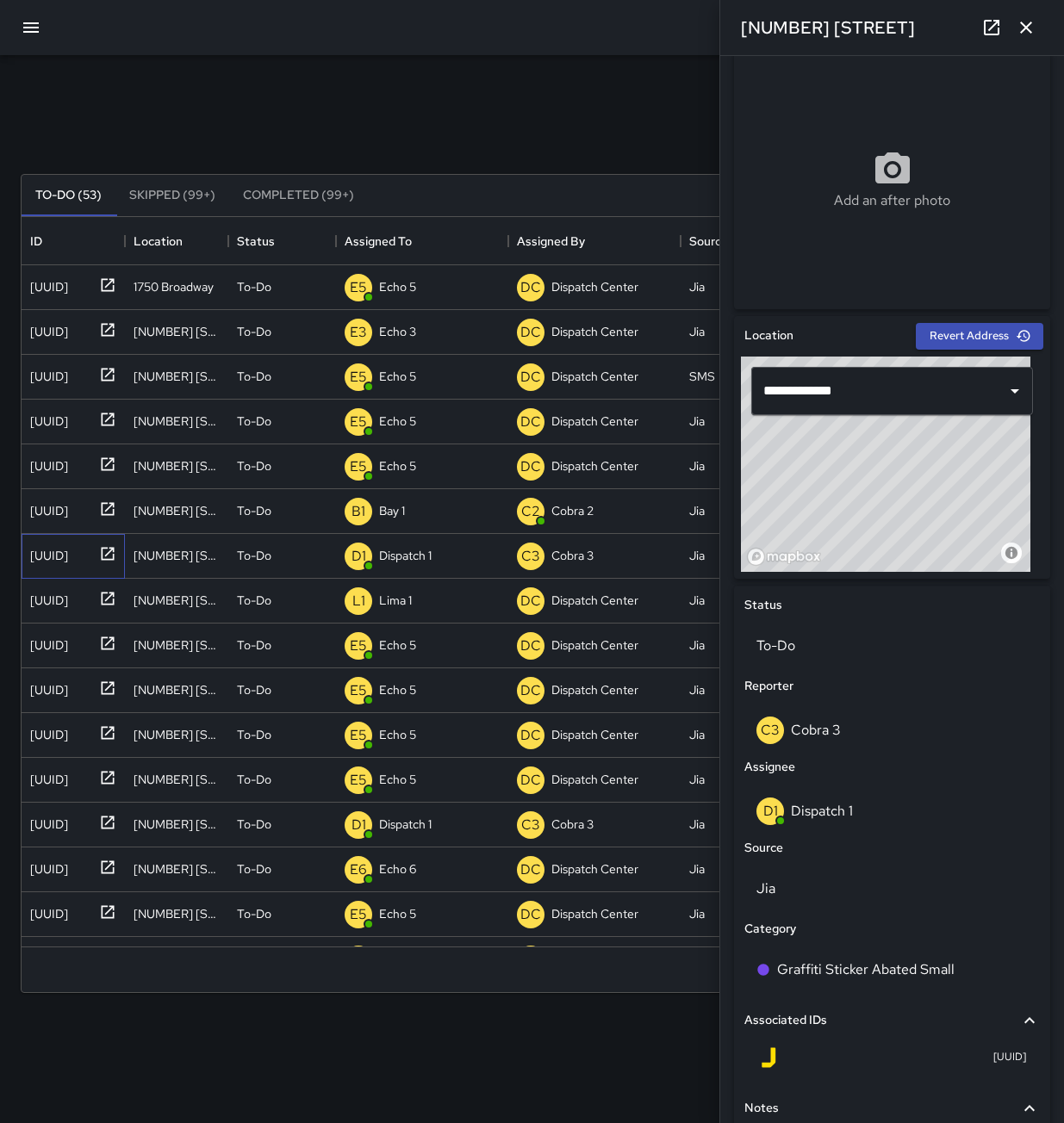 scroll, scrollTop: 0, scrollLeft: 0, axis: both 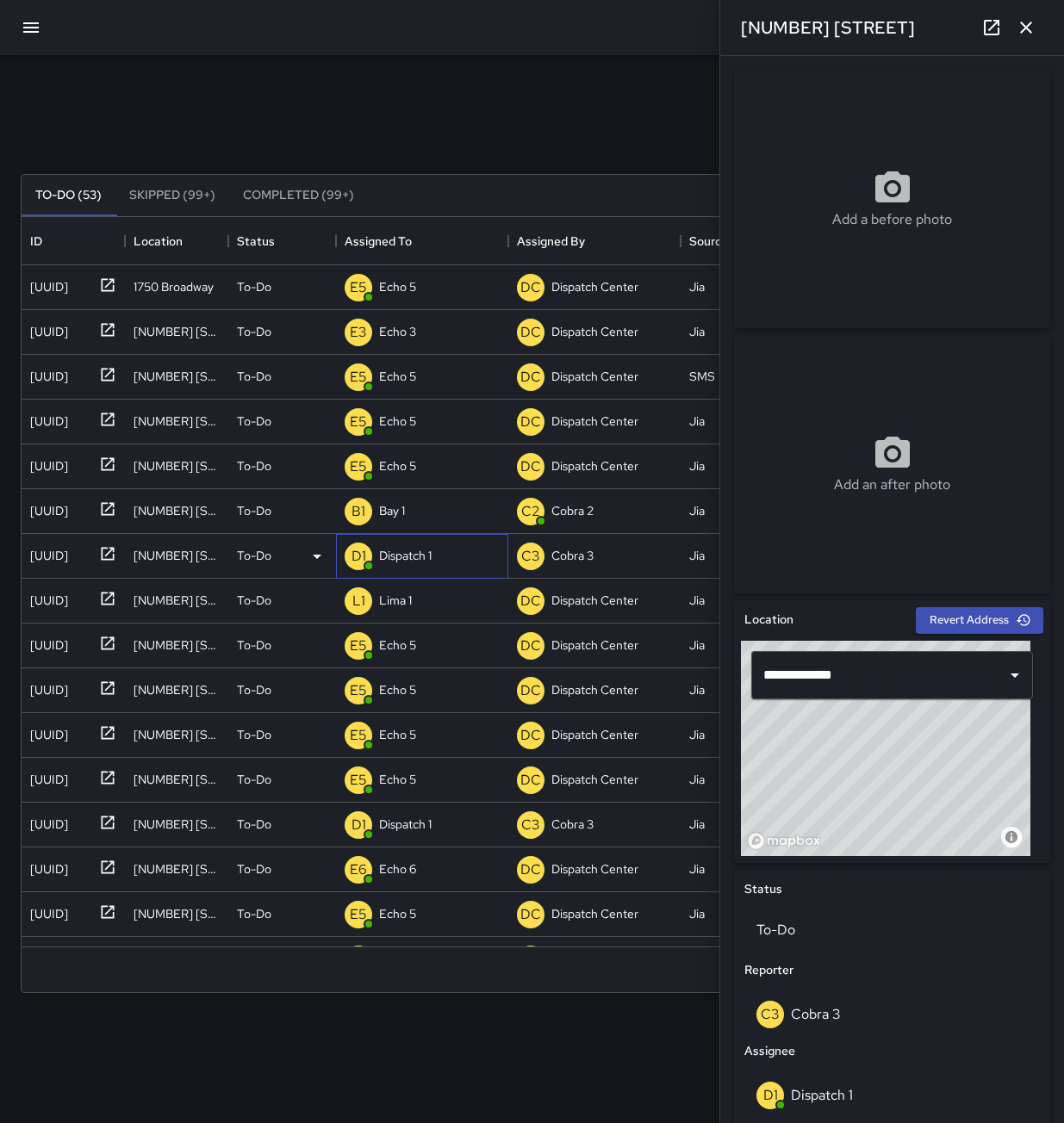 click on "D1 Dispatch 1" at bounding box center (422, 556) 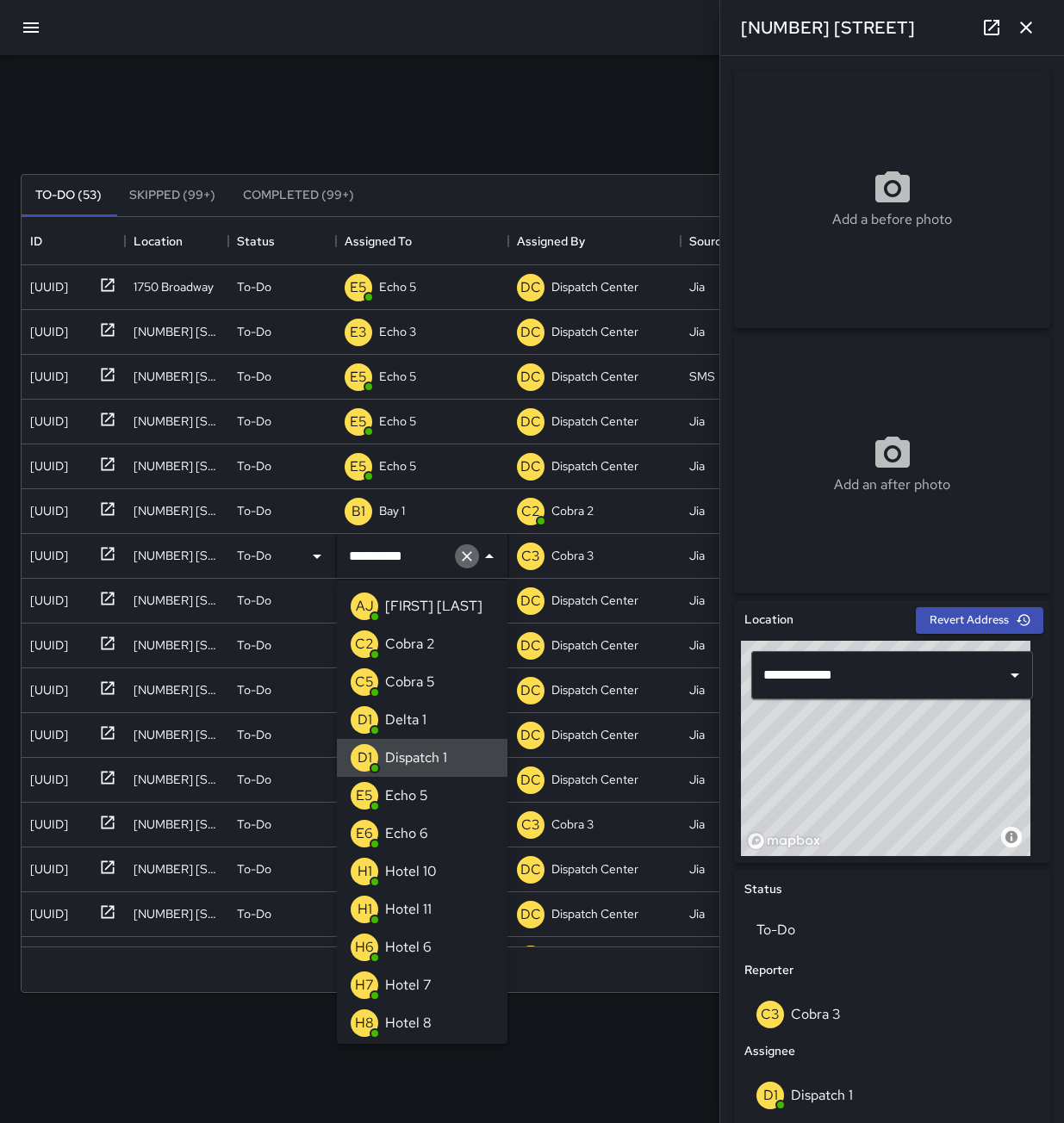click 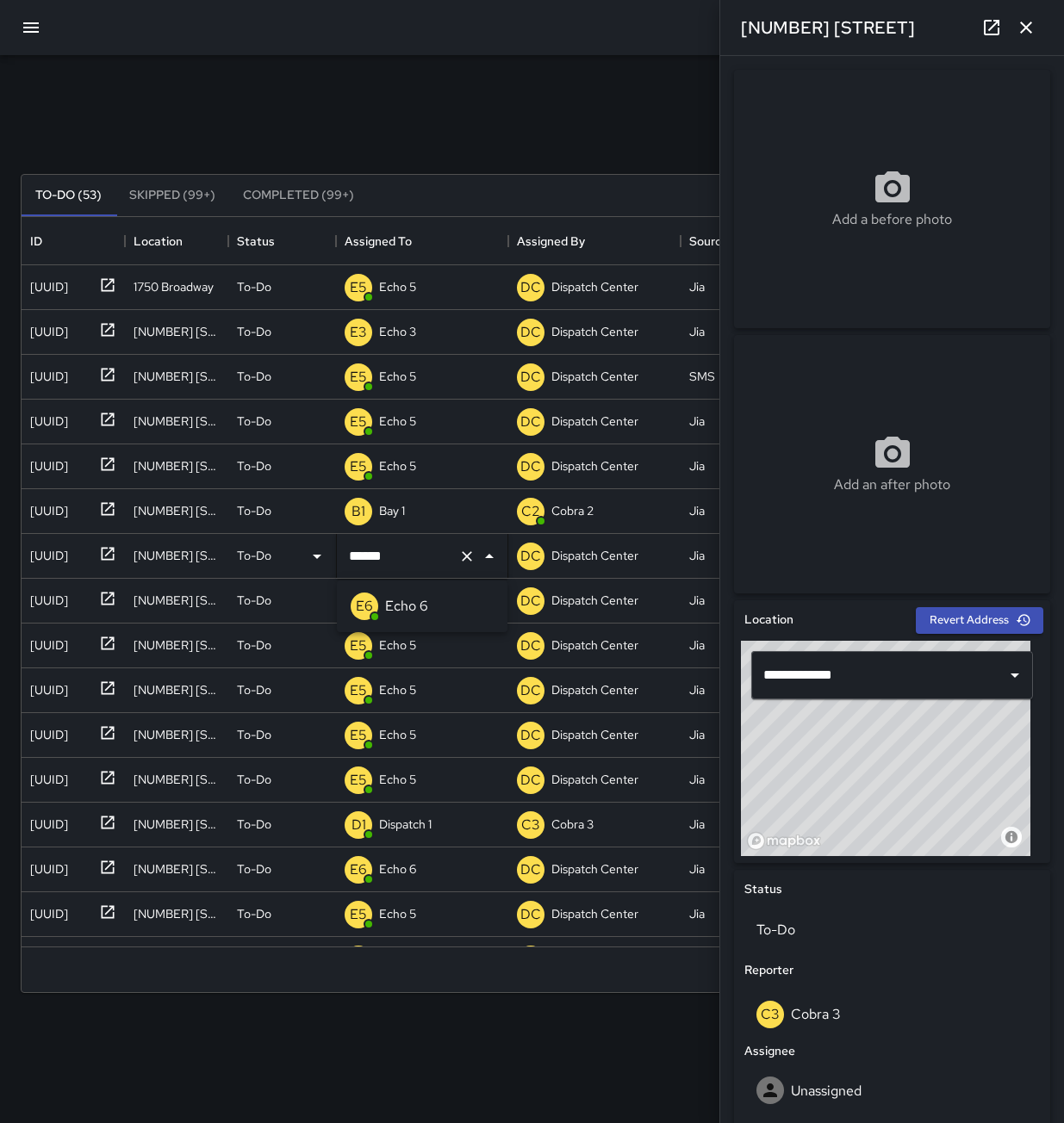 type on "******" 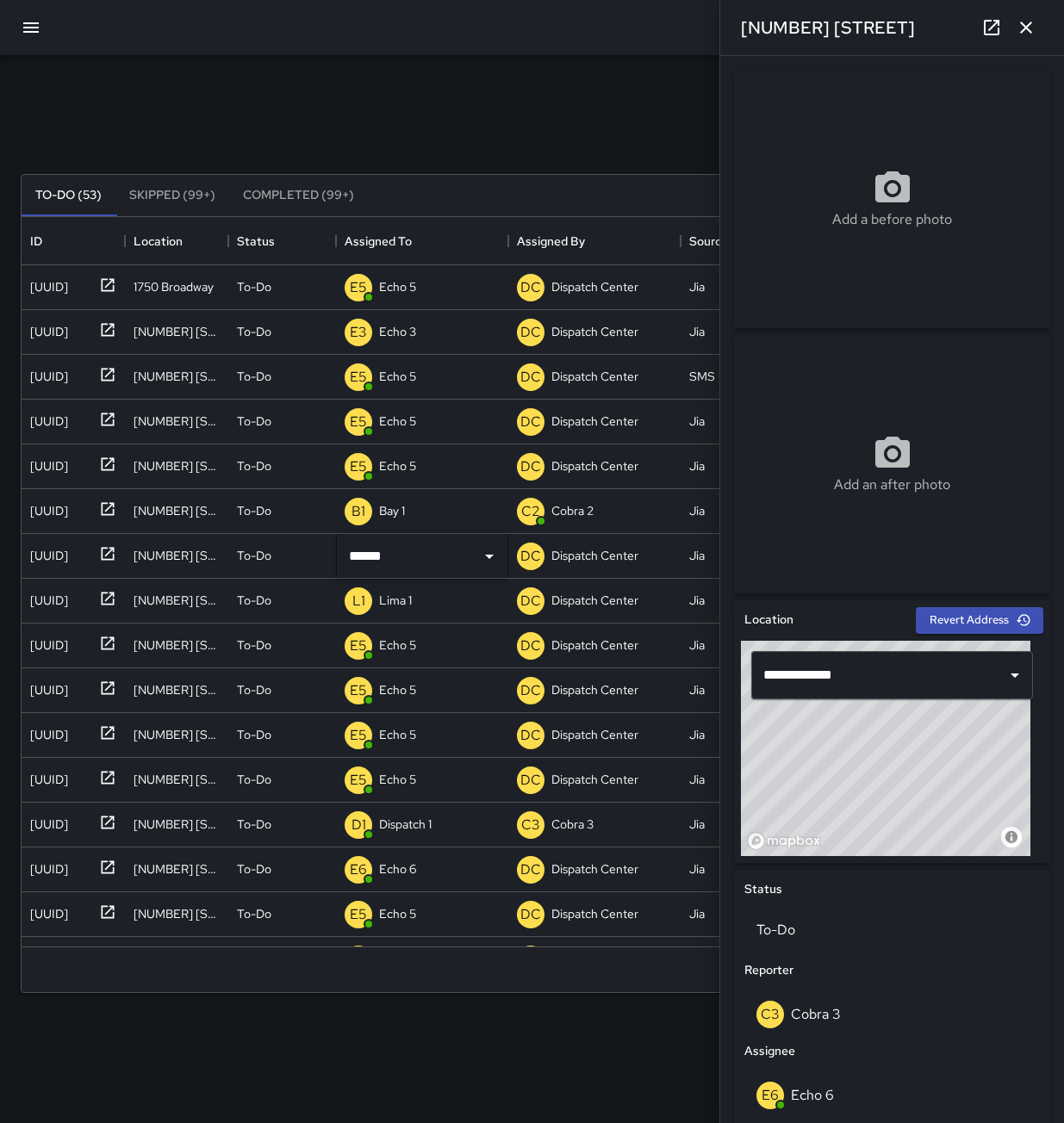 click 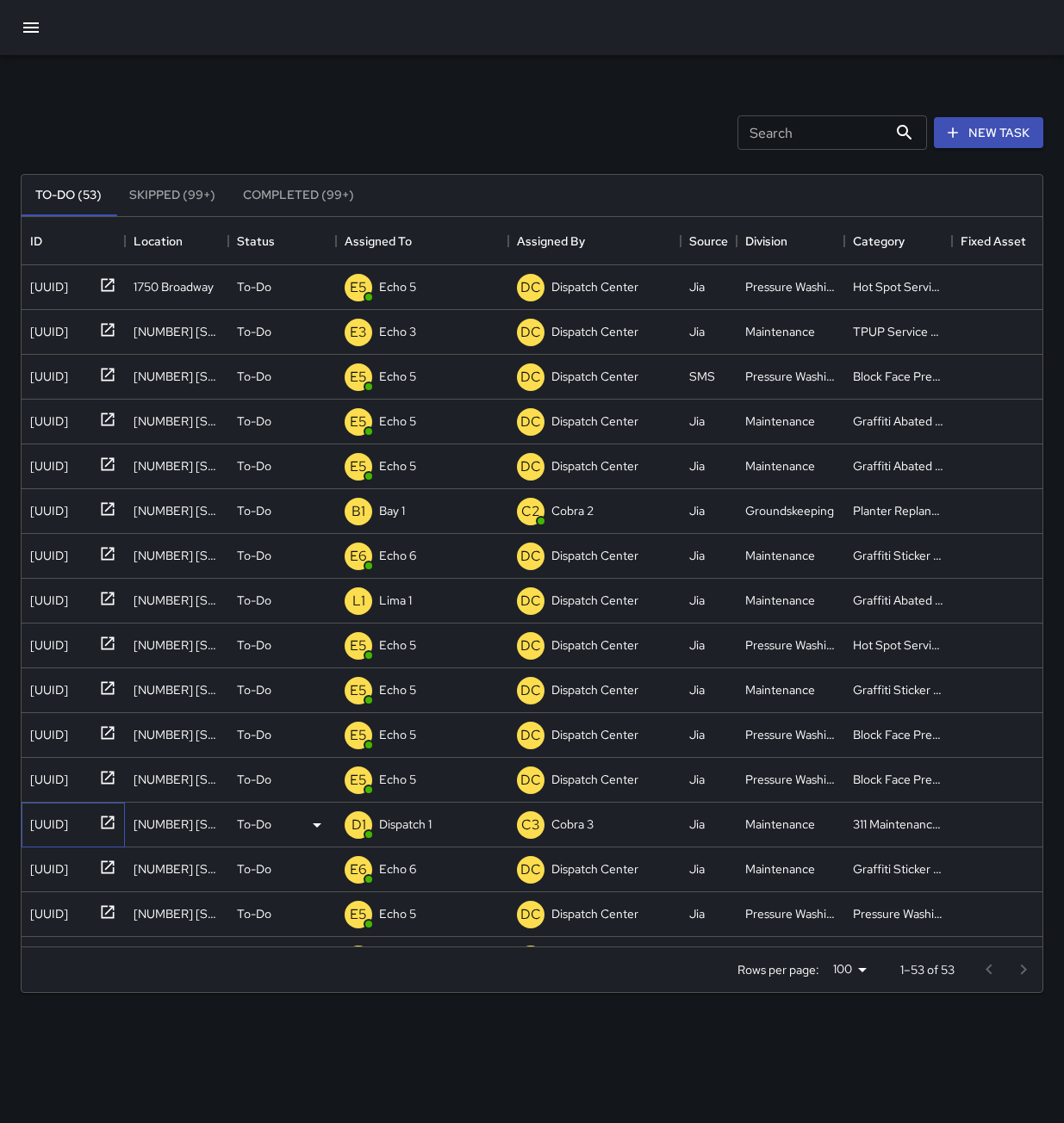 click 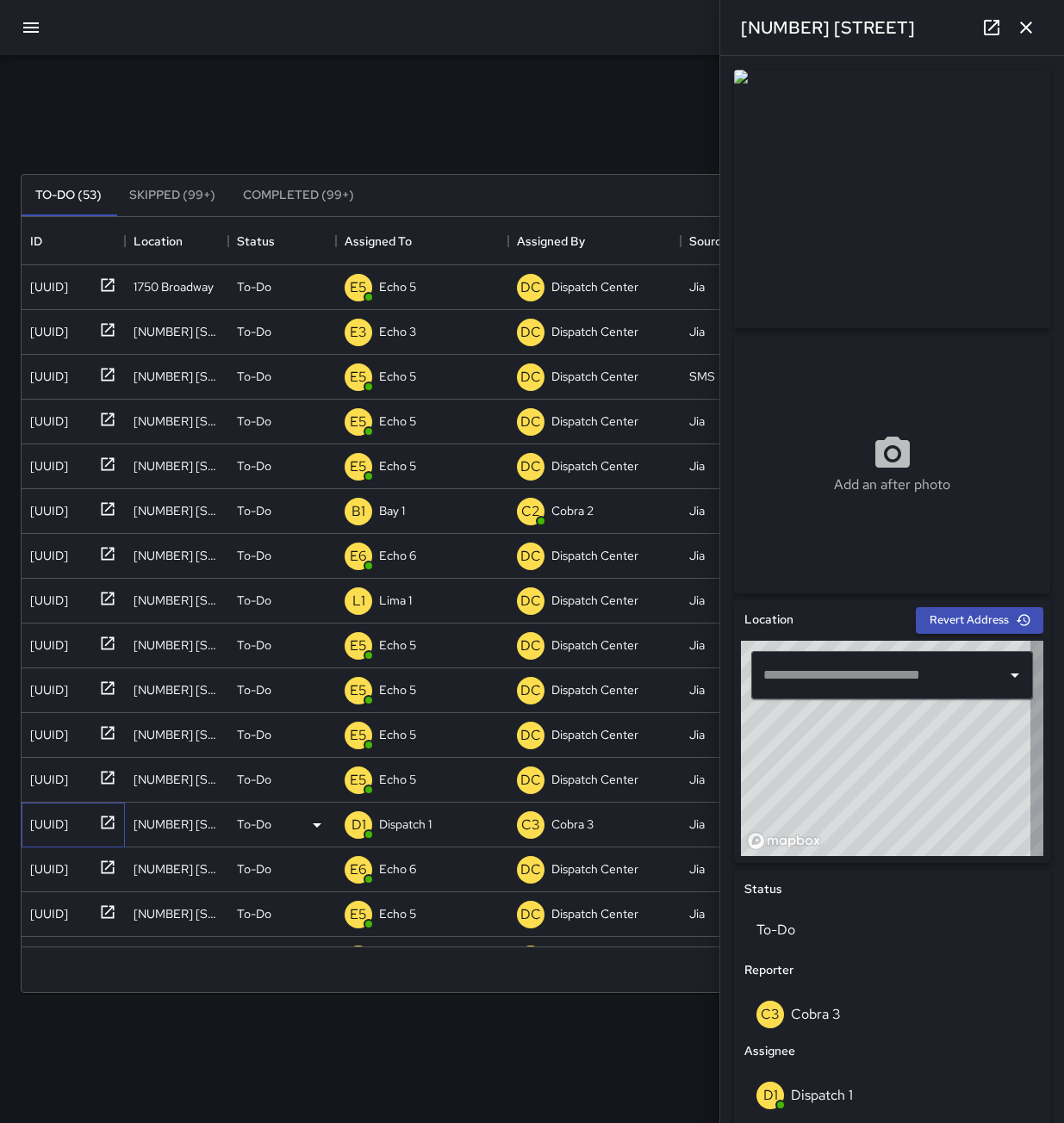 type on "**********" 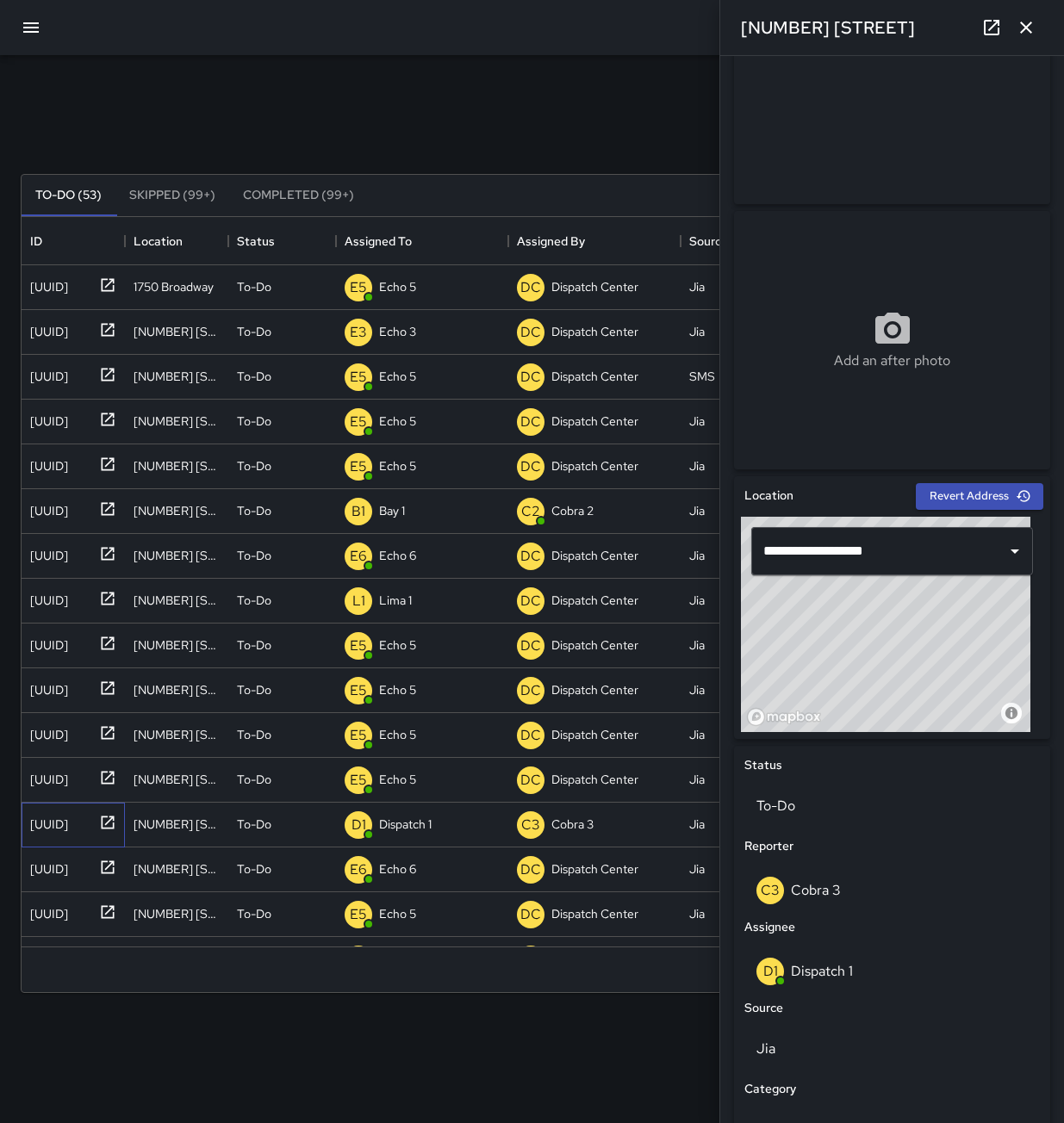 scroll, scrollTop: 0, scrollLeft: 0, axis: both 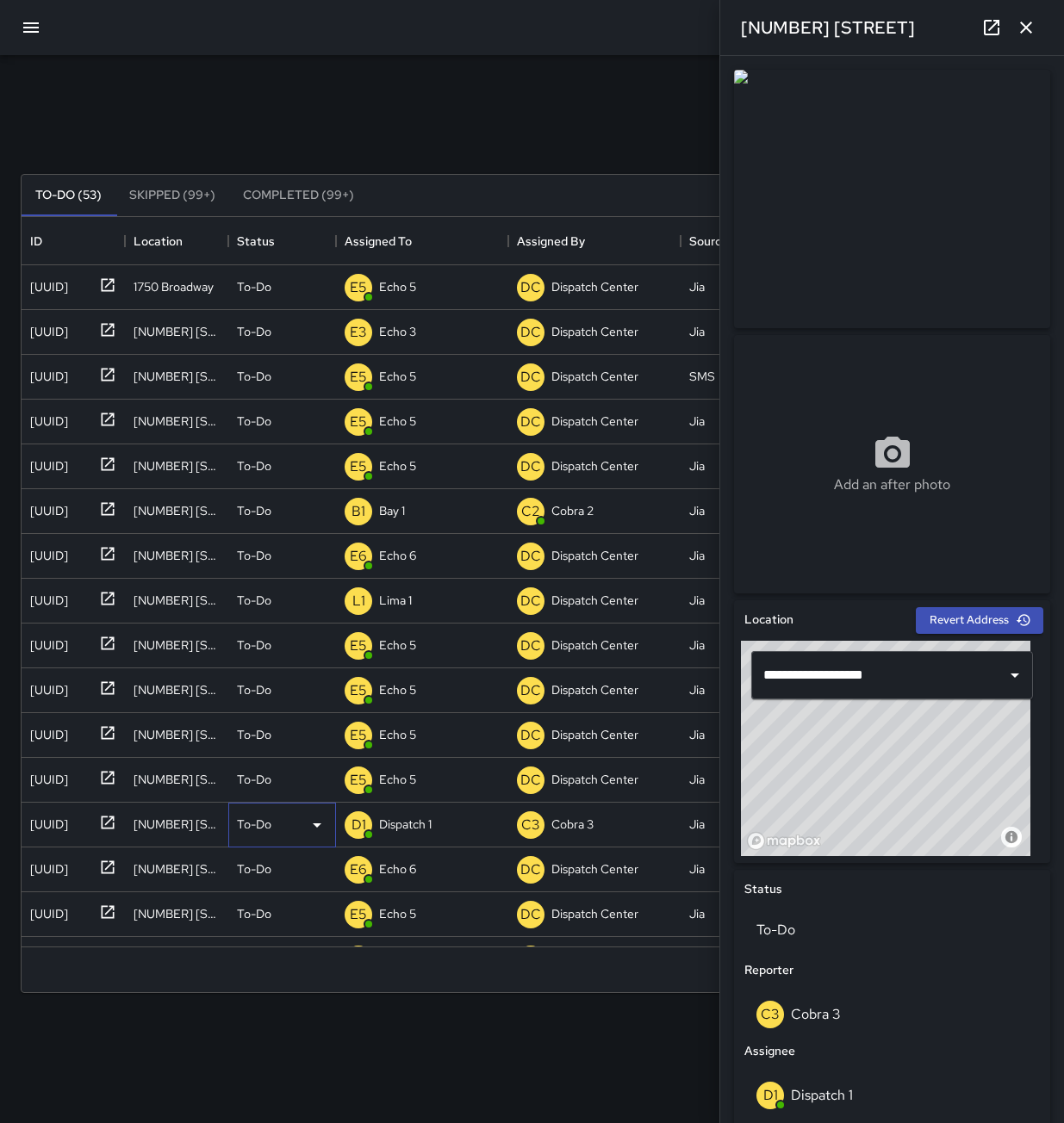 click 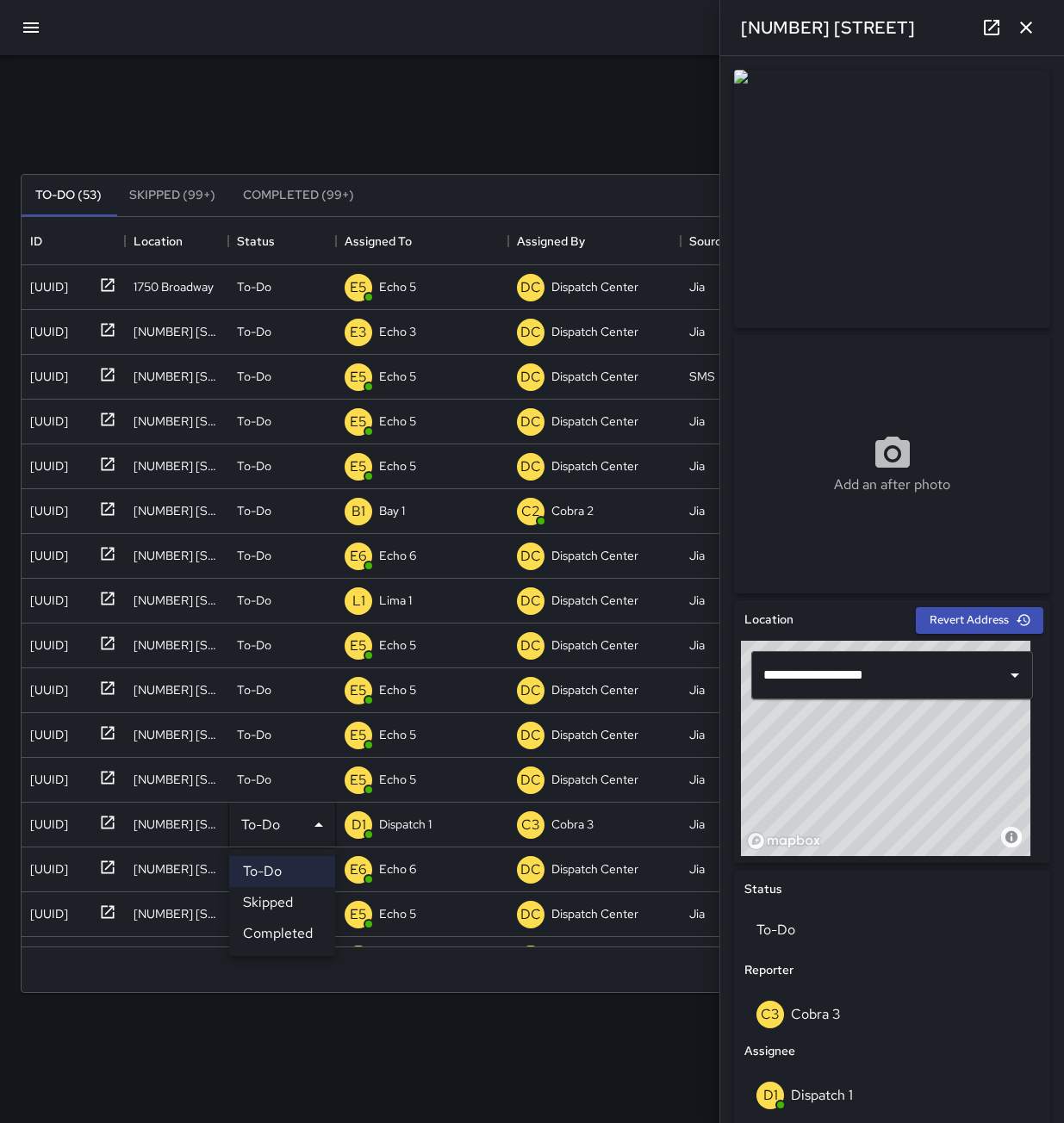 click on "Completed" at bounding box center (282, 934) 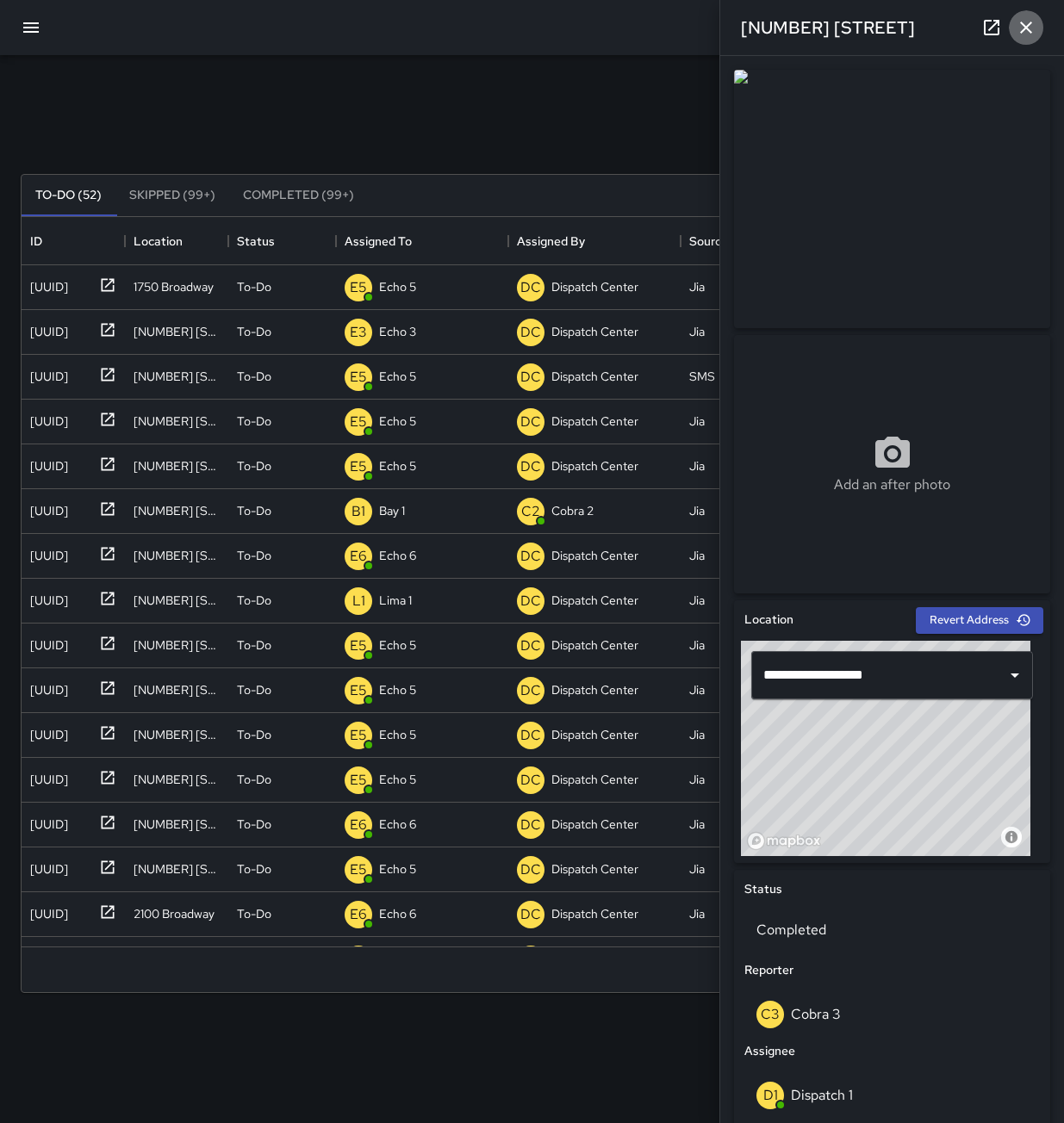 click at bounding box center [1026, 28] 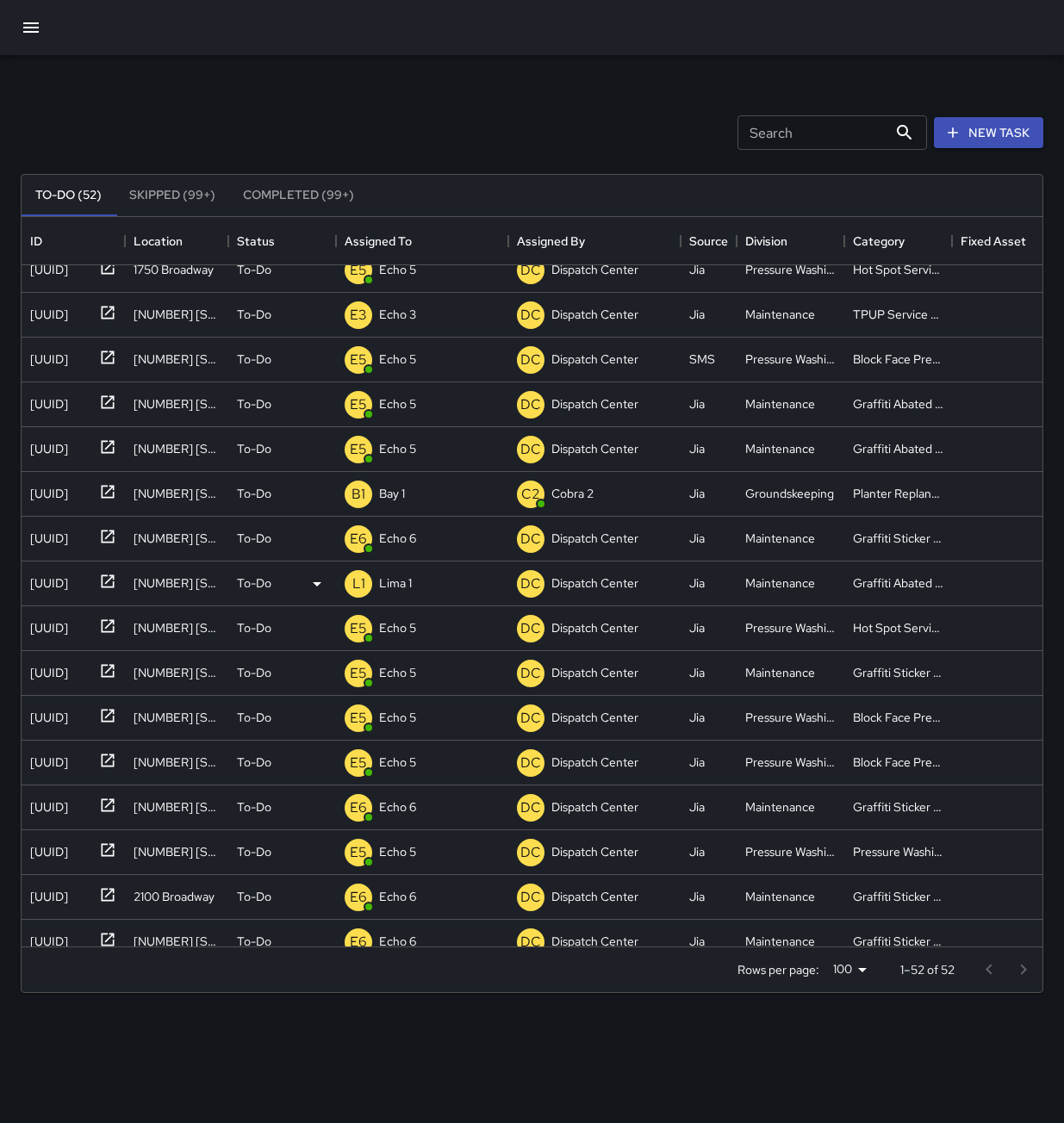scroll, scrollTop: 0, scrollLeft: 0, axis: both 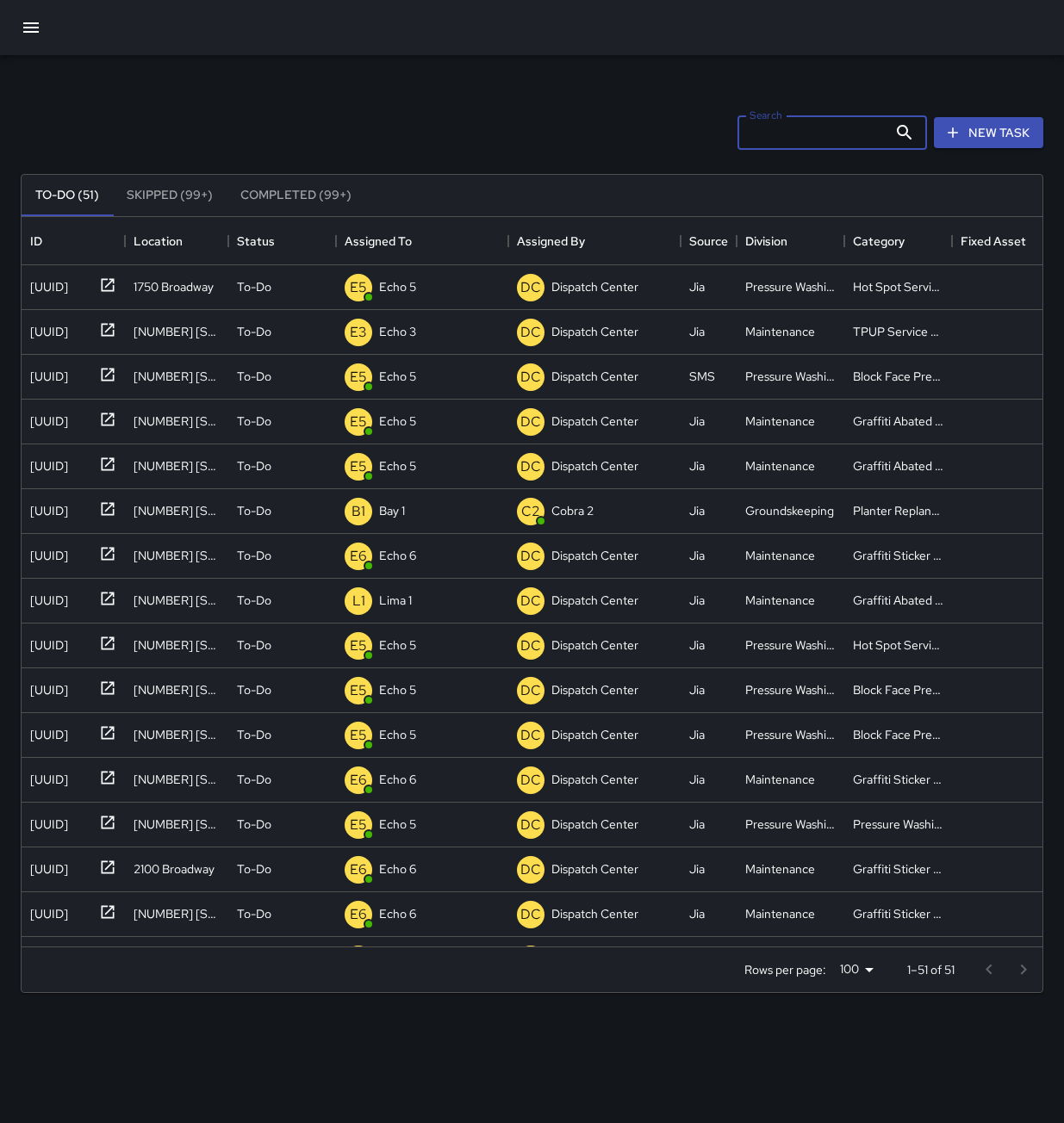 click on "Search" at bounding box center [812, 133] 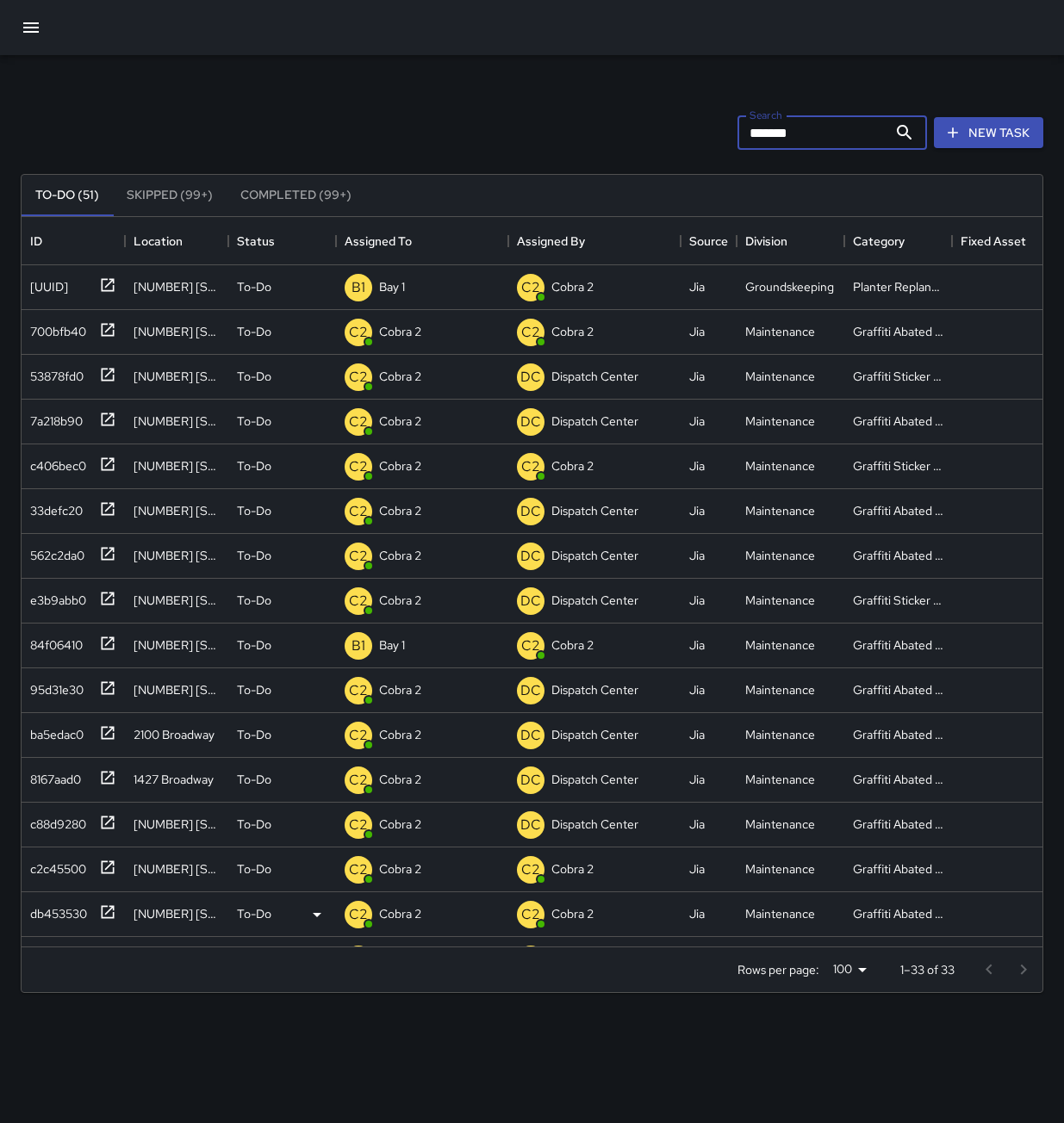 type on "*******" 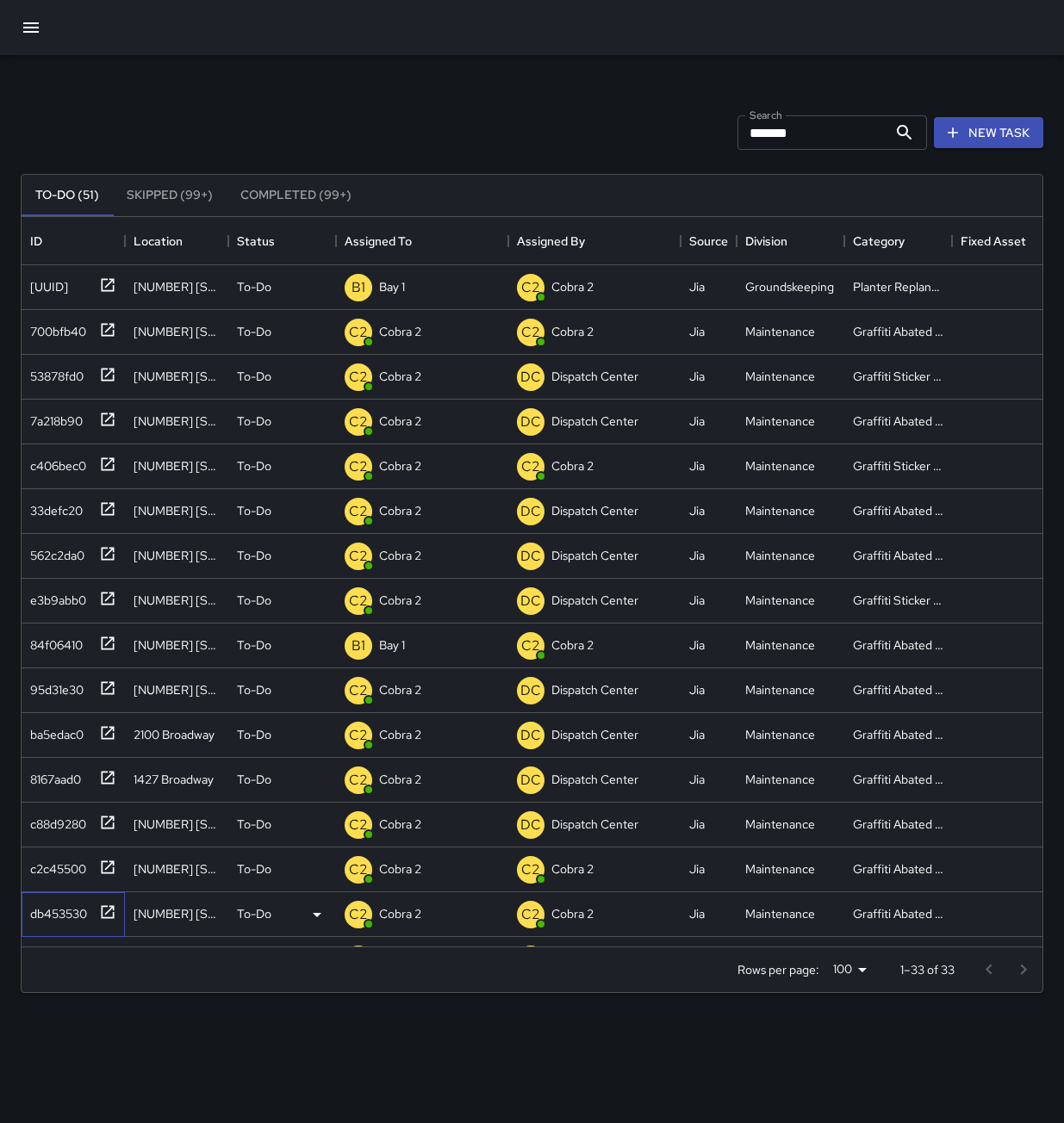 click 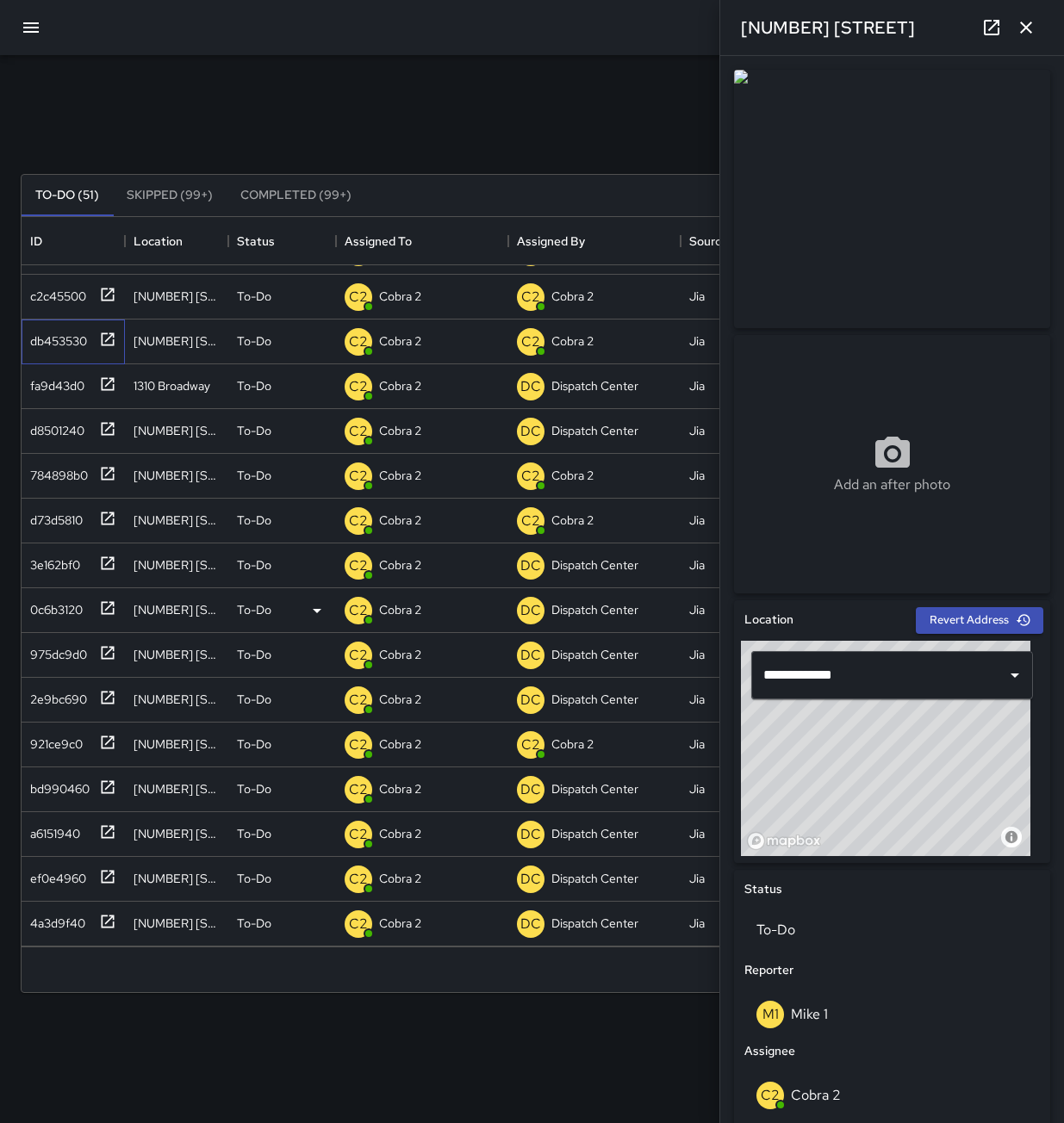 scroll, scrollTop: 603, scrollLeft: 0, axis: vertical 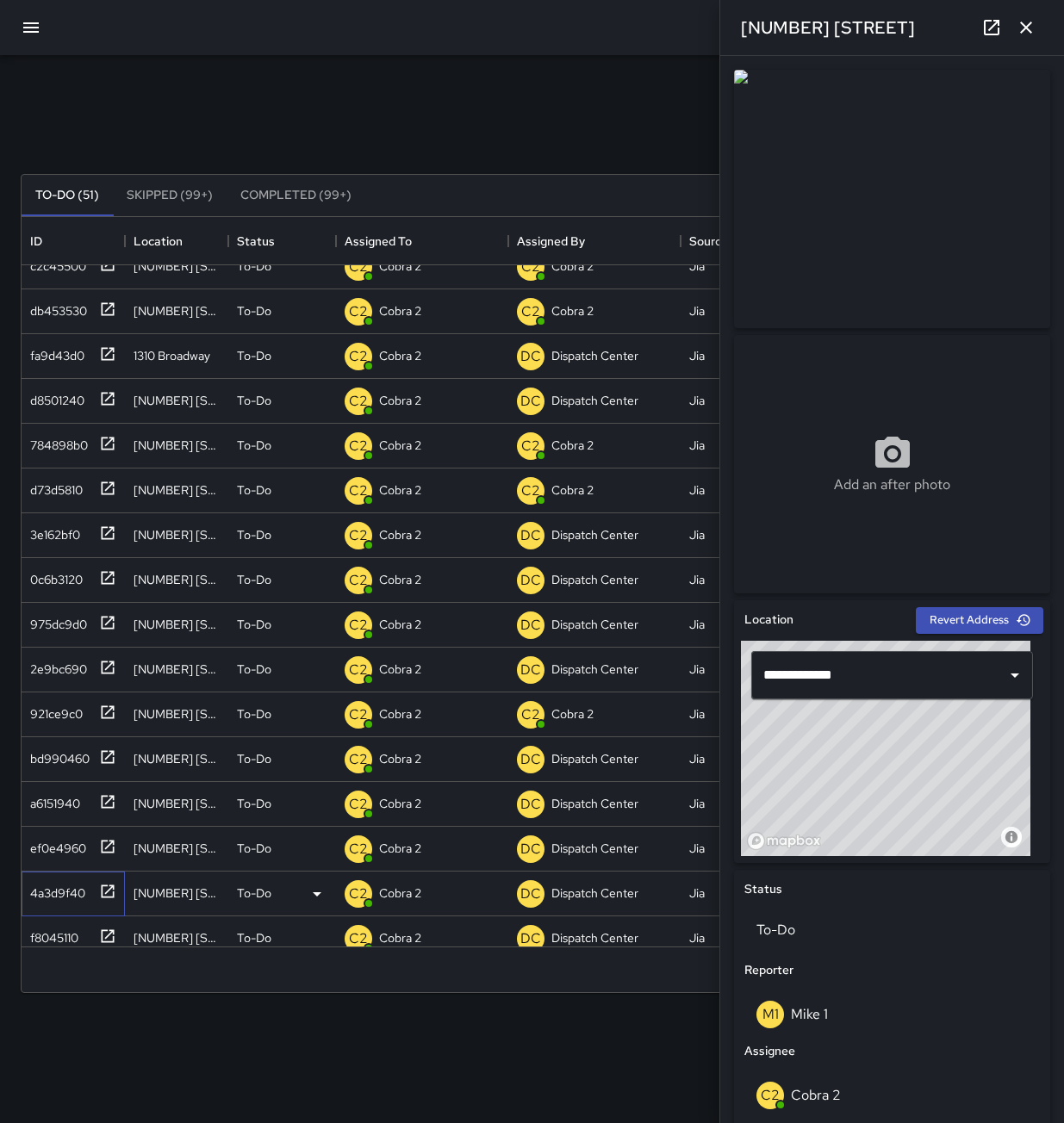 click 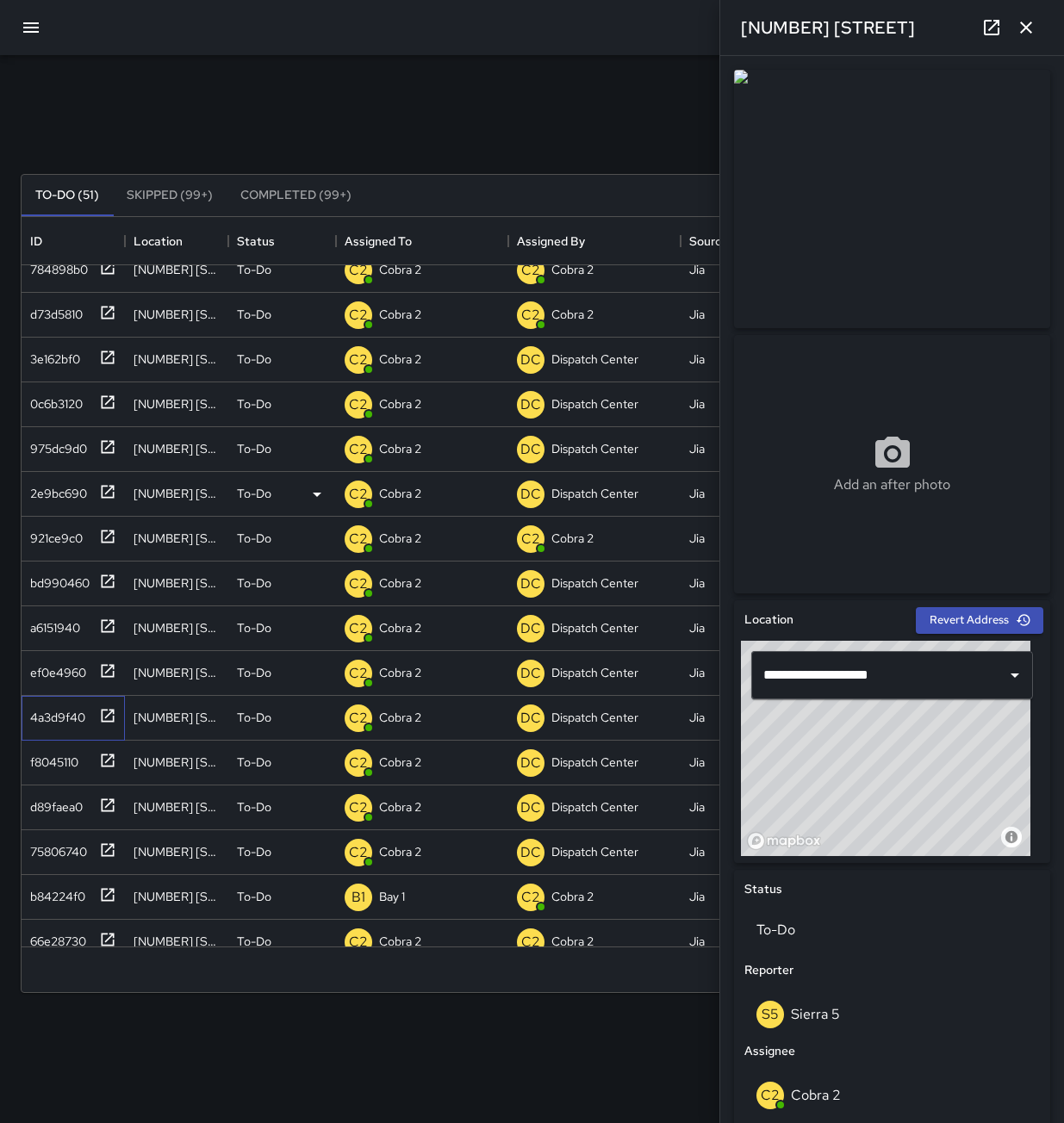 scroll, scrollTop: 810, scrollLeft: 0, axis: vertical 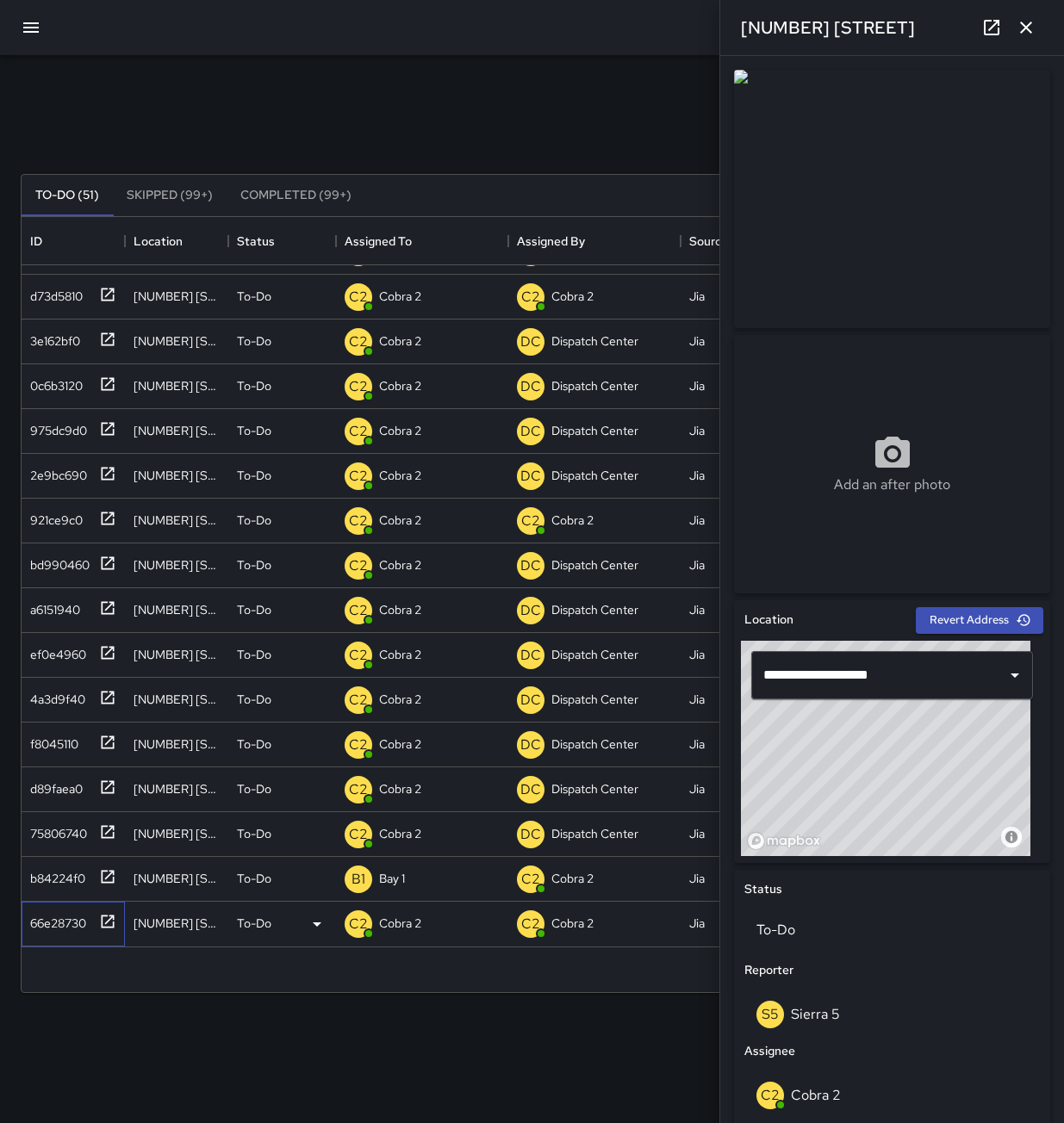click on "66e28730" at bounding box center (70, 920) 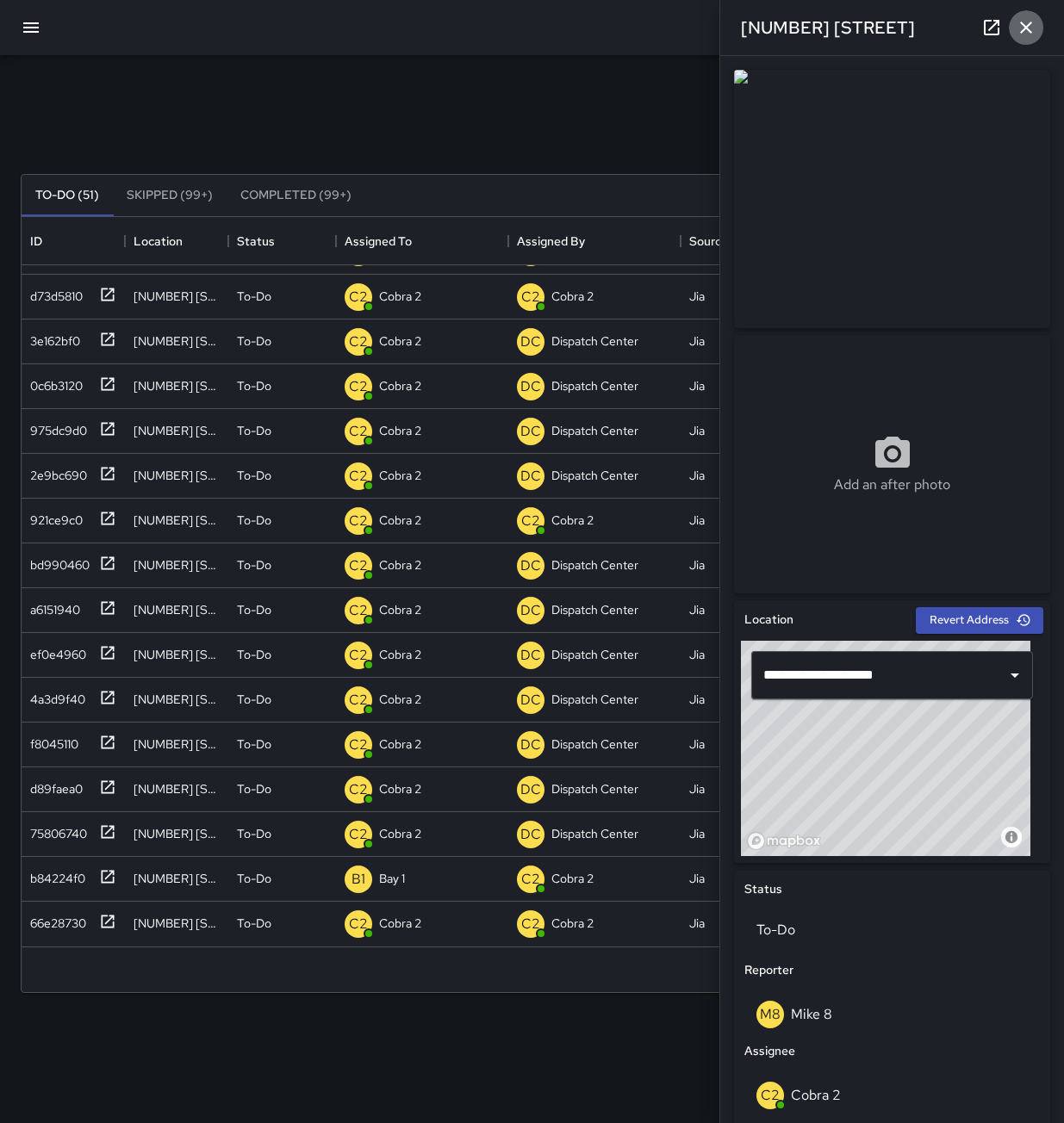 click 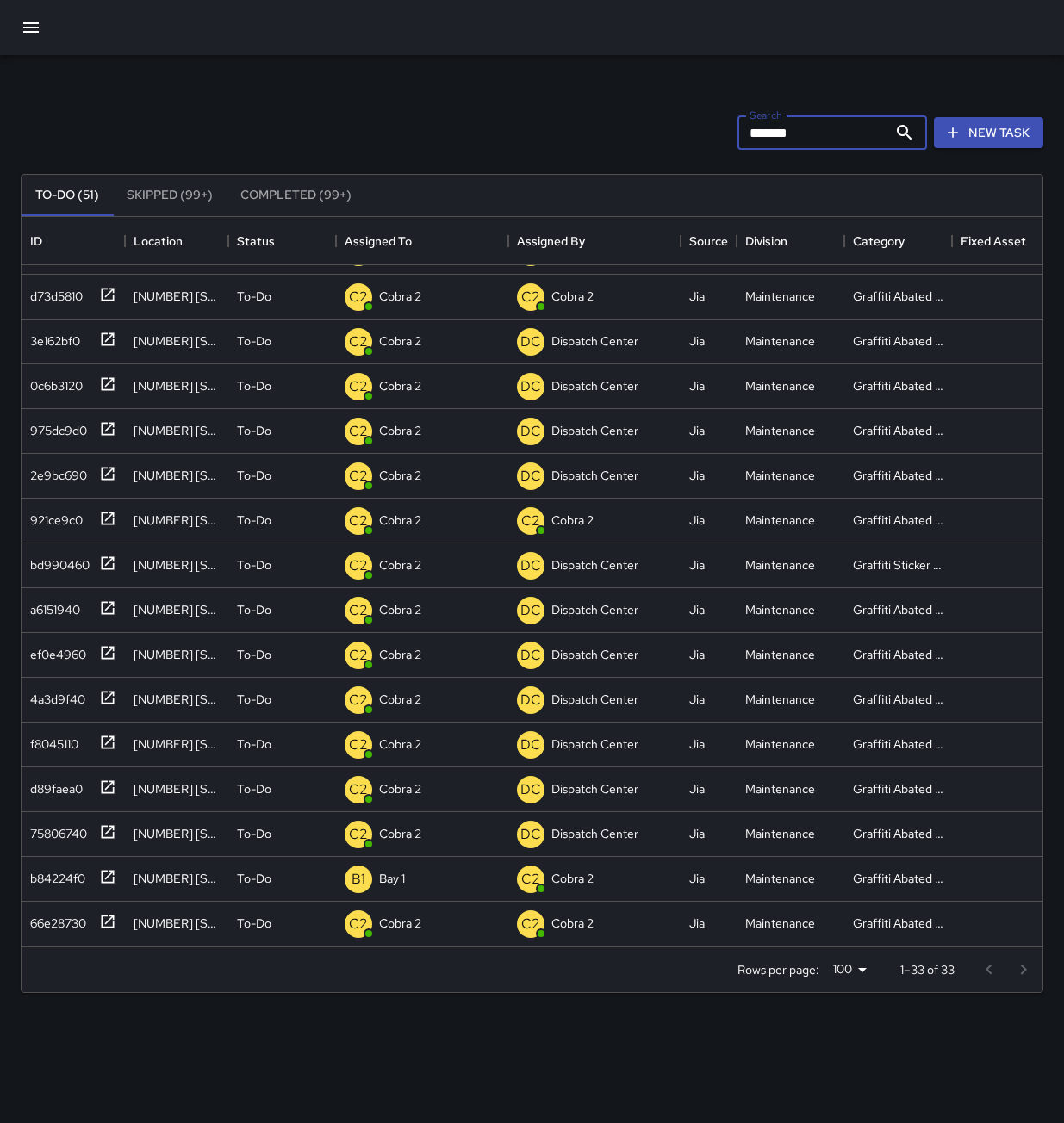 drag, startPoint x: 812, startPoint y: 131, endPoint x: 626, endPoint y: 151, distance: 187.07218 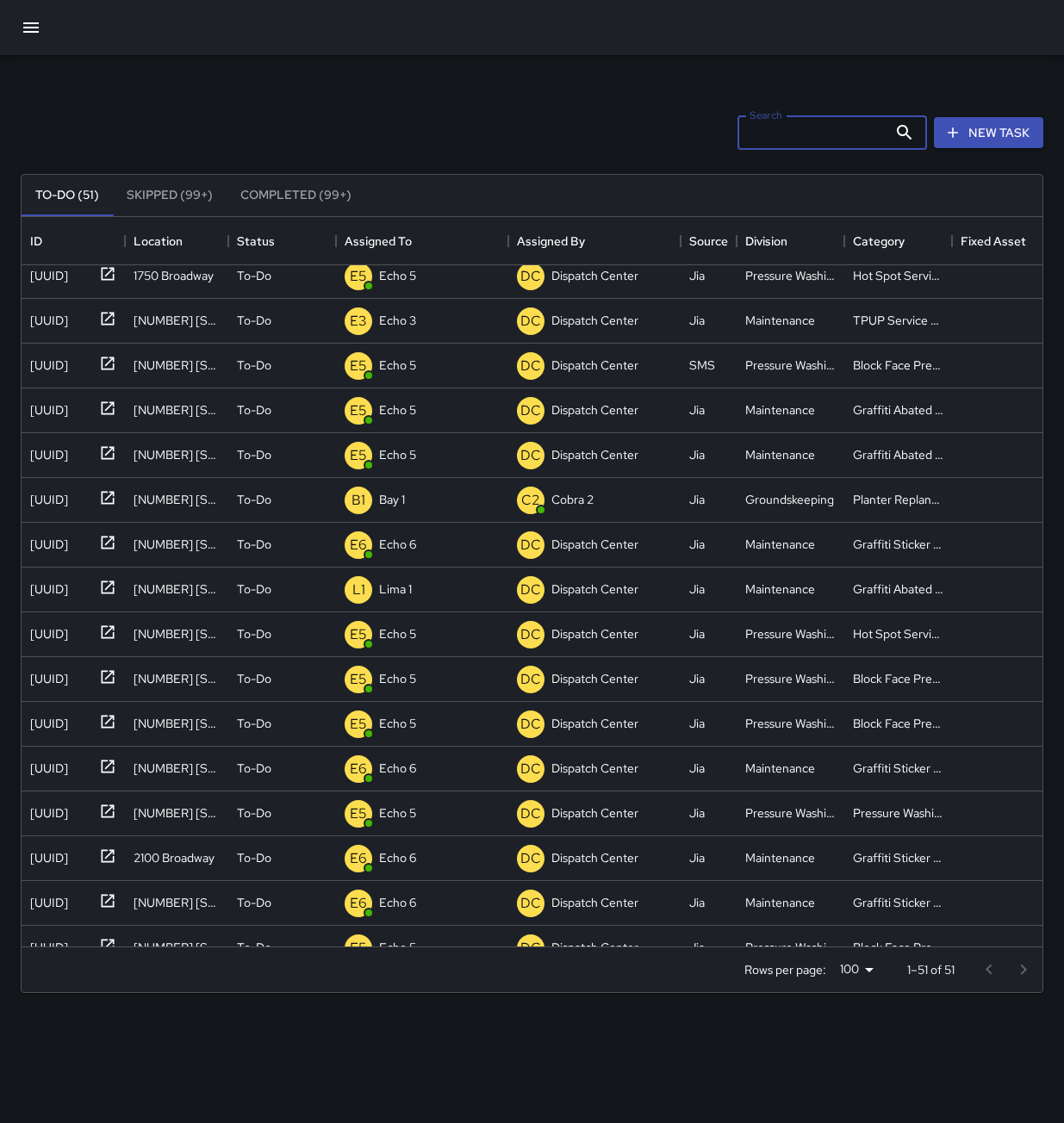 scroll, scrollTop: 0, scrollLeft: 0, axis: both 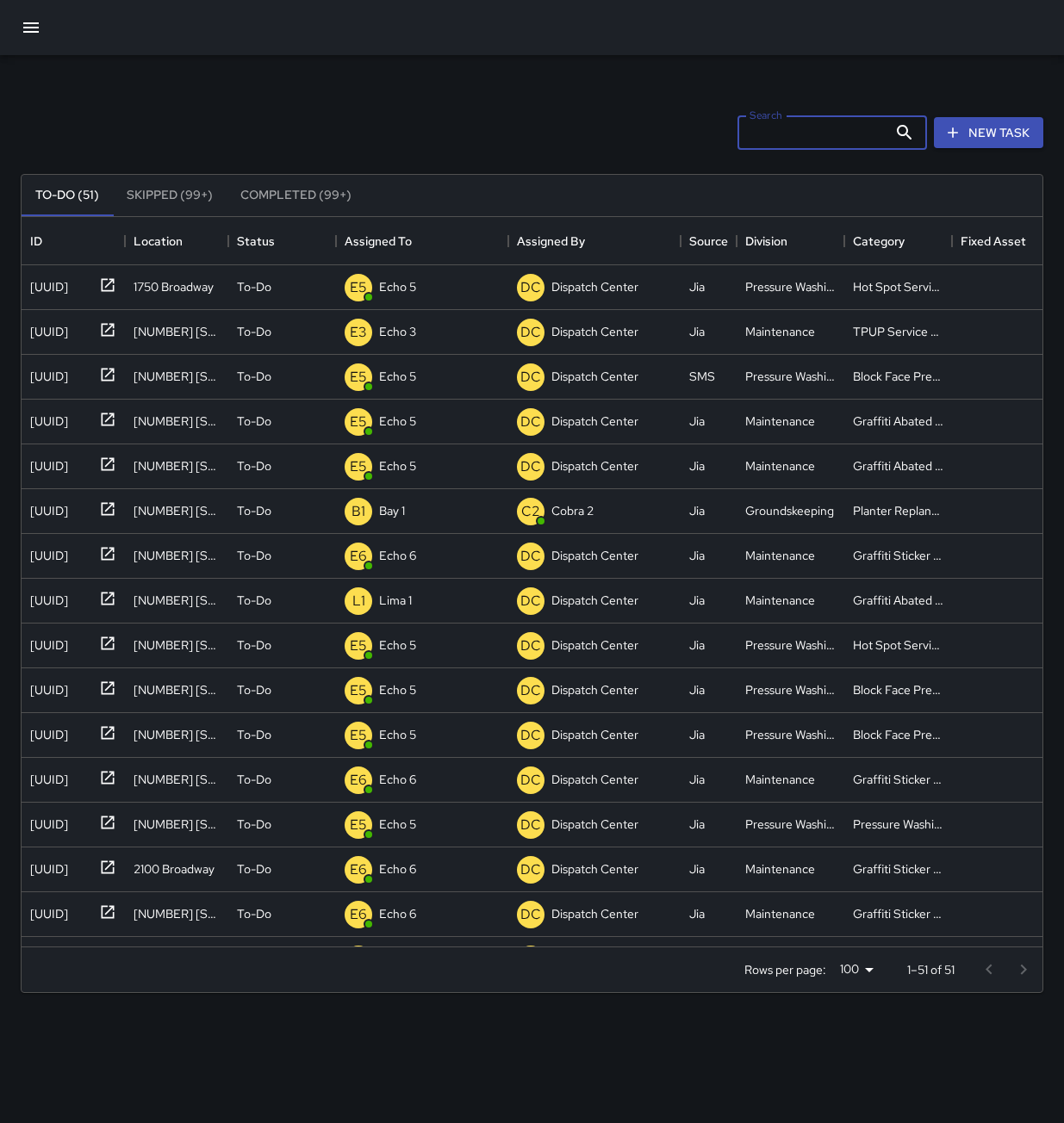 type 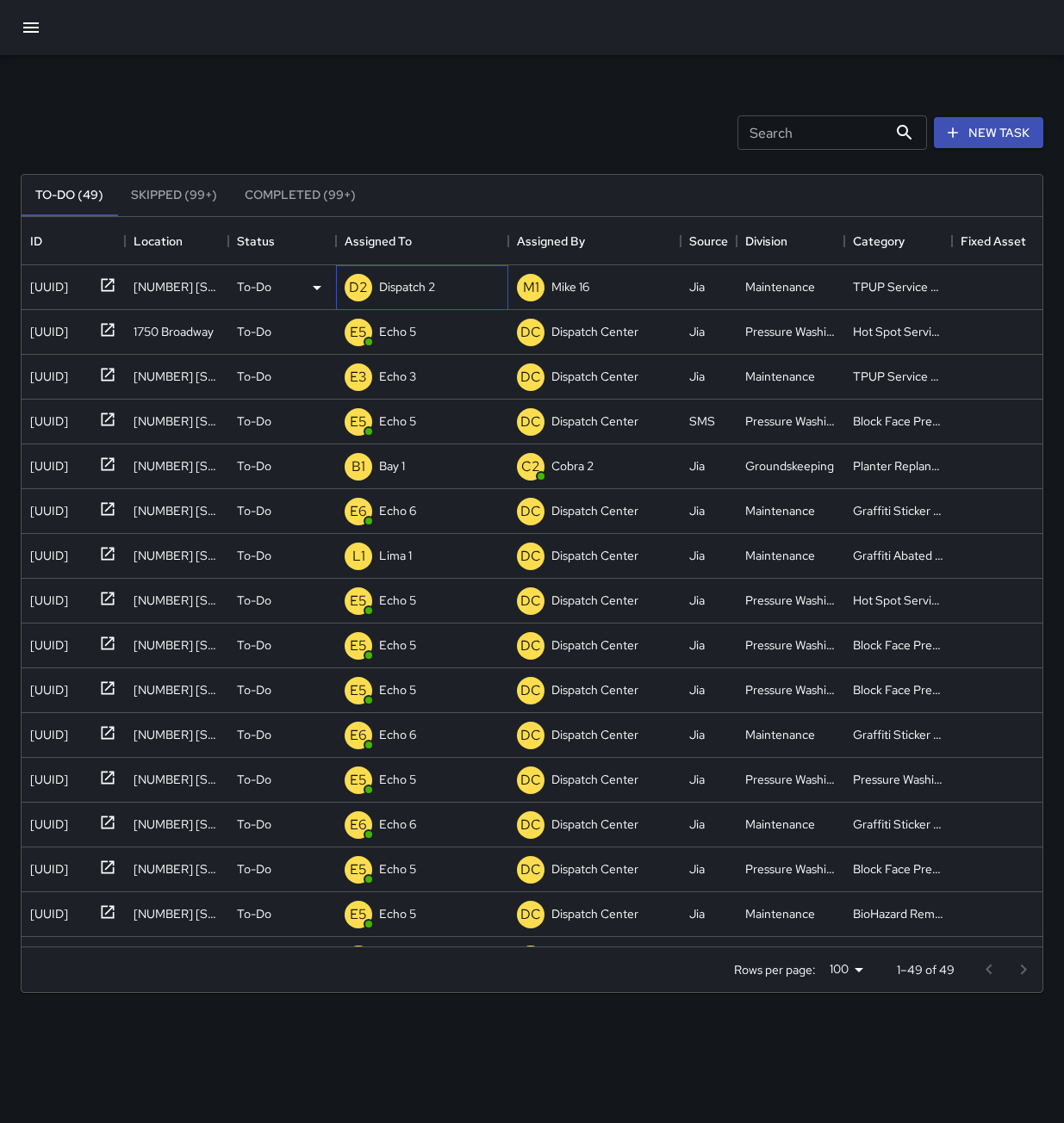 click on "Dispatch 2" at bounding box center (407, 287) 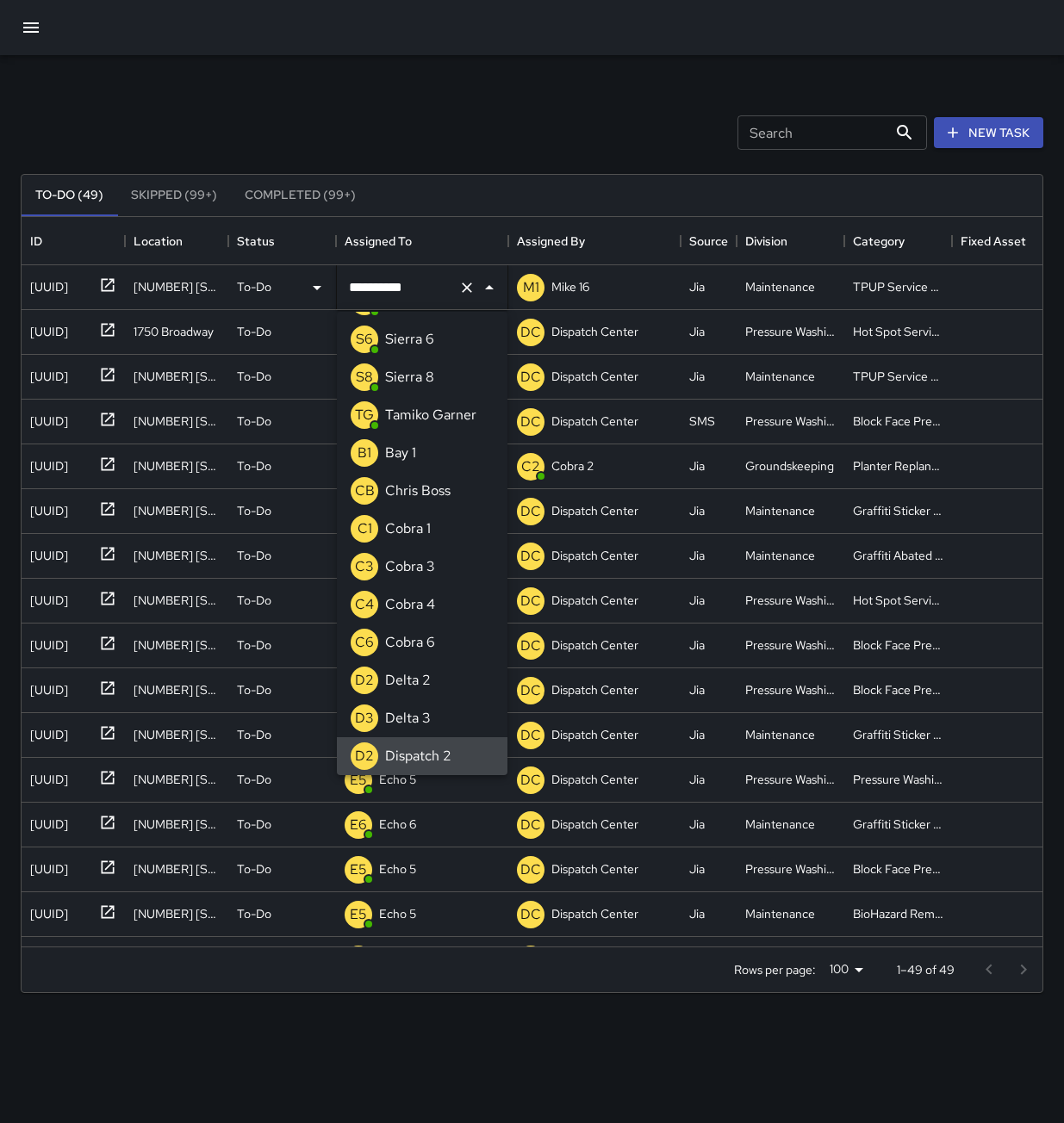 click 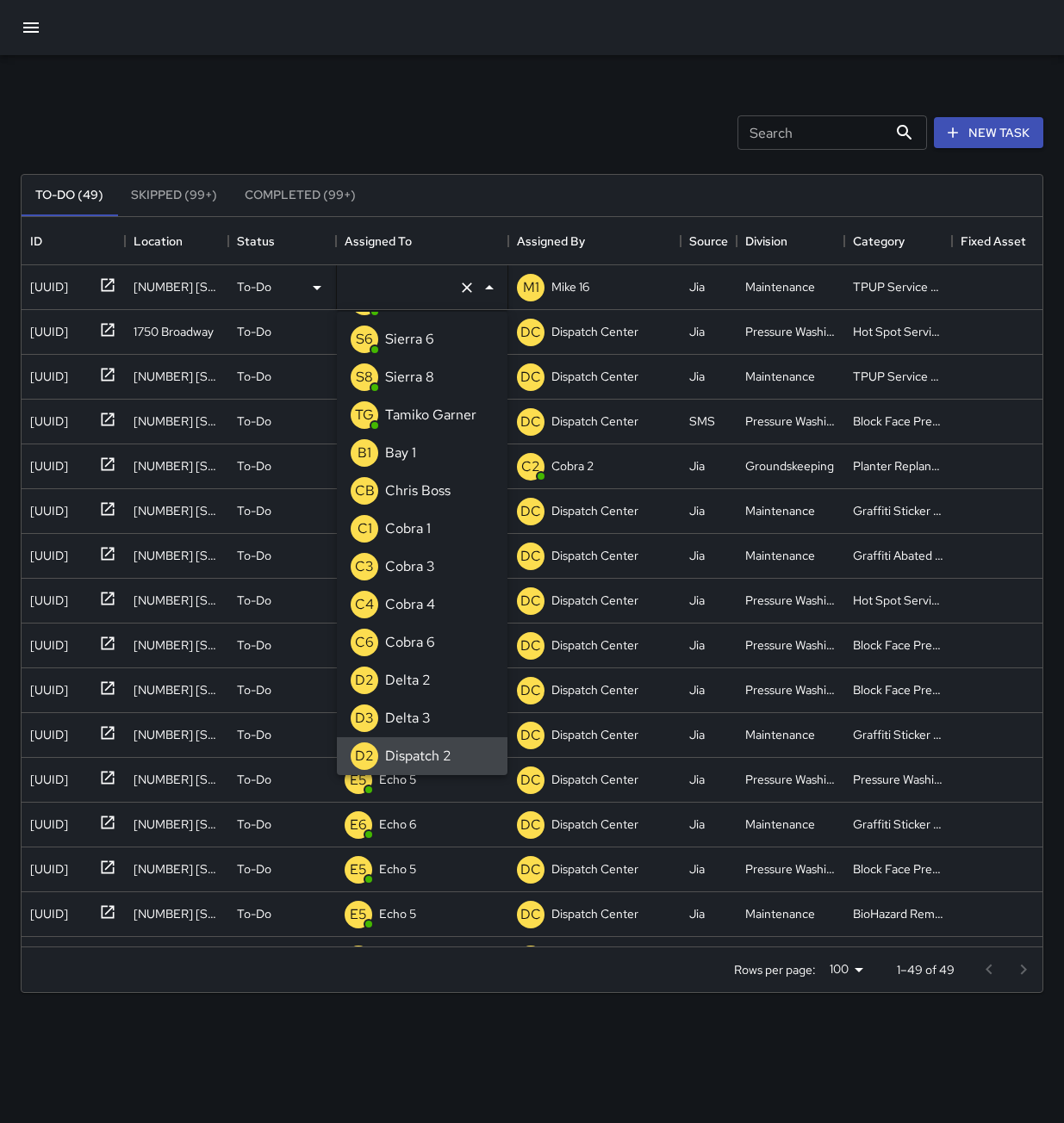 scroll, scrollTop: 7, scrollLeft: 0, axis: vertical 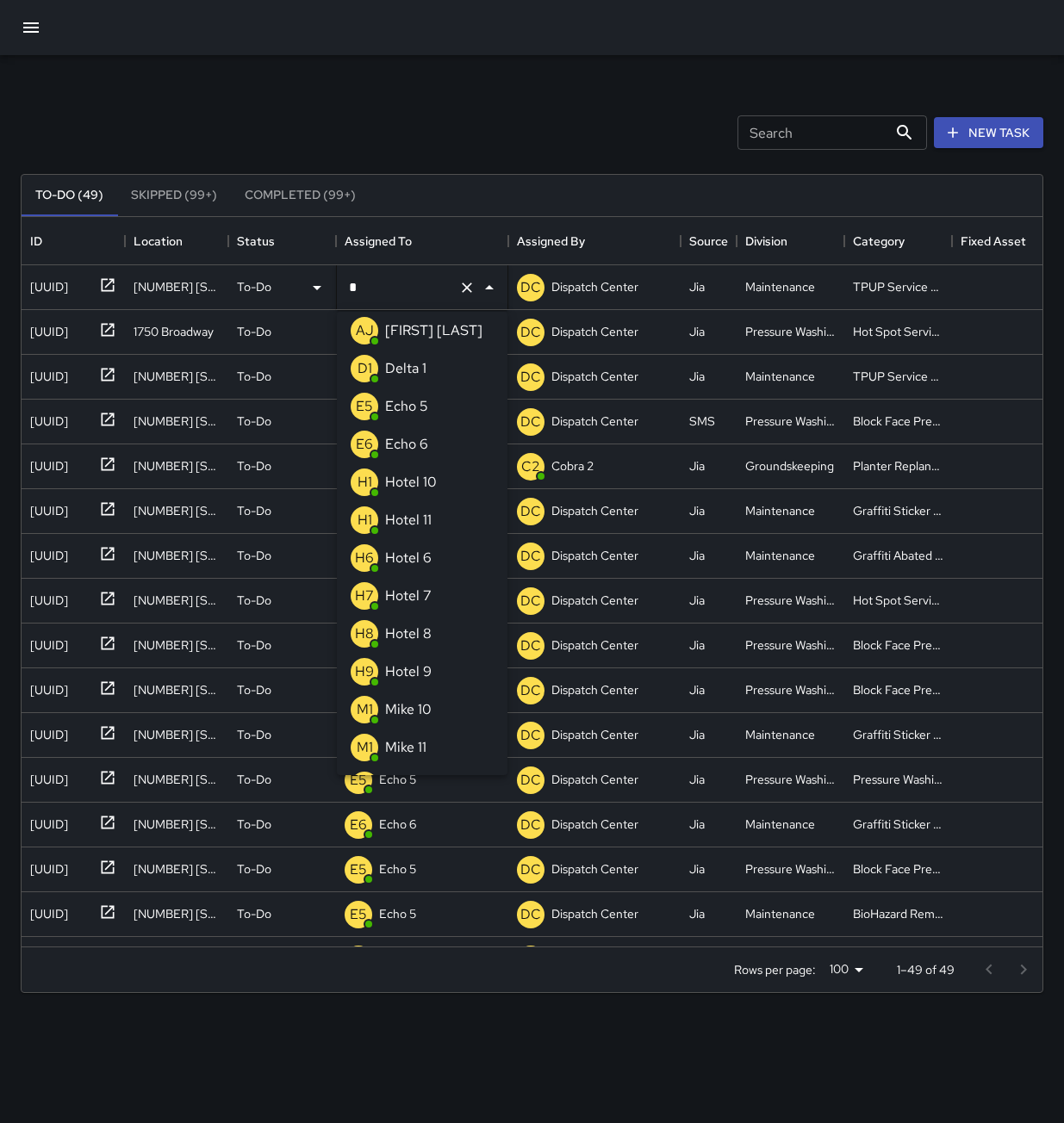 type on "**" 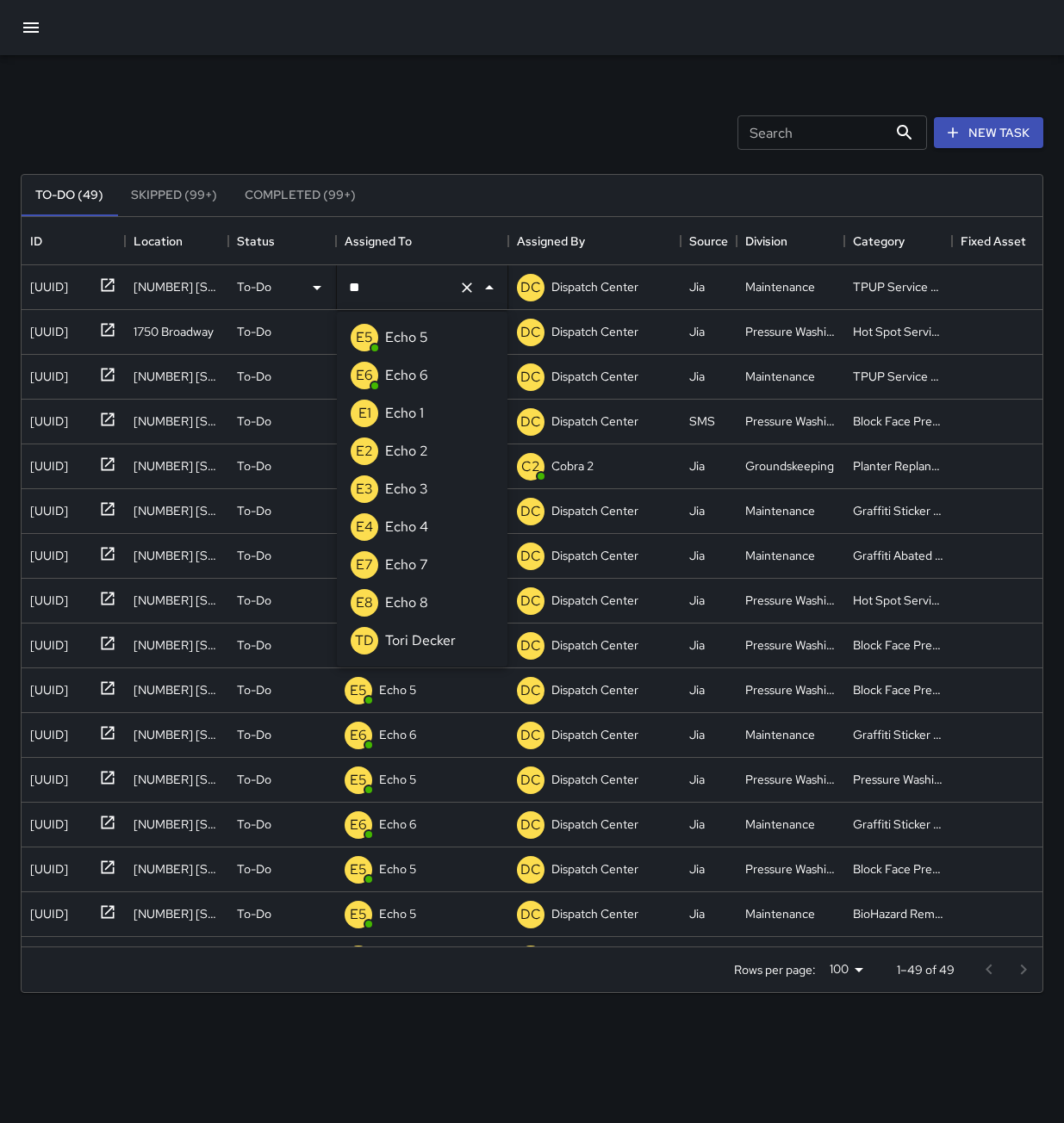 scroll, scrollTop: 0, scrollLeft: 0, axis: both 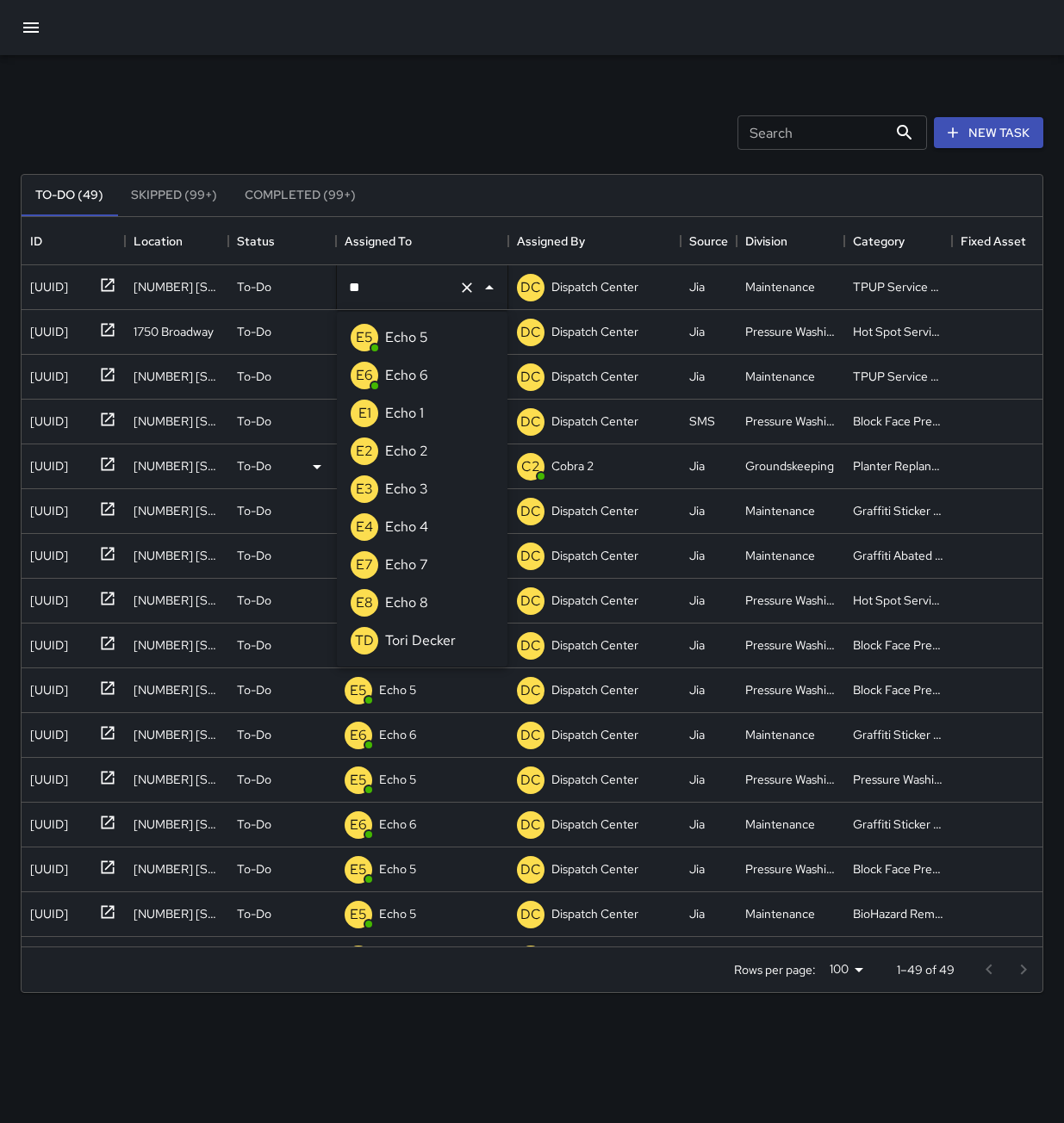click on "E3 Echo 3" at bounding box center (422, 489) 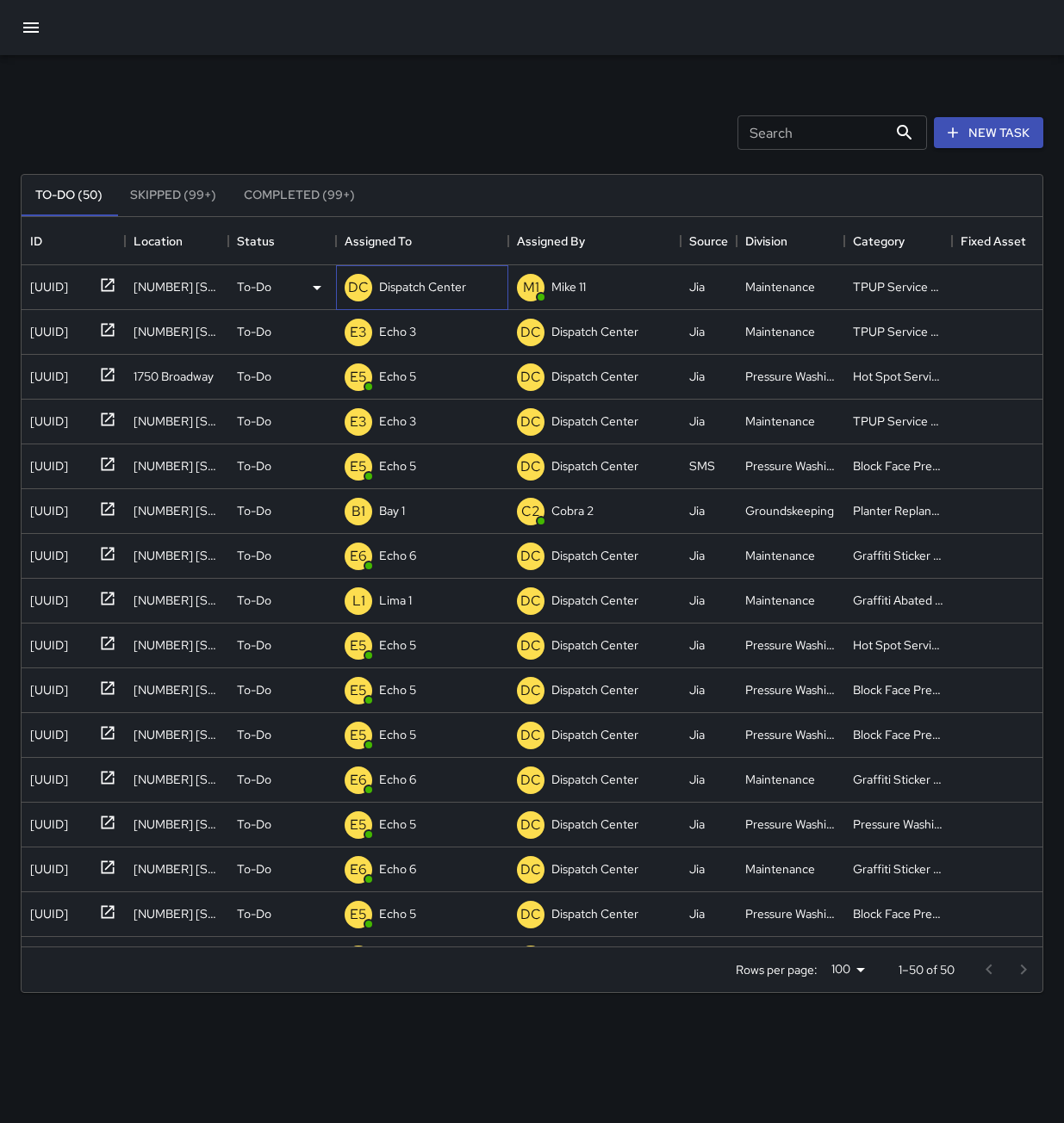 click on "Dispatch Center" at bounding box center [422, 287] 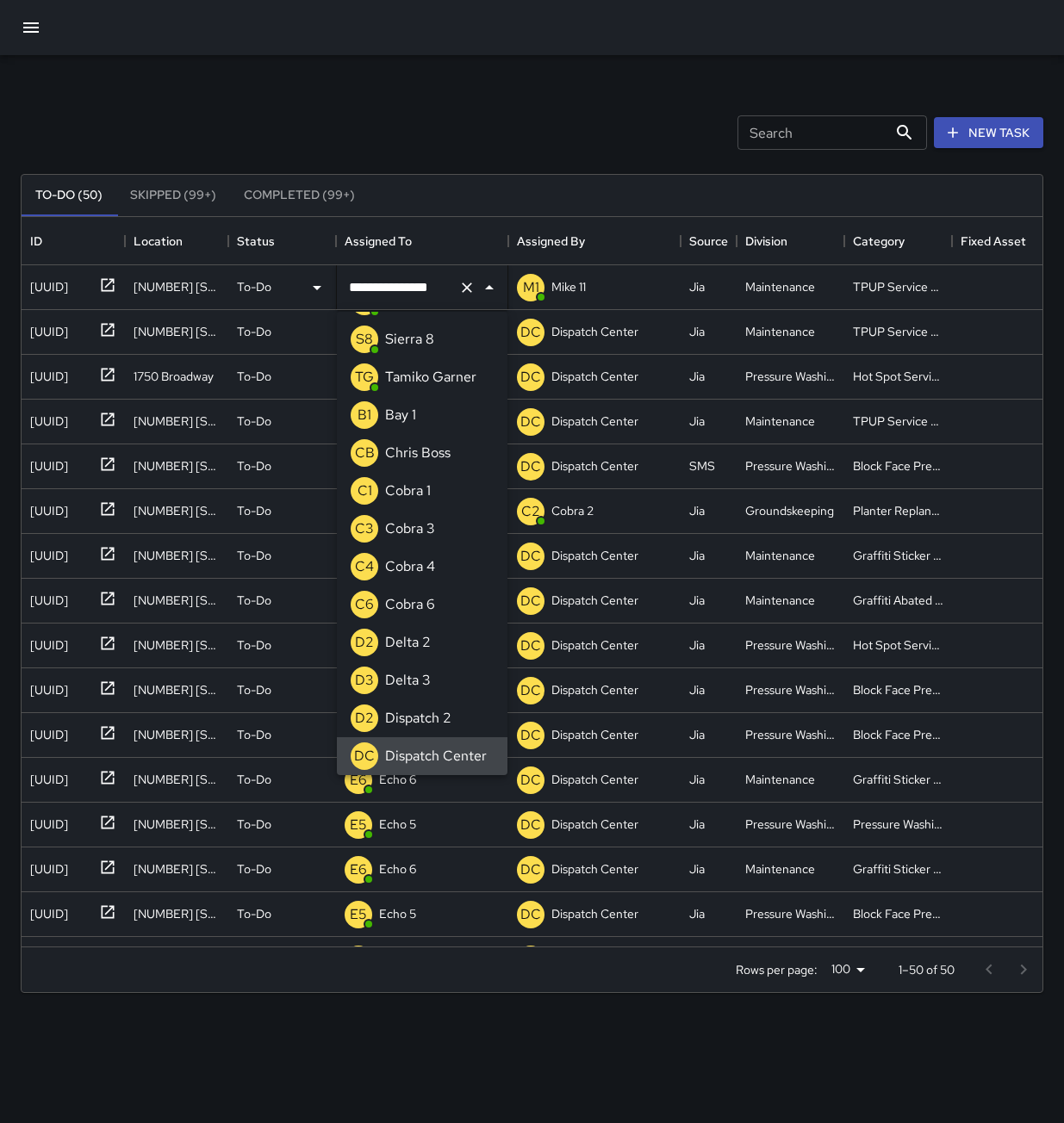 click 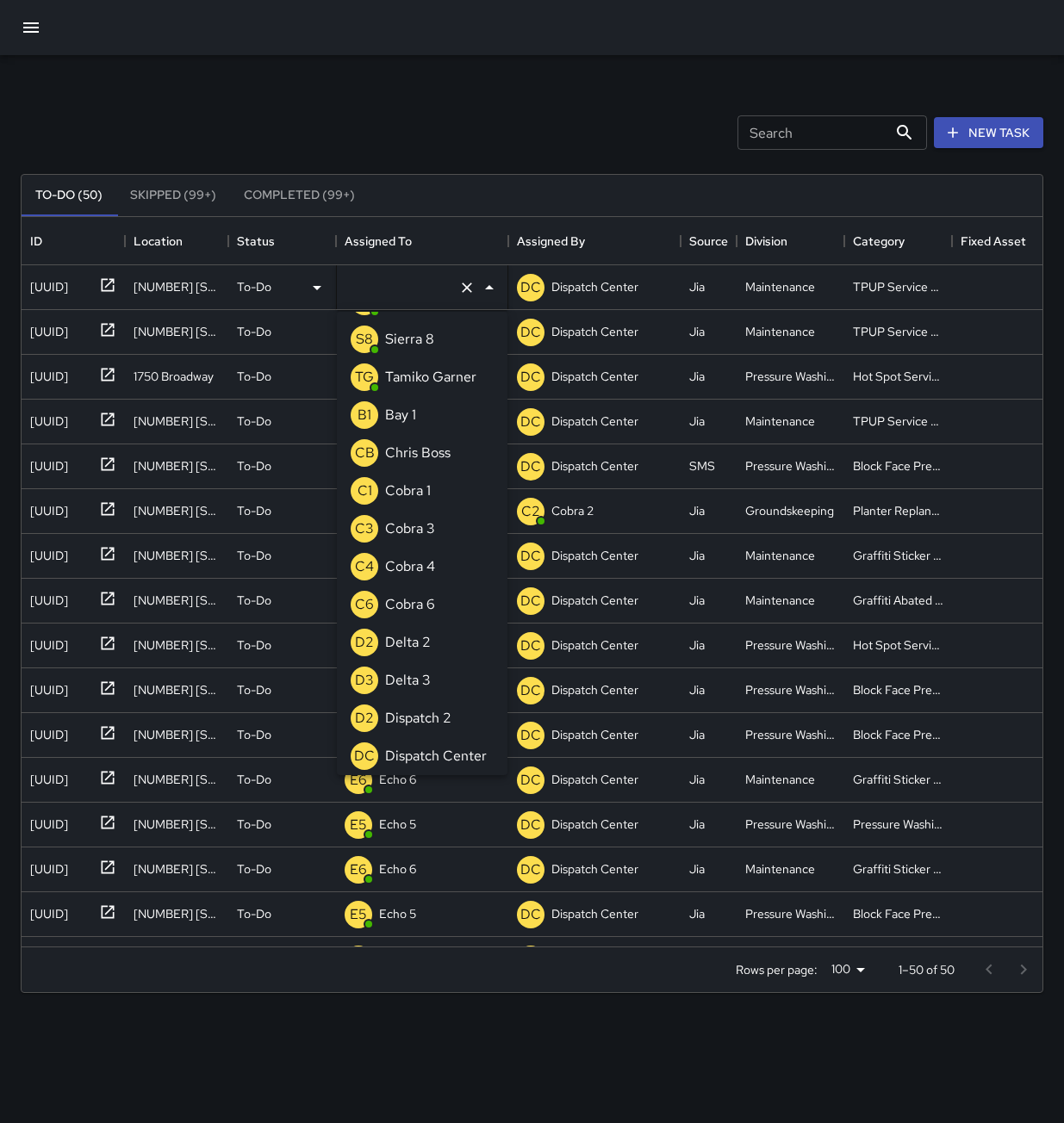 scroll, scrollTop: 7, scrollLeft: 0, axis: vertical 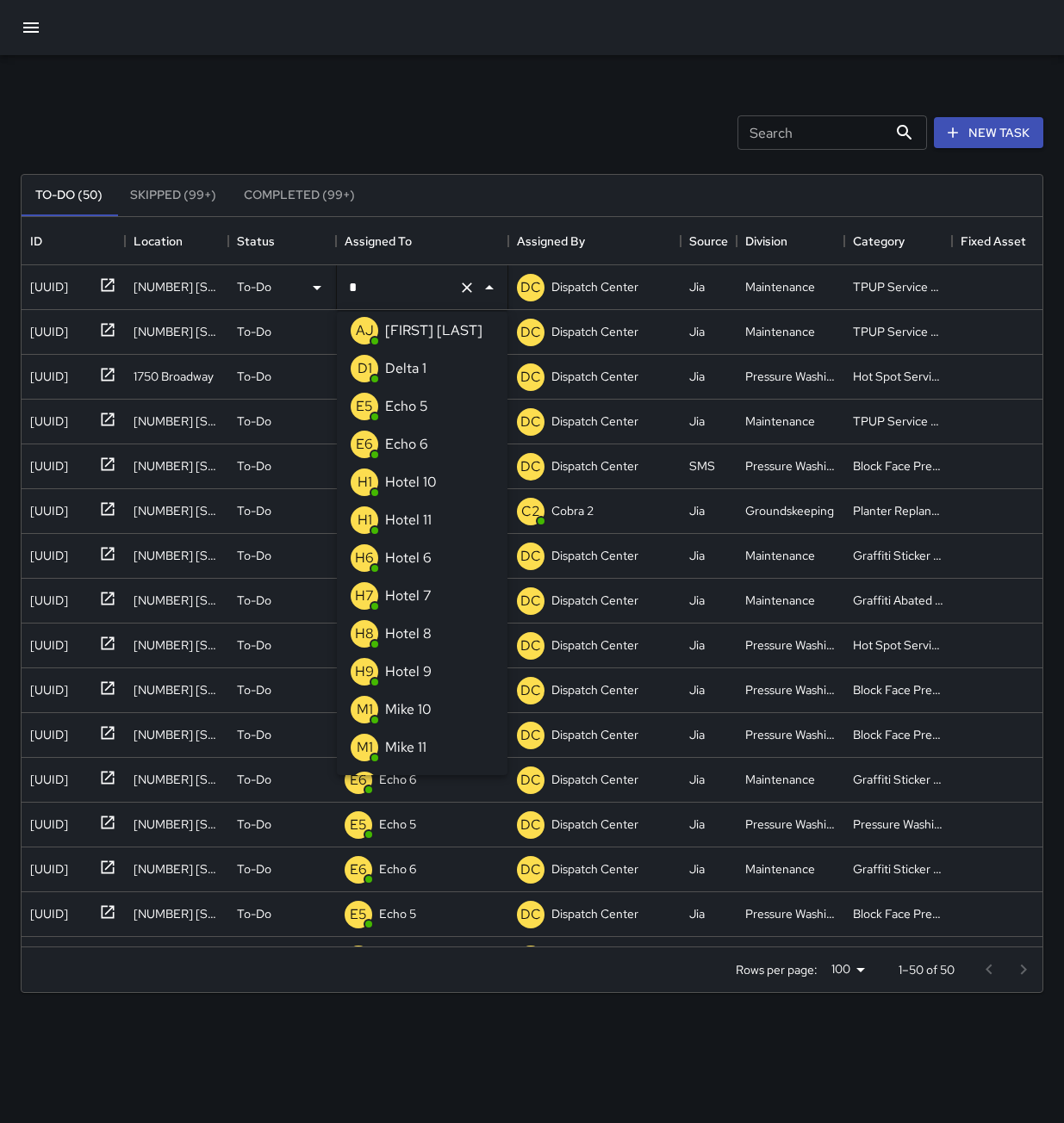 type on "**" 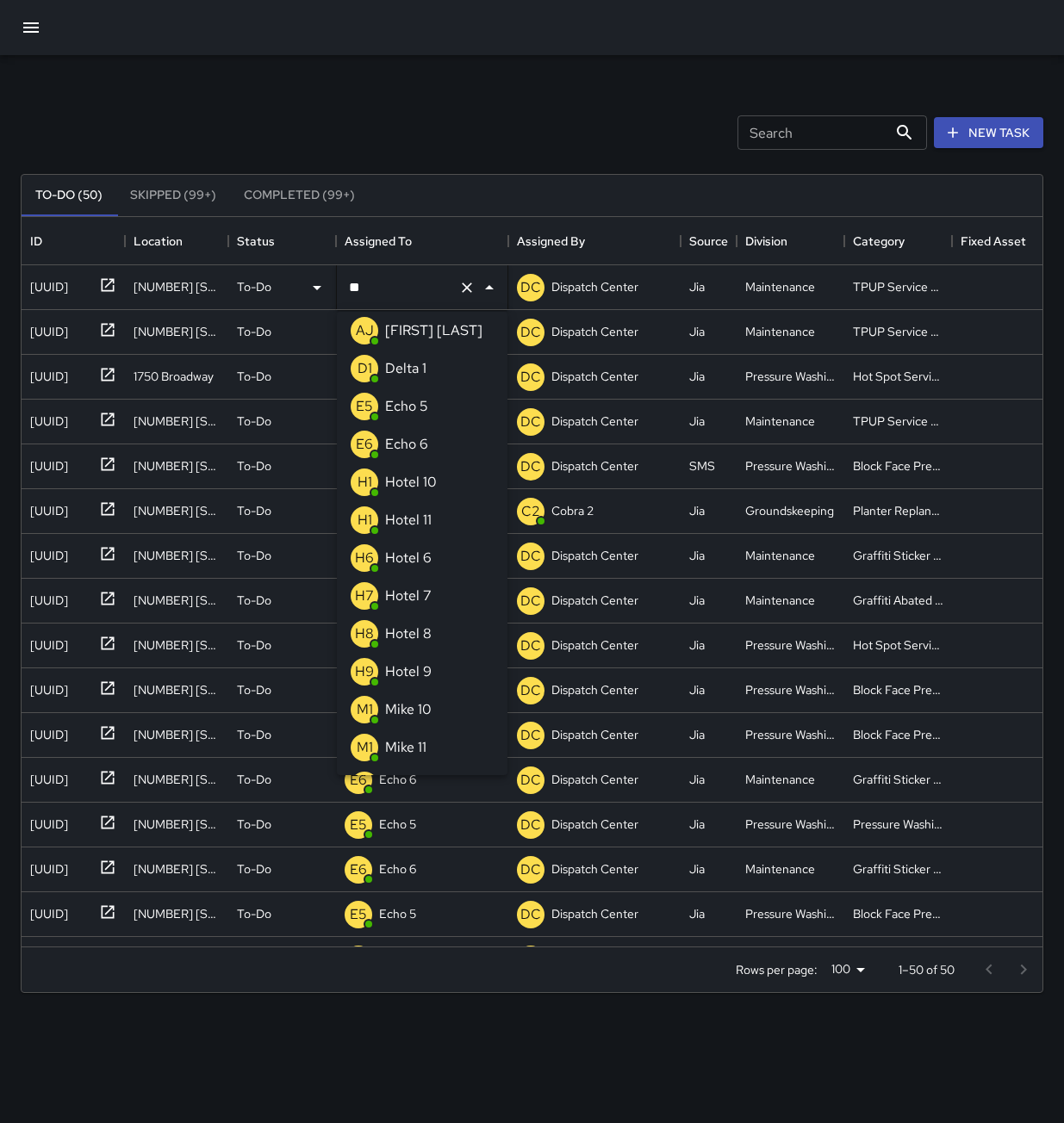 scroll, scrollTop: 0, scrollLeft: 0, axis: both 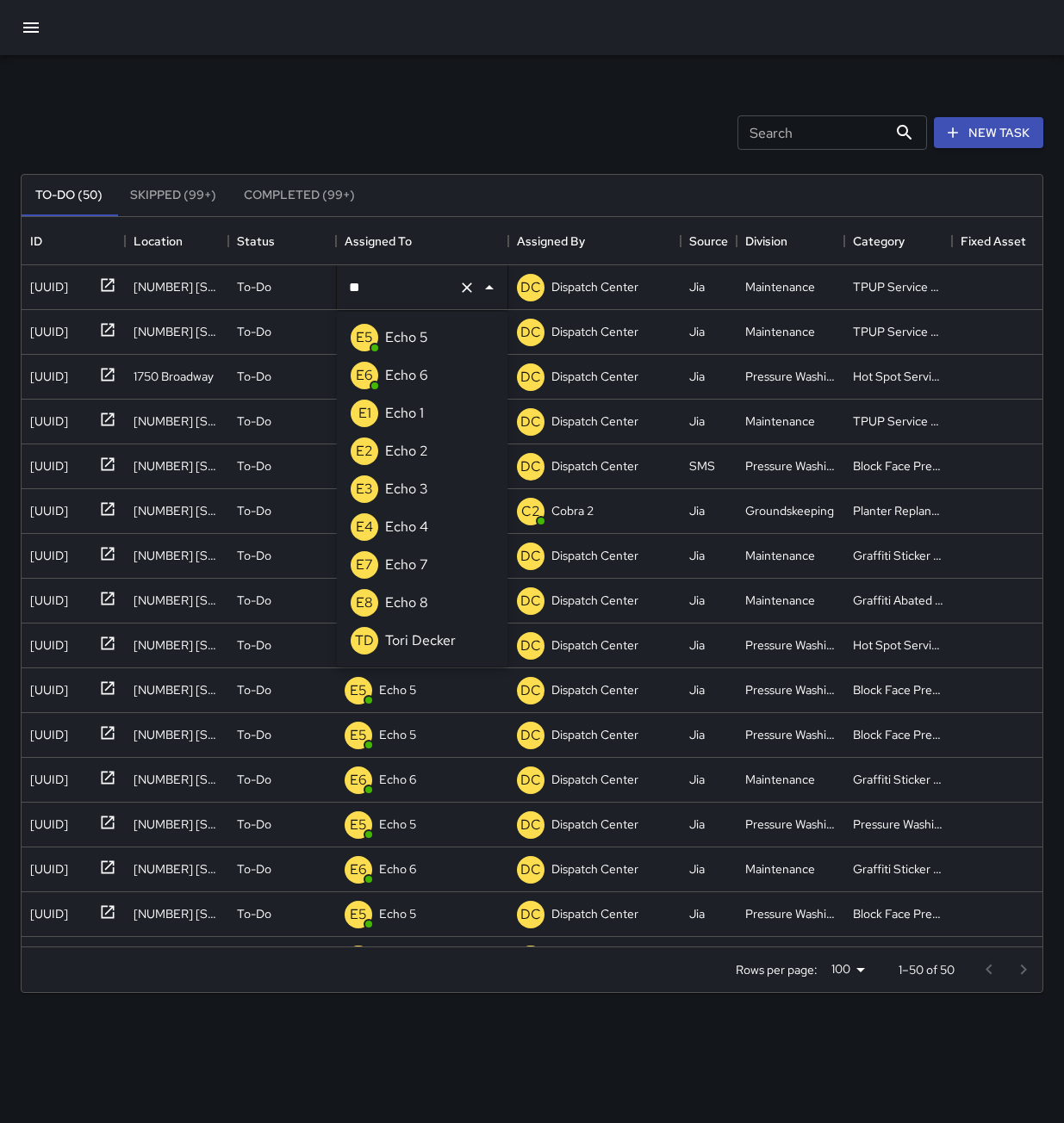 click on "E3 Echo 3" at bounding box center [422, 489] 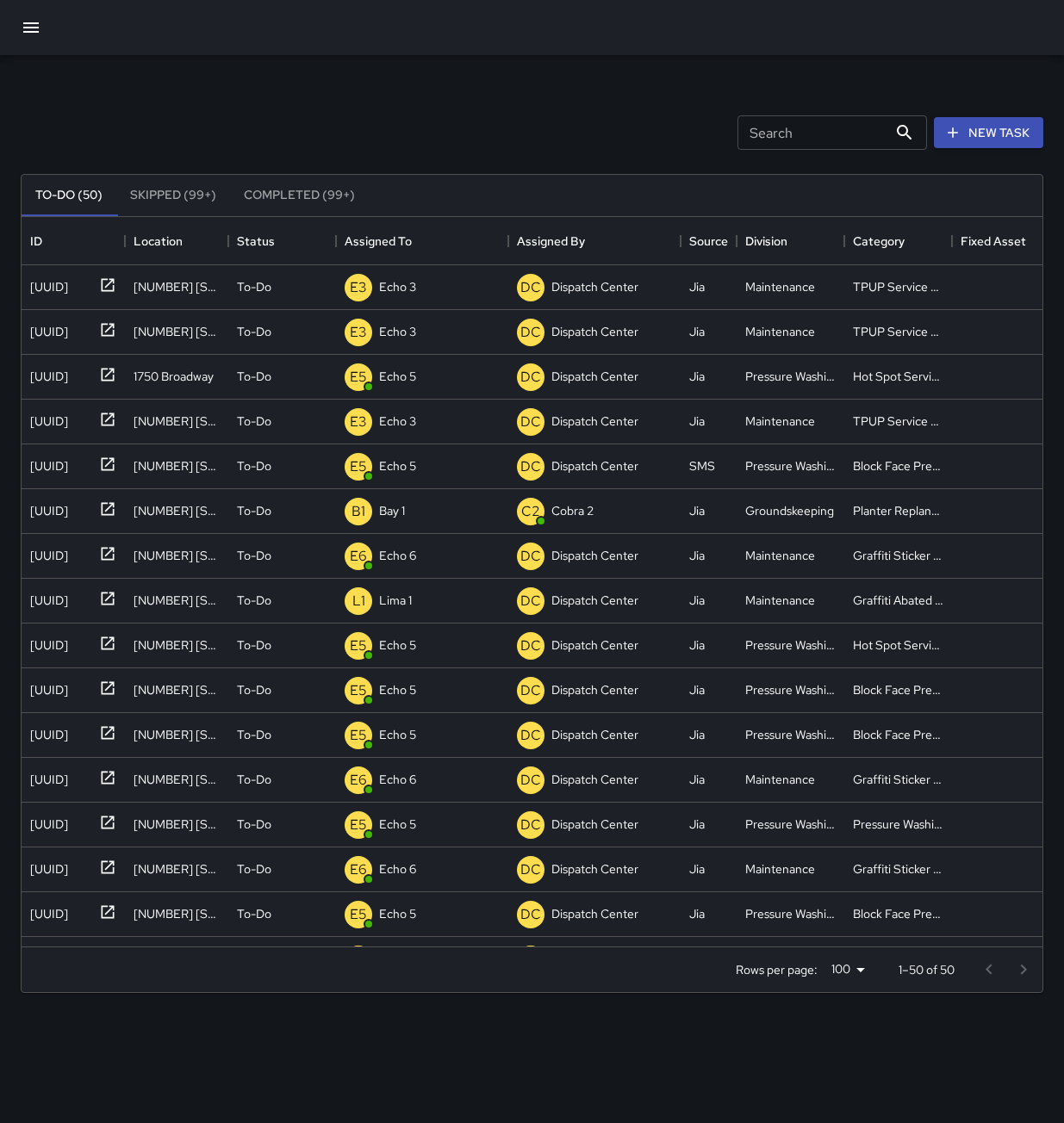 click on "Search Search New Task" at bounding box center (532, 133) 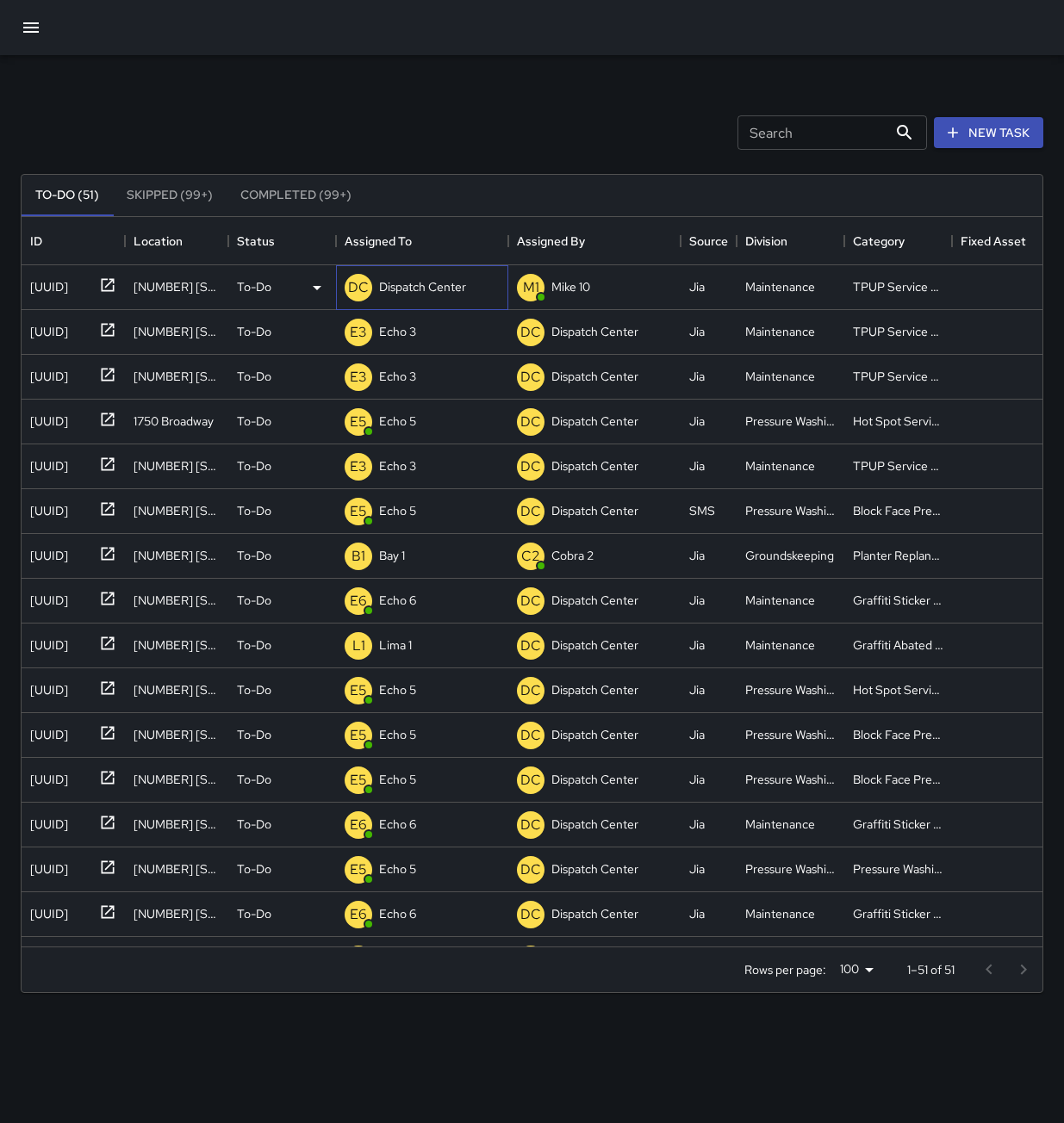 click on "DC Dispatch Center" at bounding box center [422, 288] 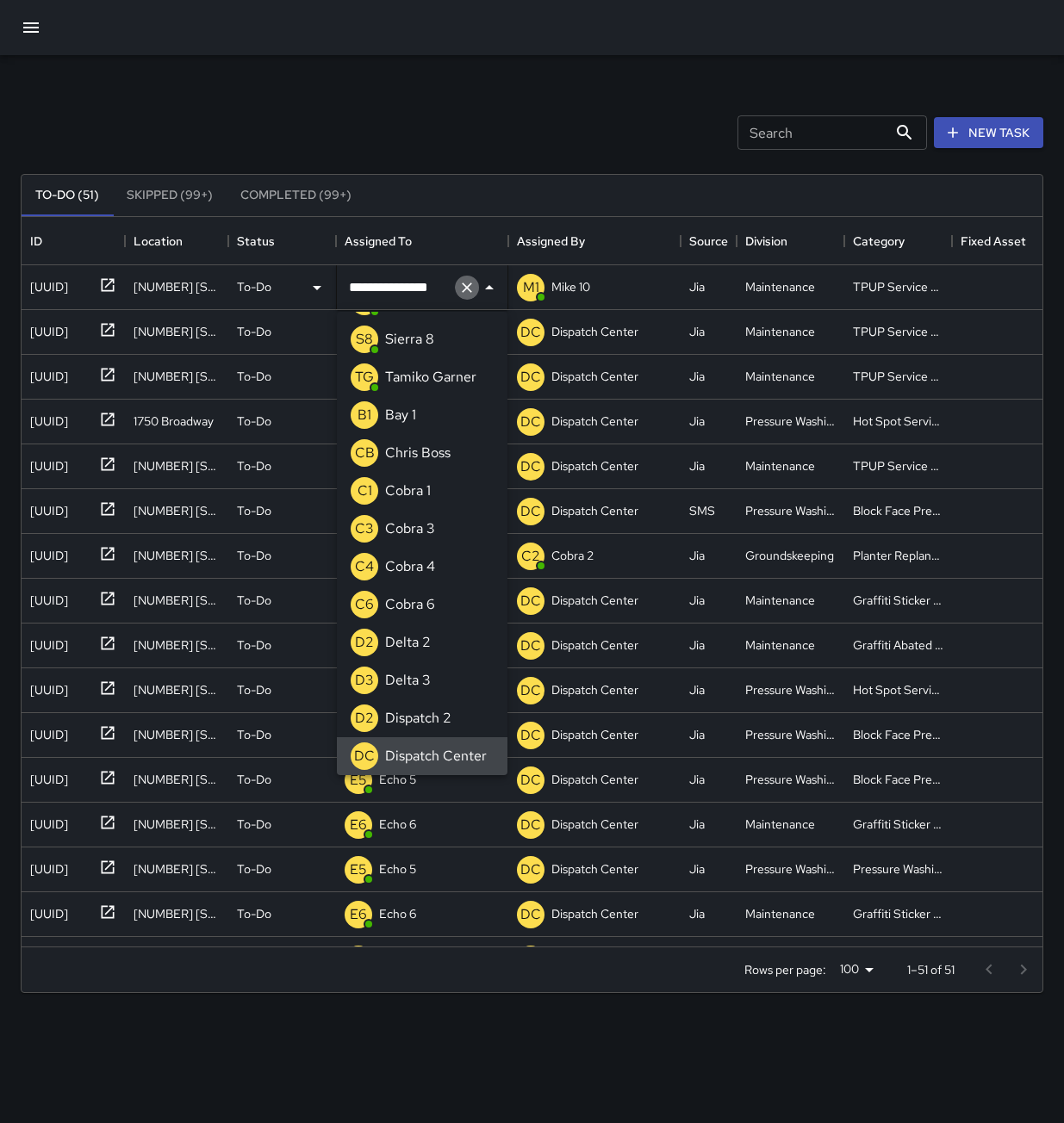 click 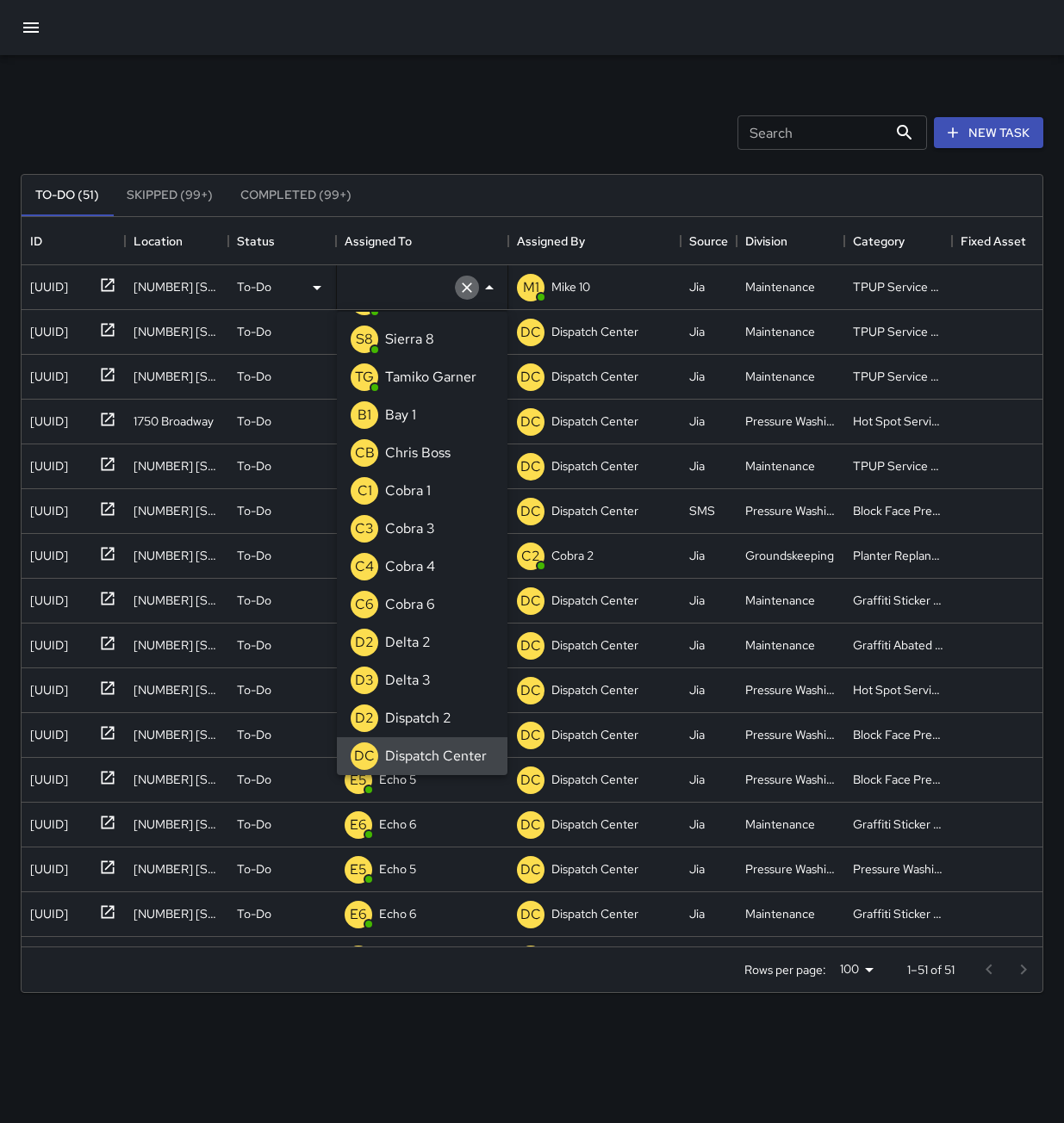 scroll, scrollTop: 7, scrollLeft: 0, axis: vertical 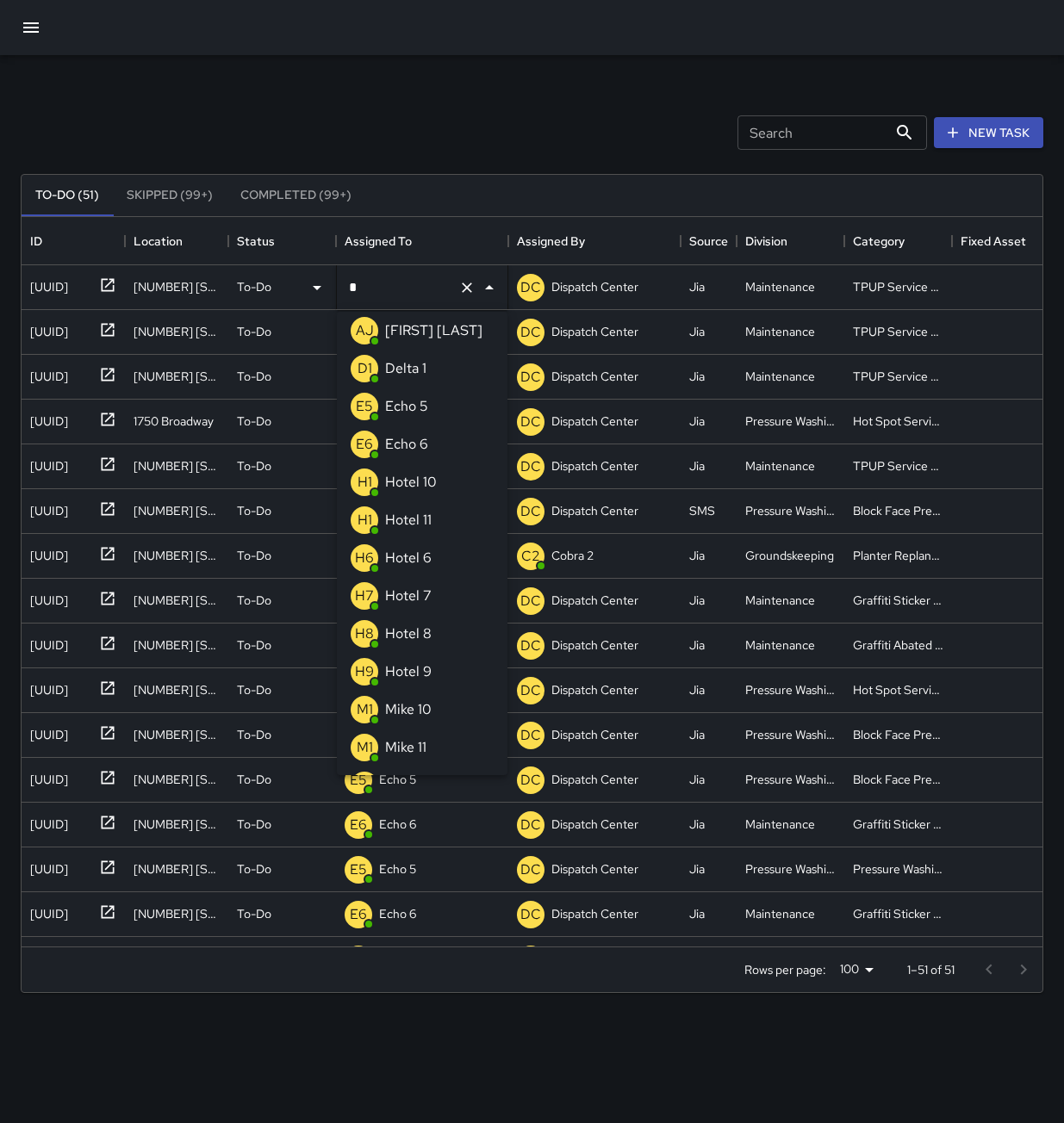 type on "**" 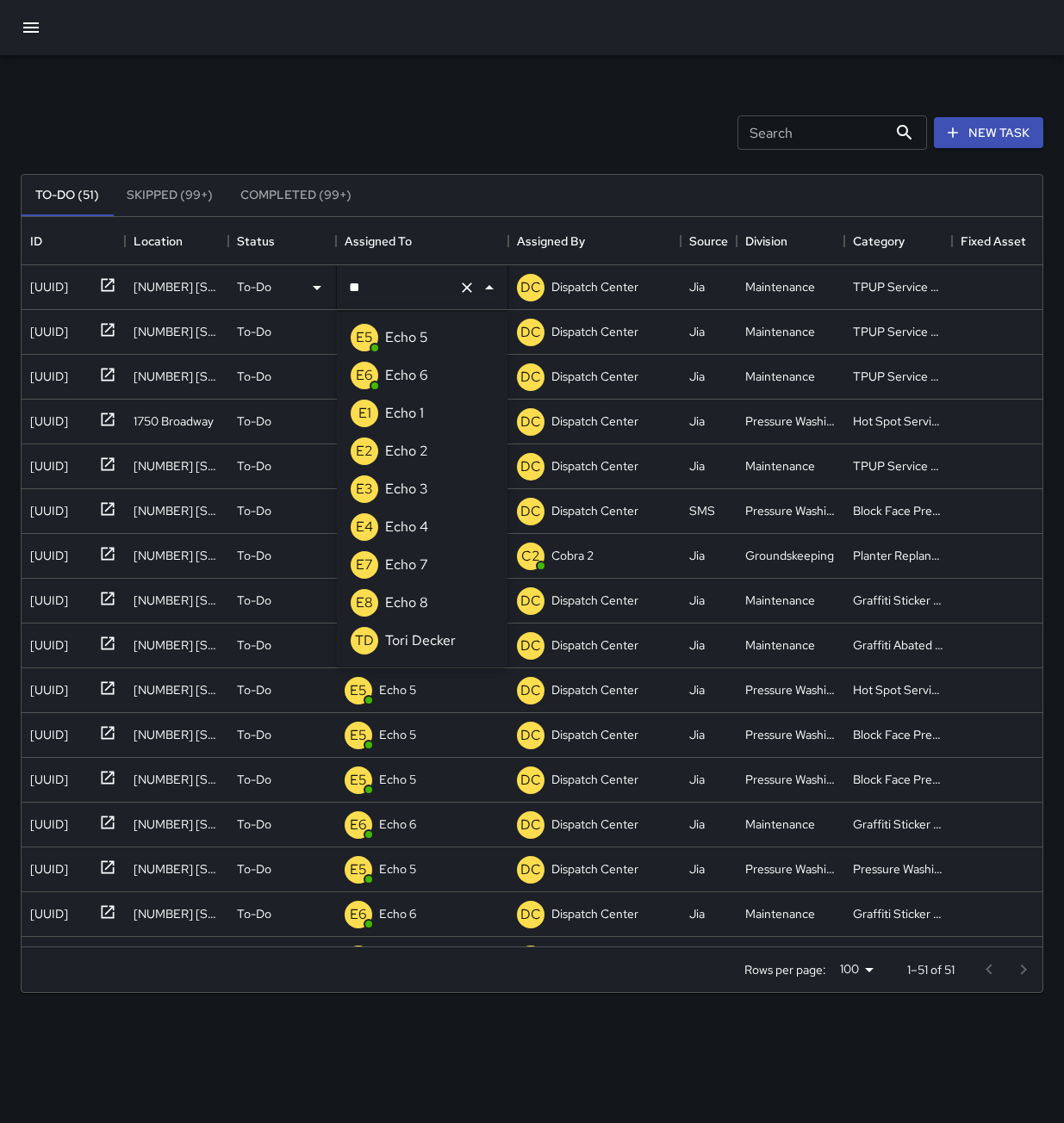 scroll, scrollTop: 0, scrollLeft: 0, axis: both 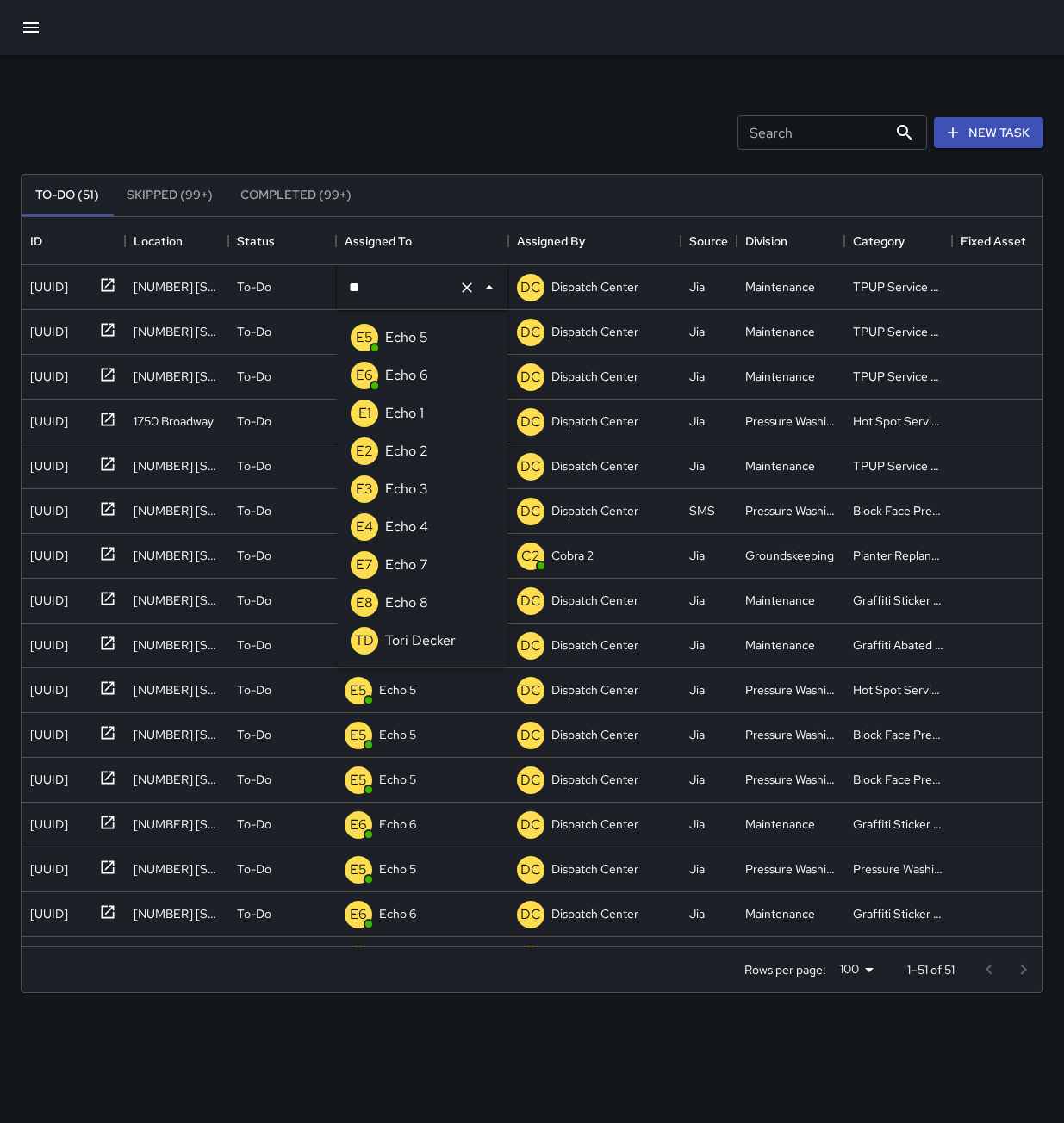click on "E3 Echo 3" at bounding box center (422, 489) 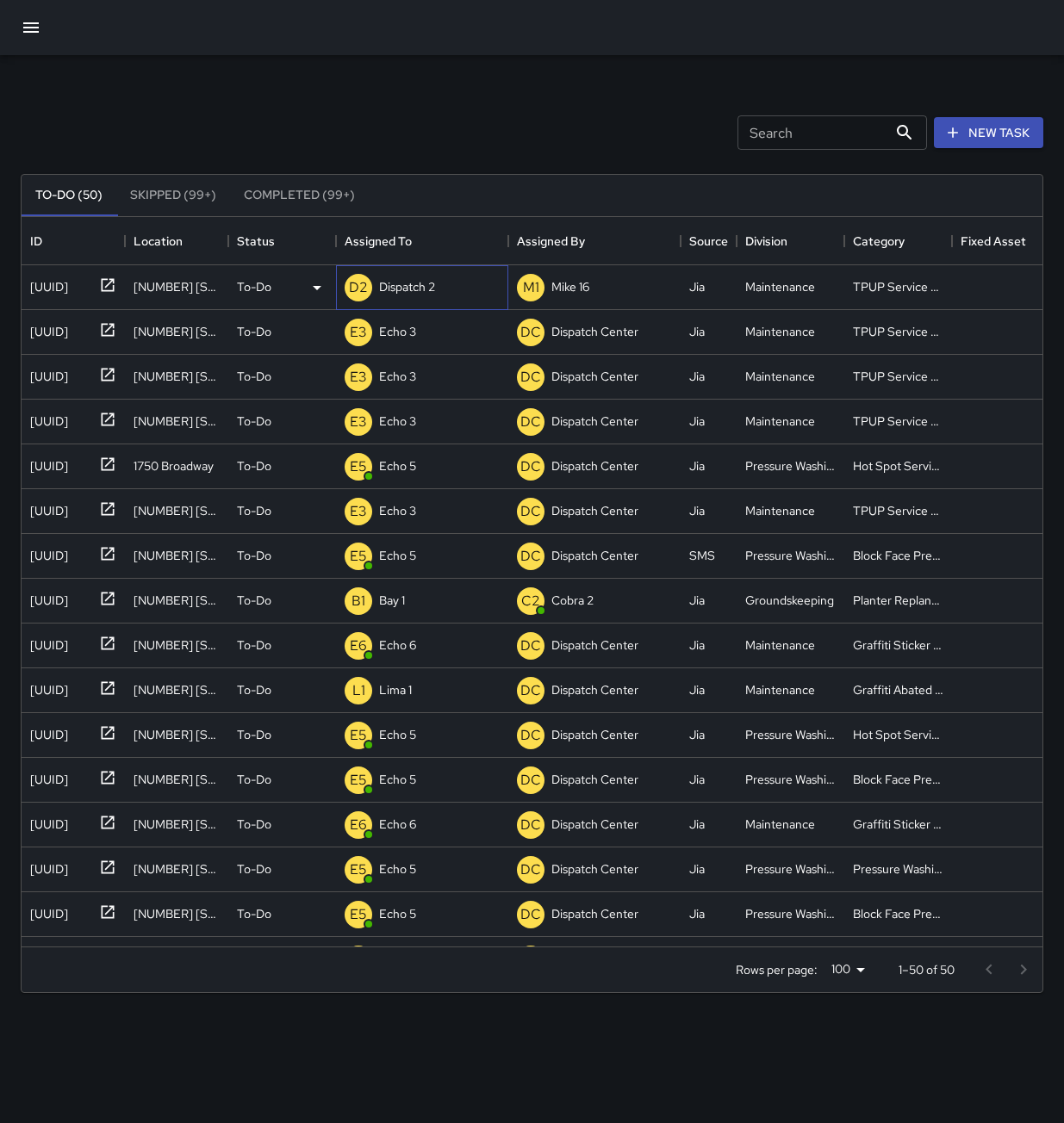 click on "D2 Dispatch 2" at bounding box center (422, 288) 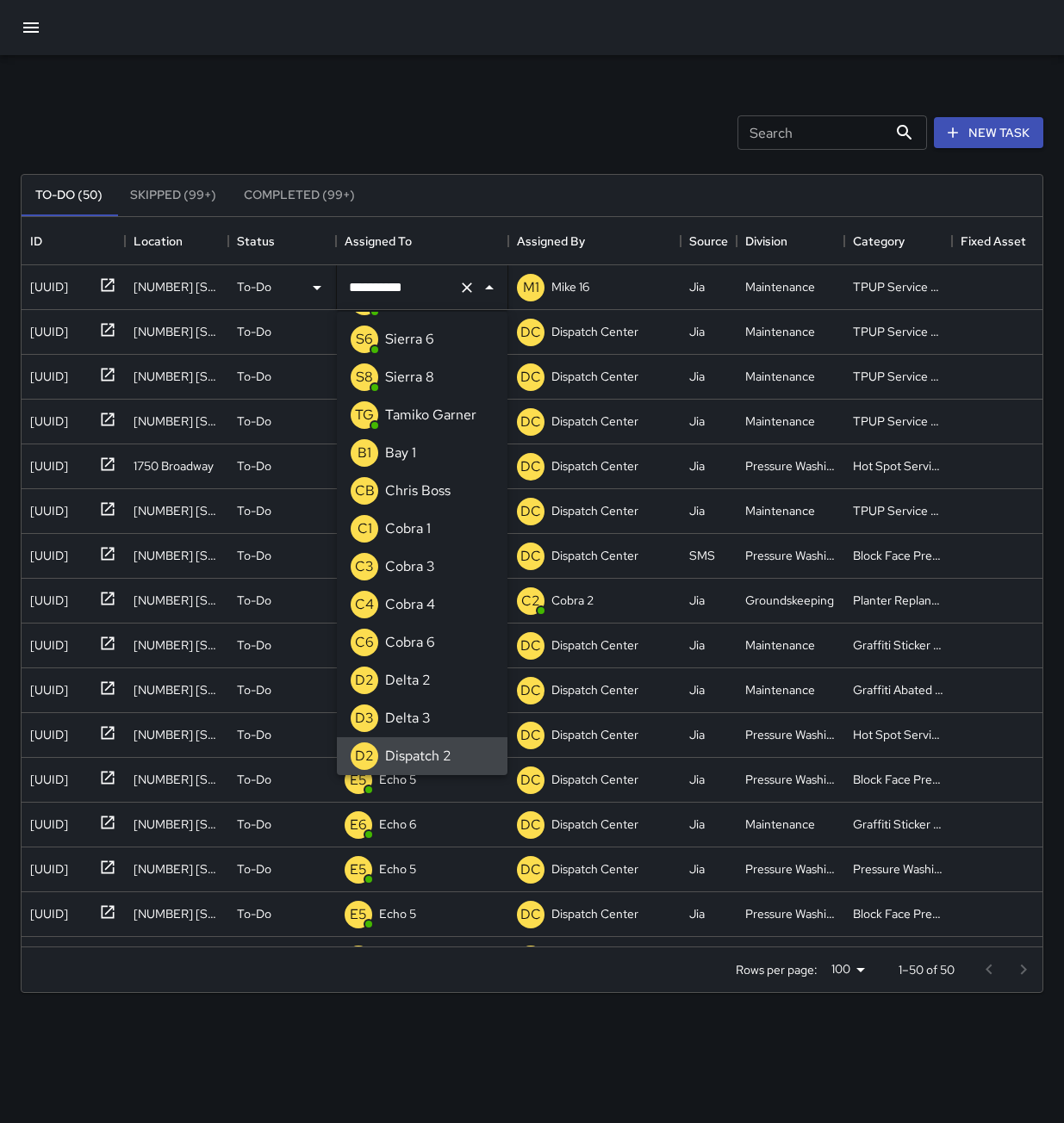click 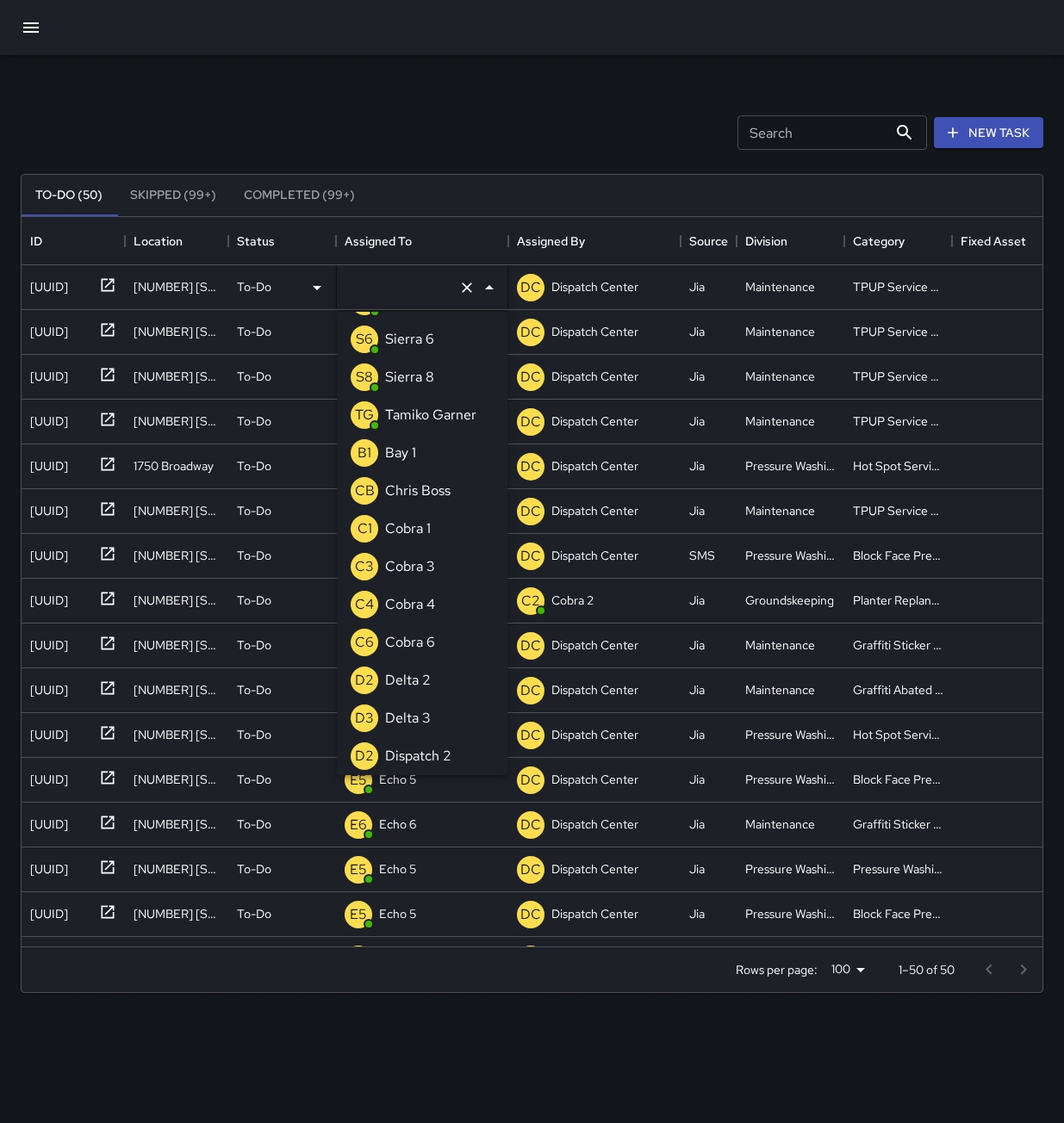 scroll, scrollTop: 7, scrollLeft: 0, axis: vertical 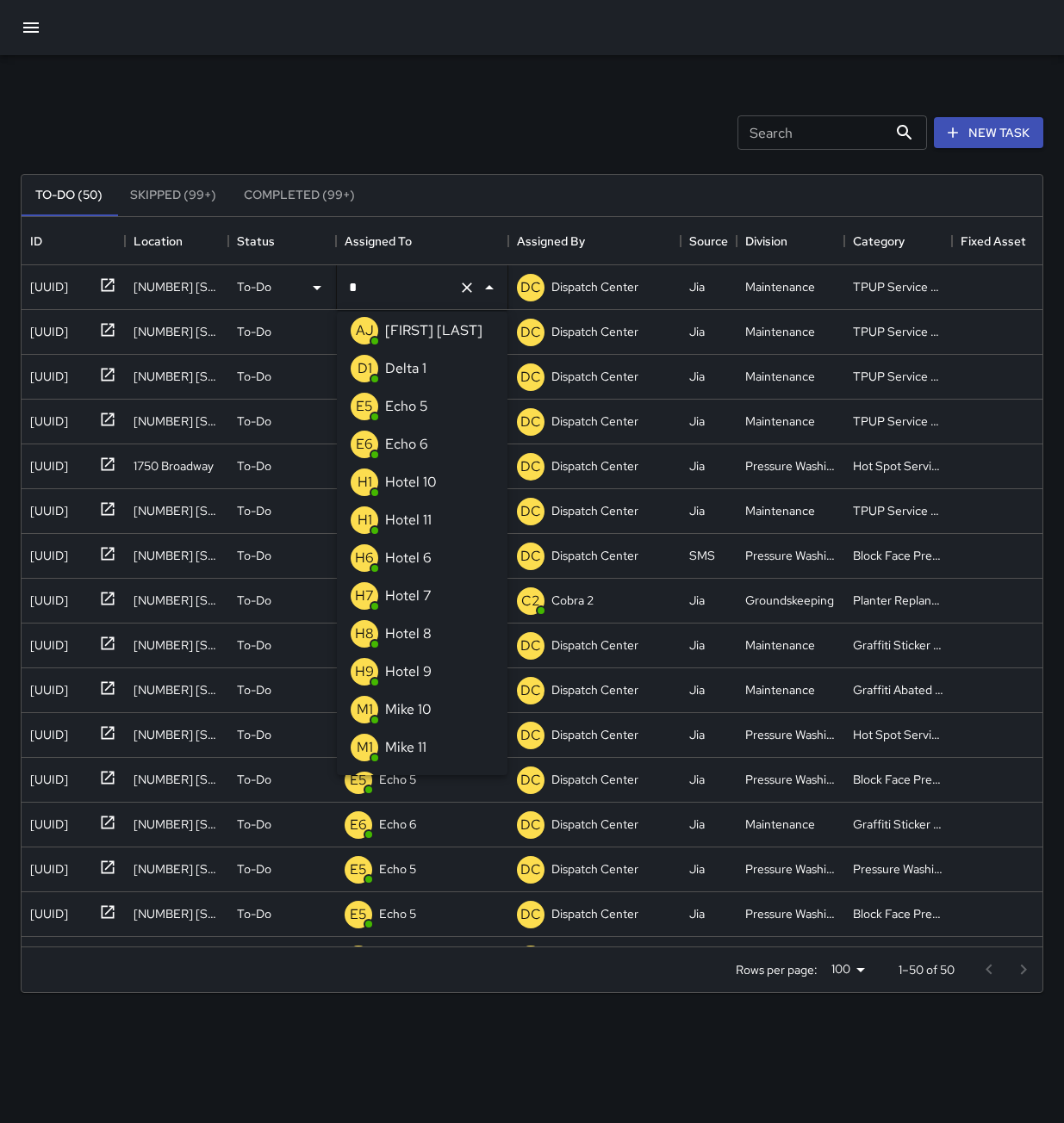 type on "**" 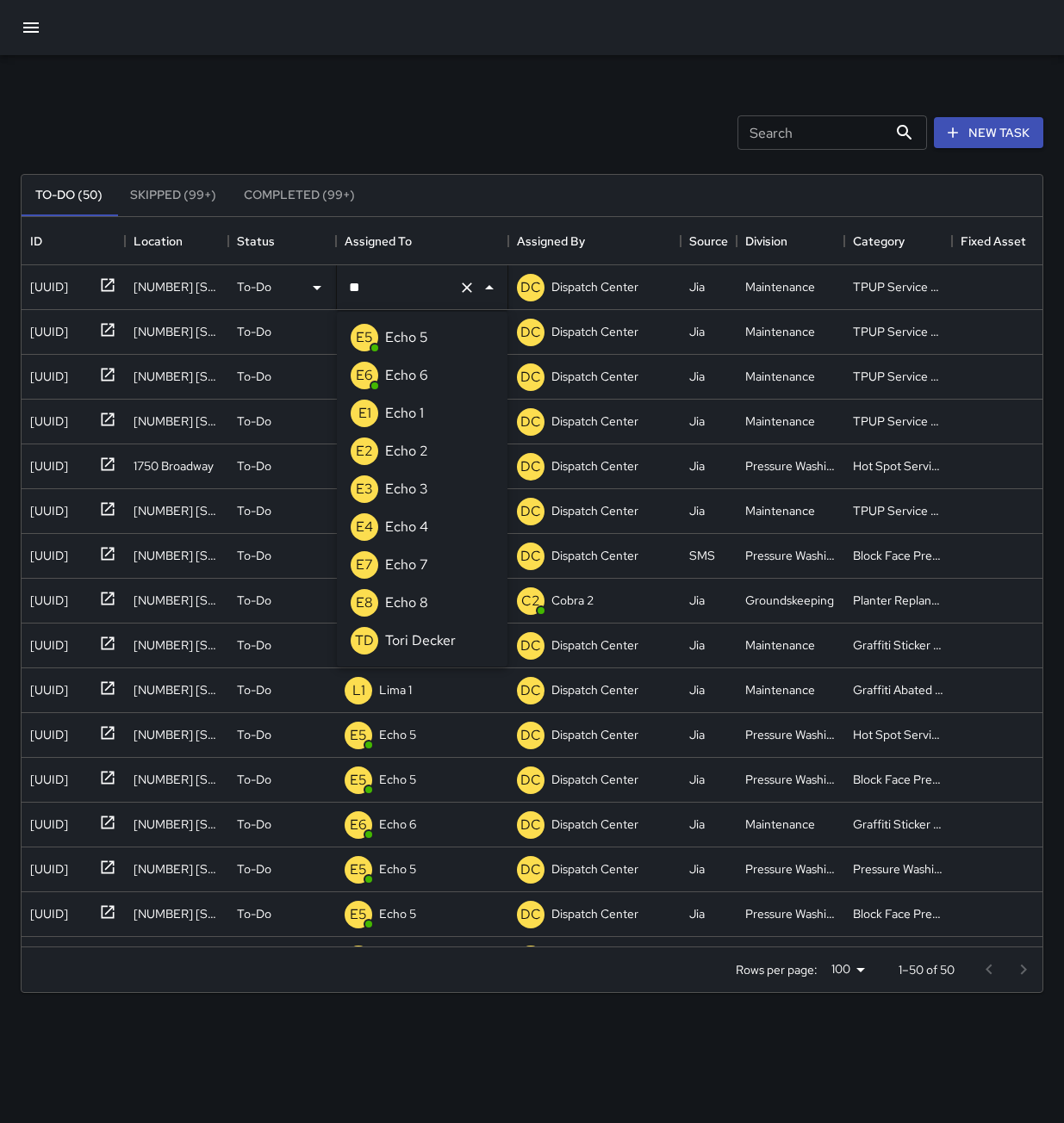 scroll, scrollTop: 0, scrollLeft: 0, axis: both 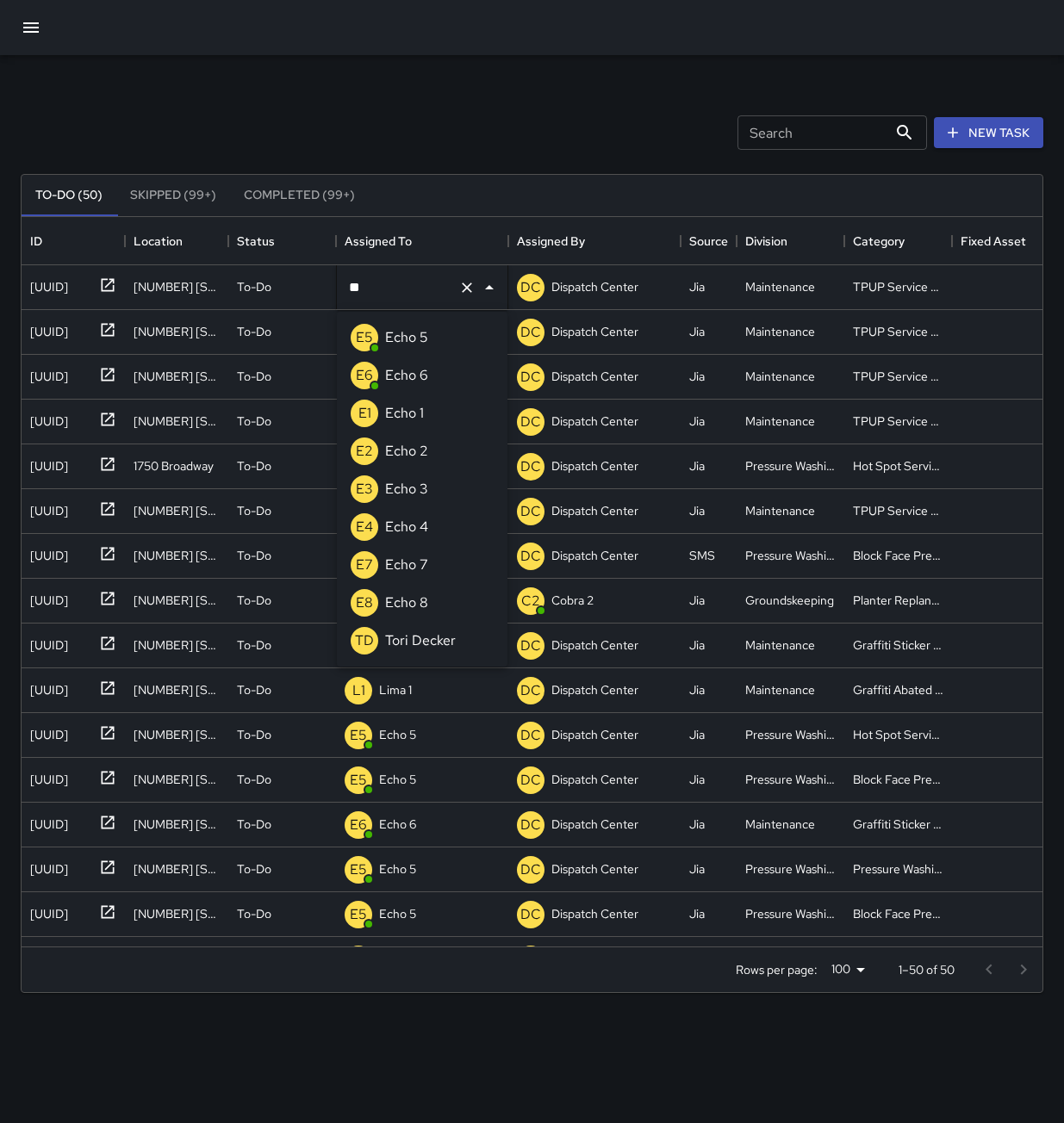 click on "E3 Echo 3" at bounding box center (422, 489) 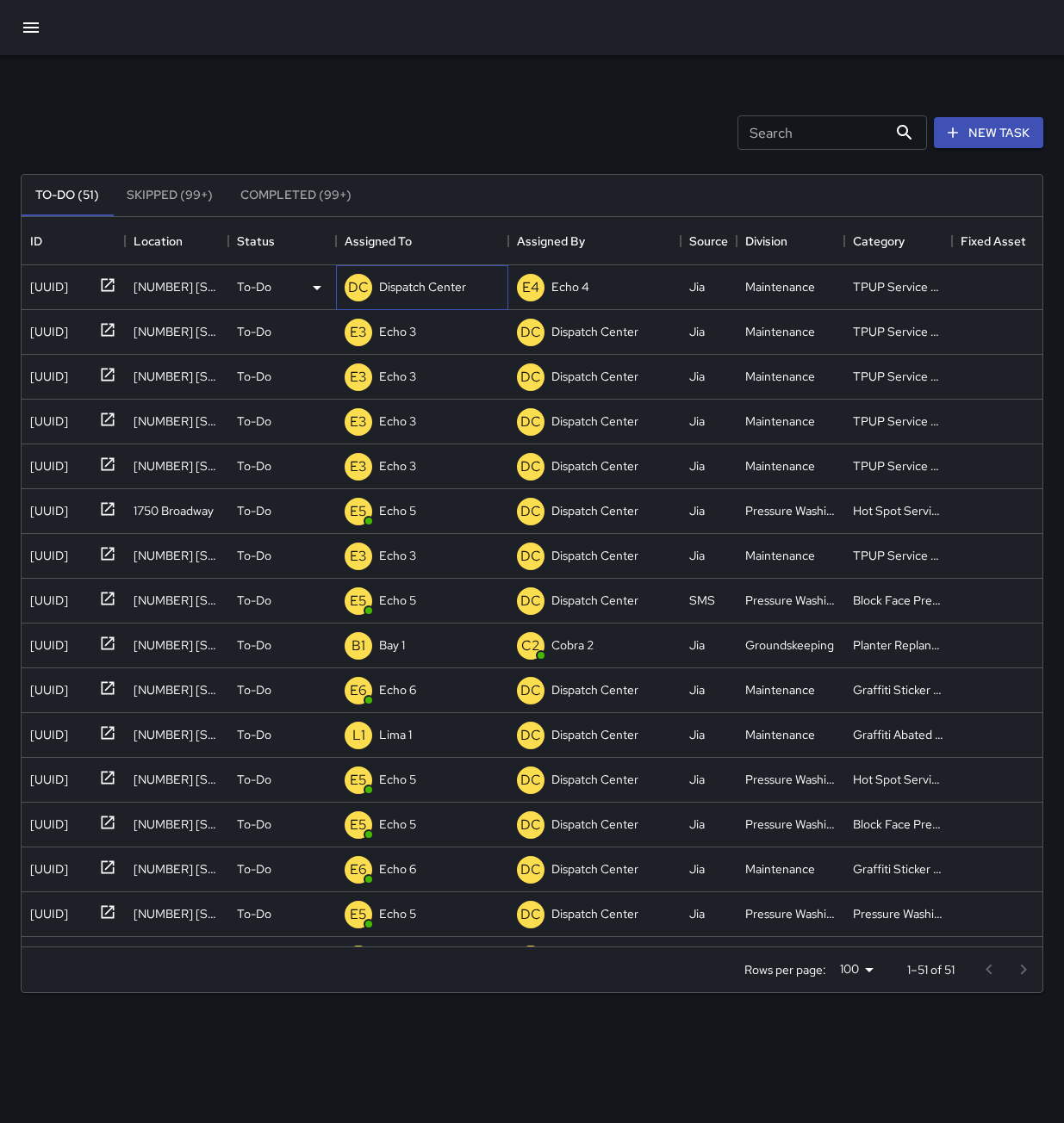 click on "Dispatch Center" at bounding box center [422, 287] 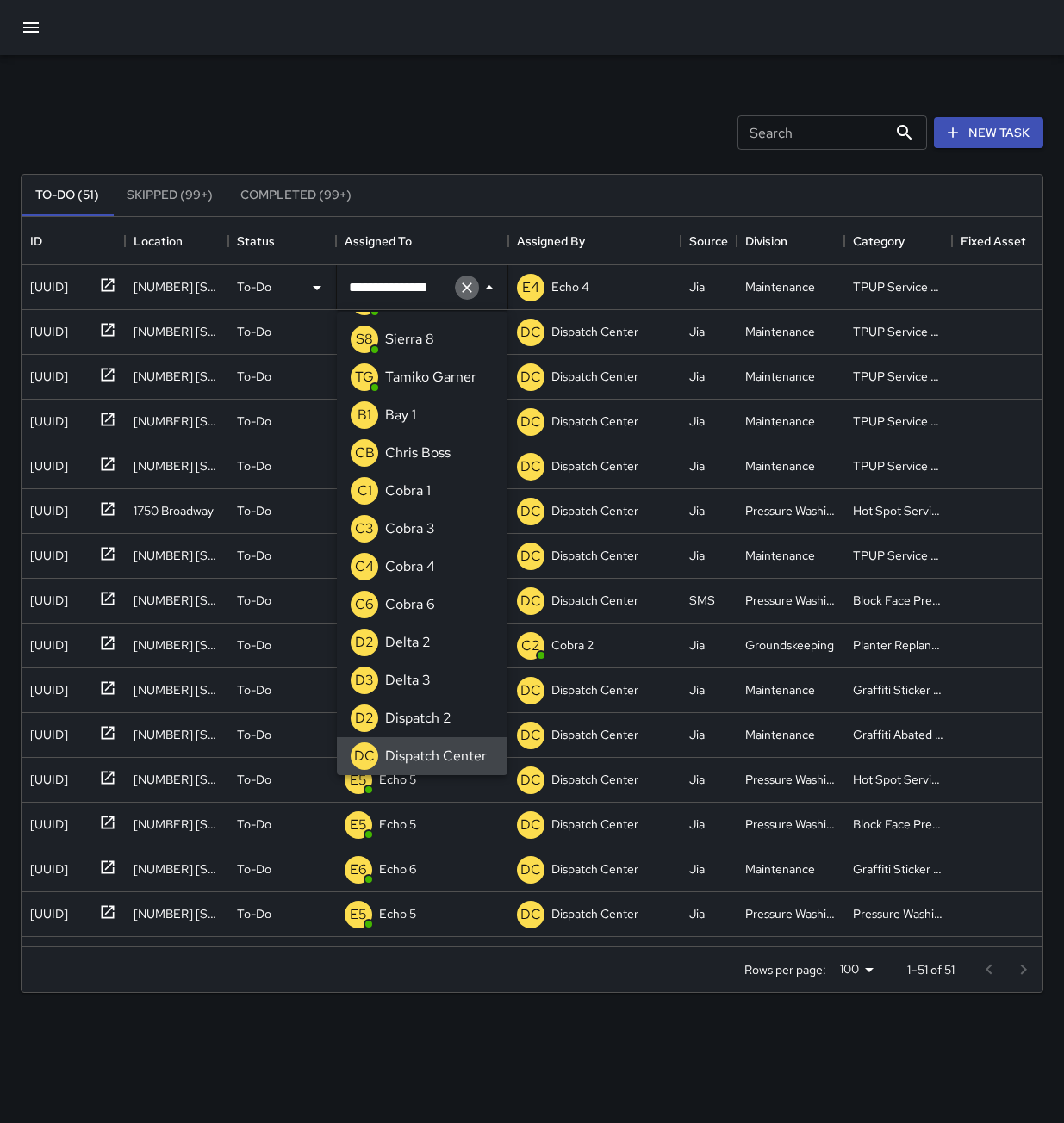 click 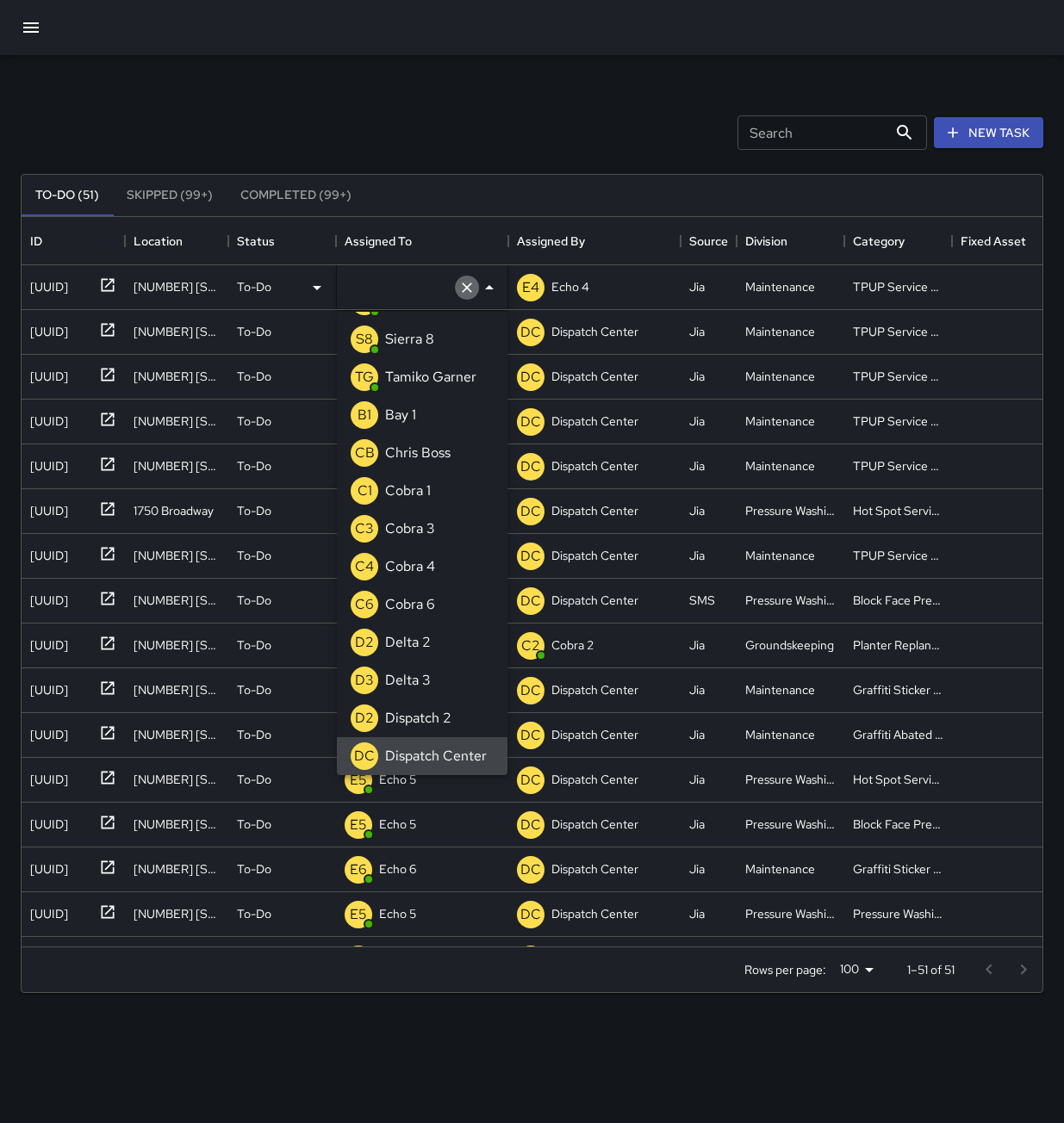 scroll, scrollTop: 7, scrollLeft: 0, axis: vertical 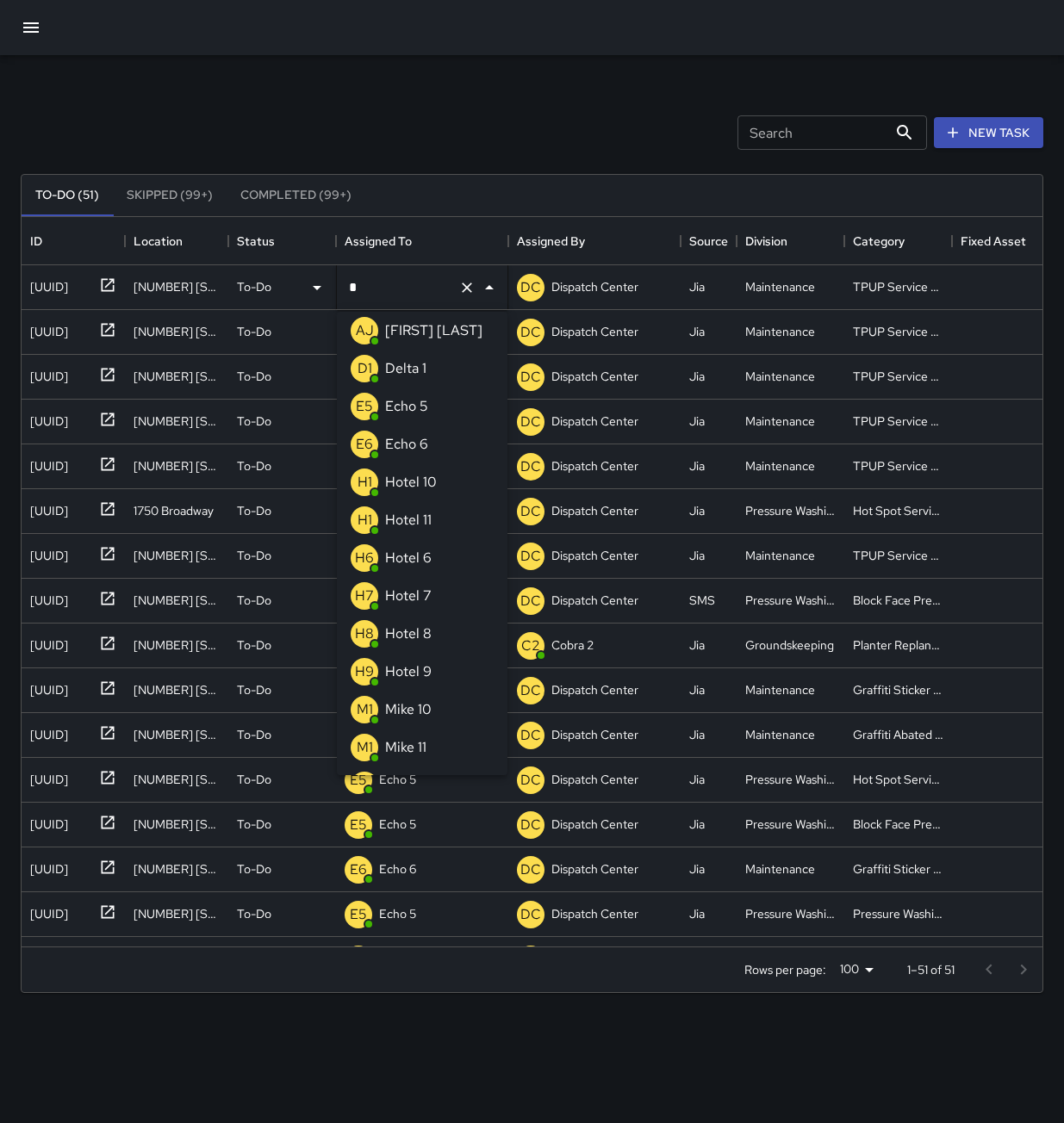type on "**" 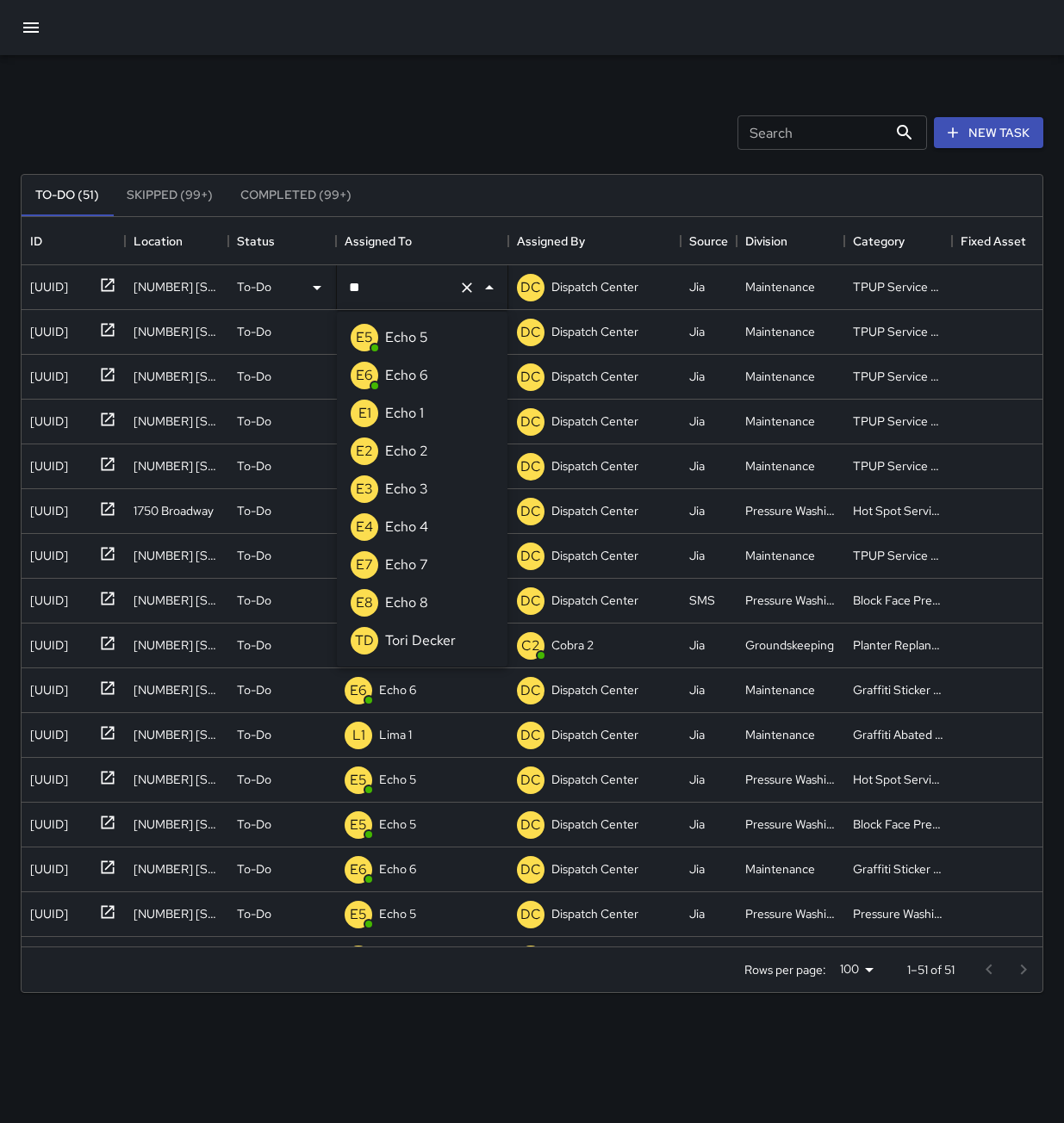 scroll, scrollTop: 0, scrollLeft: 0, axis: both 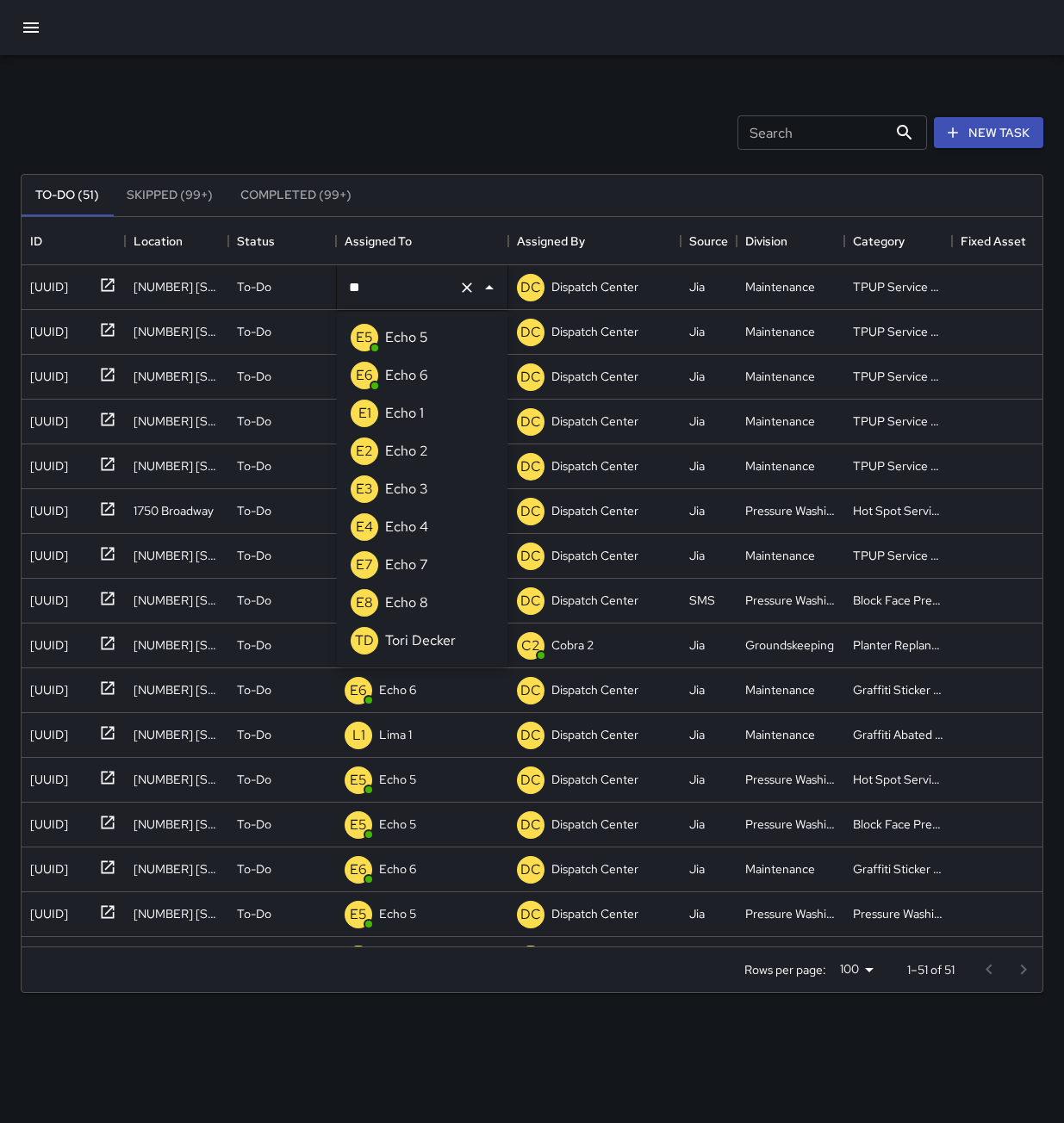 click on "E3 Echo 3" at bounding box center [422, 489] 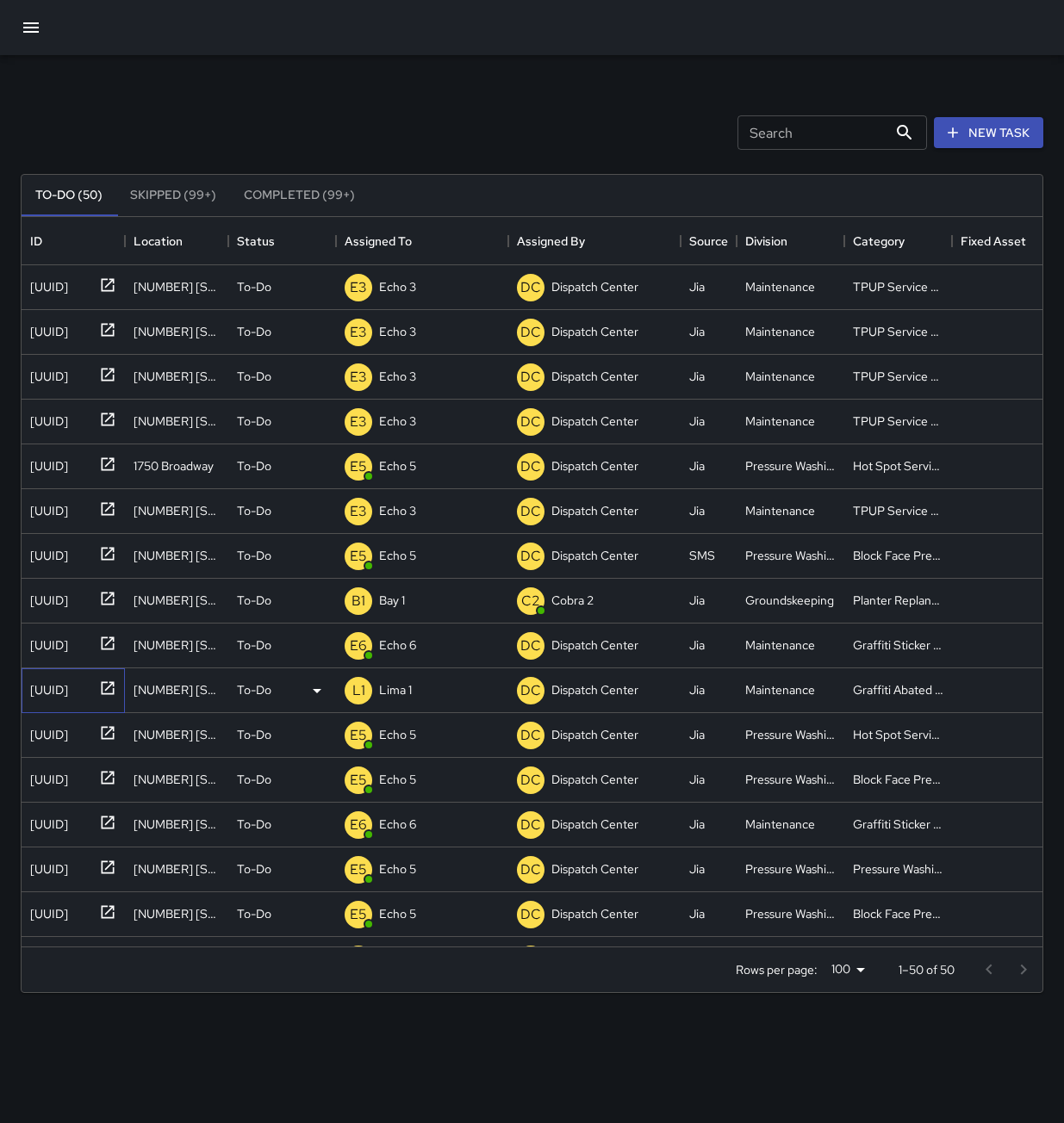 click 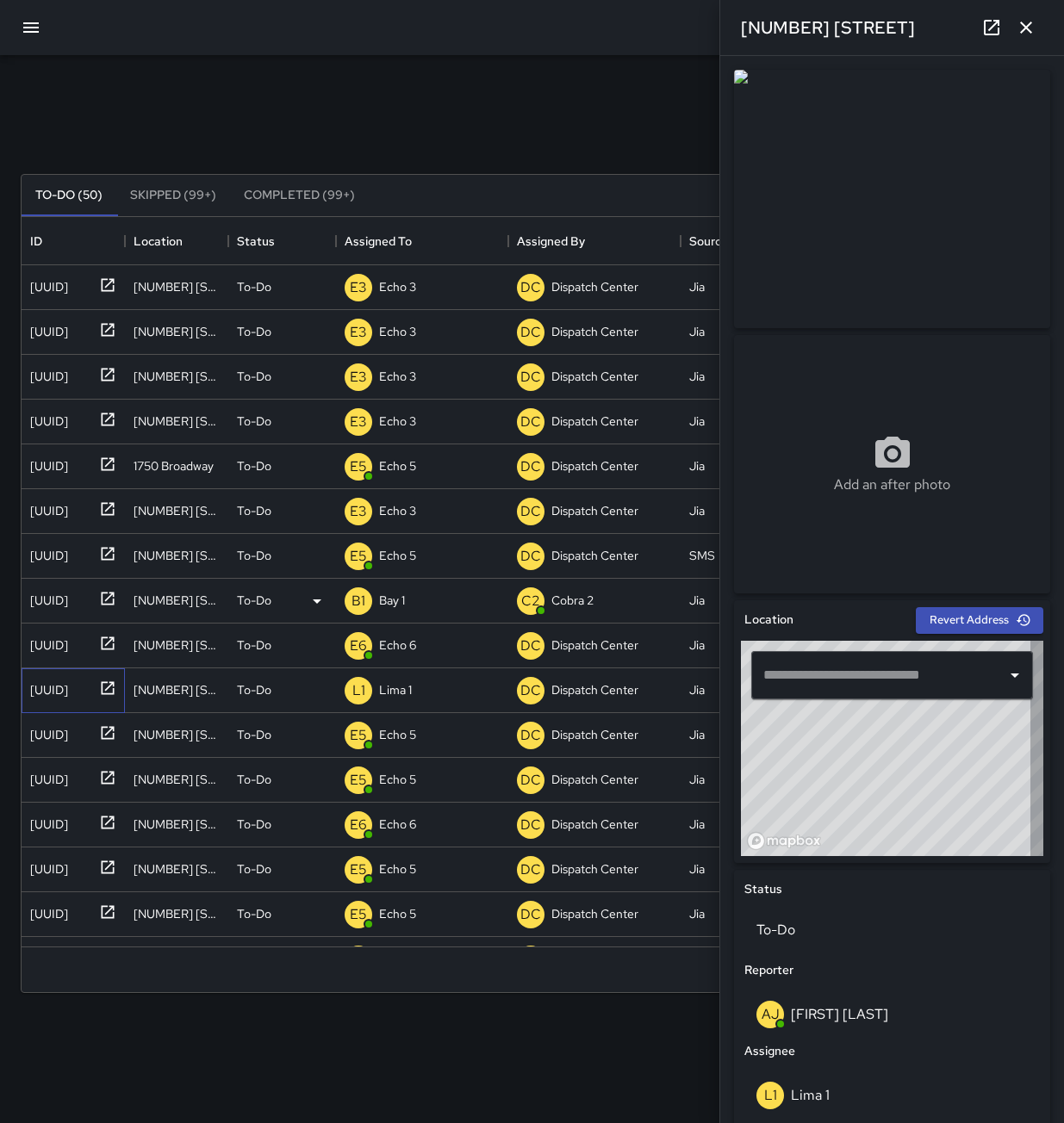type on "**********" 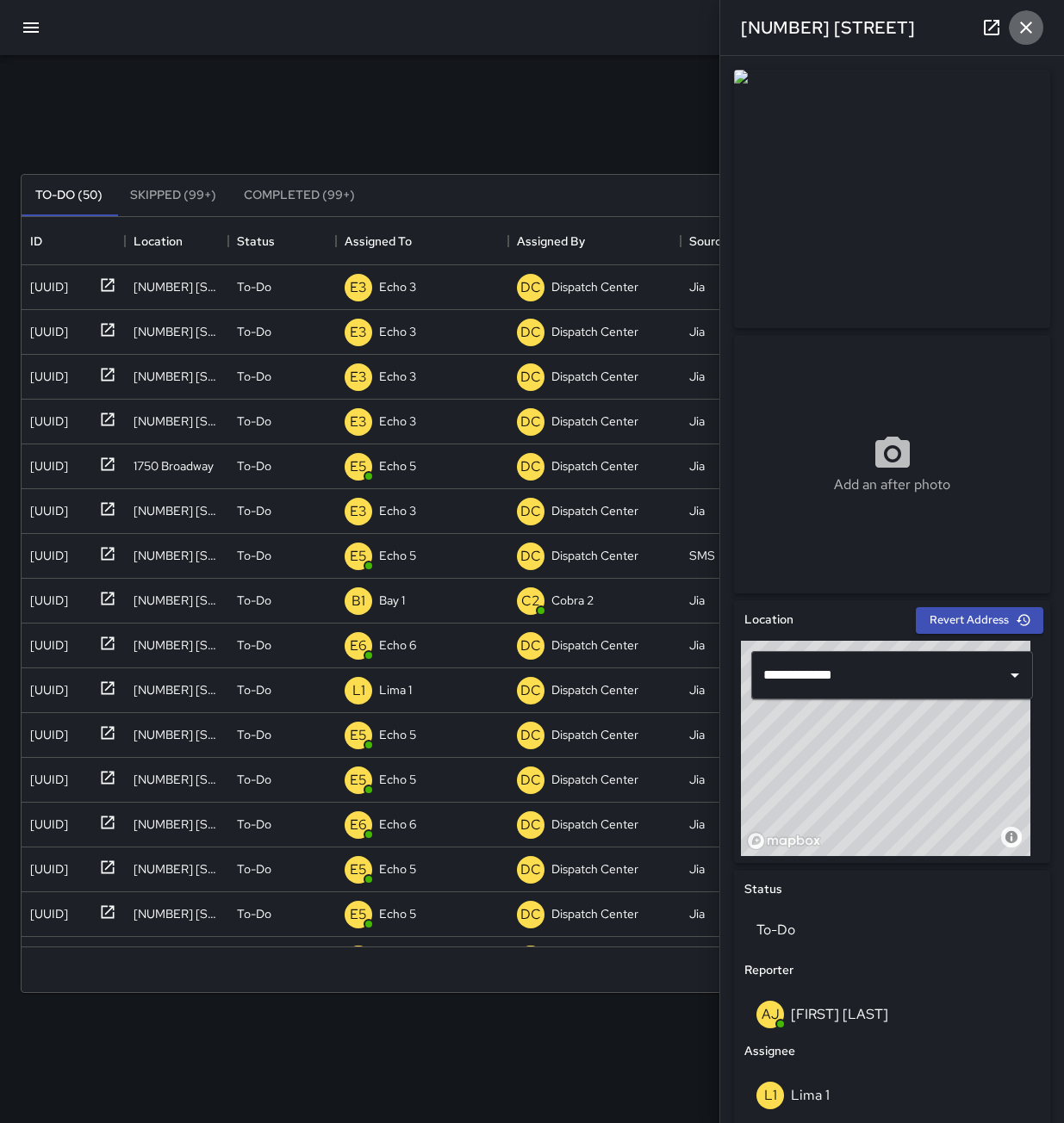 click 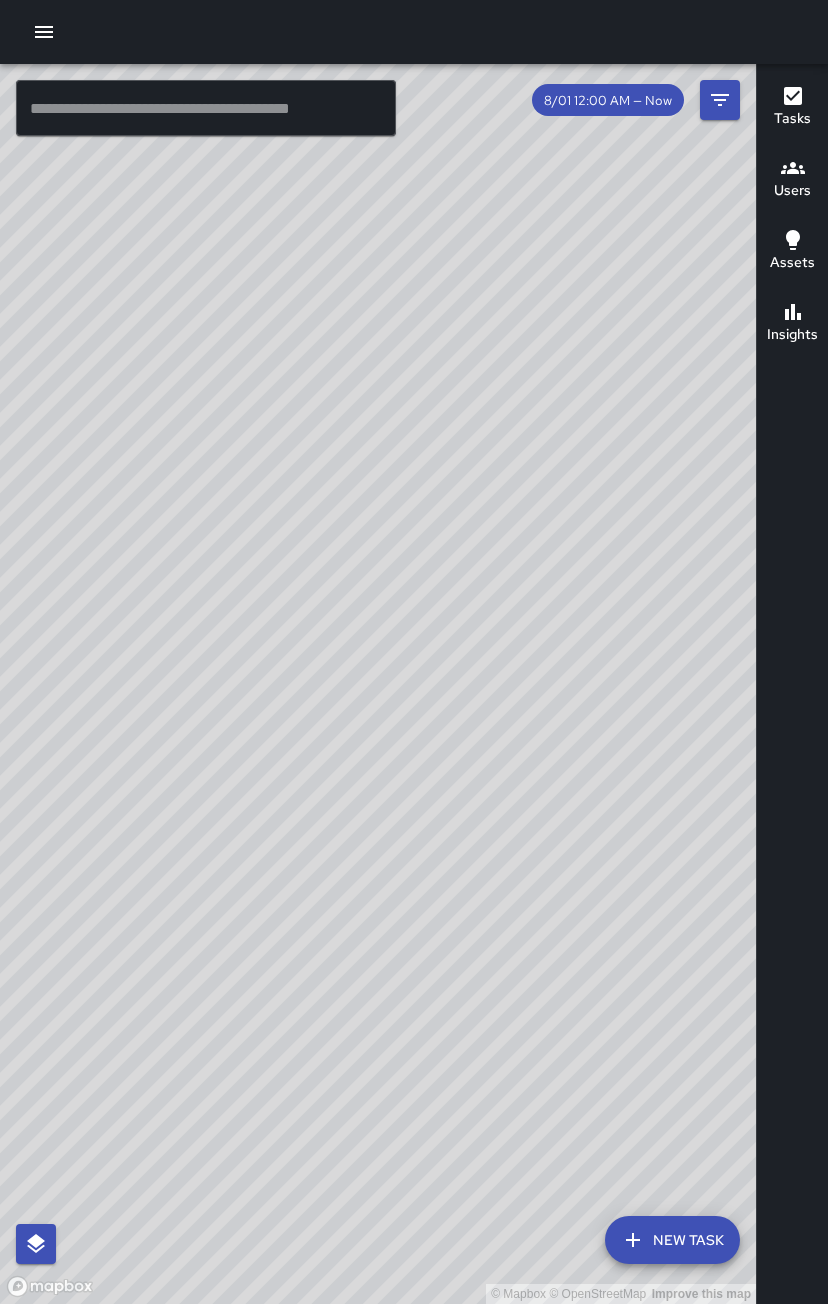 scroll, scrollTop: 0, scrollLeft: 0, axis: both 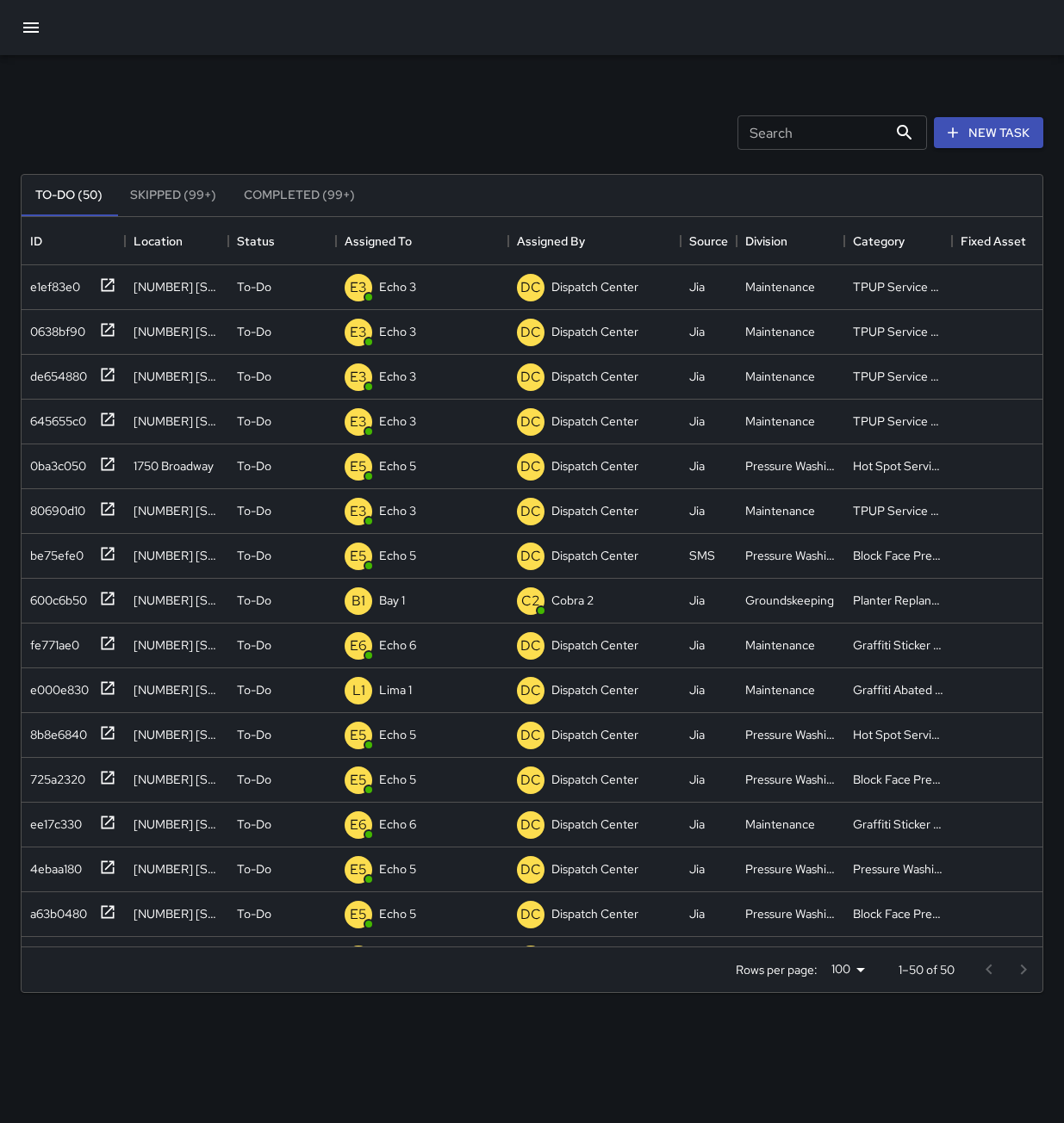 click on "Search Search New Task" at bounding box center (532, 133) 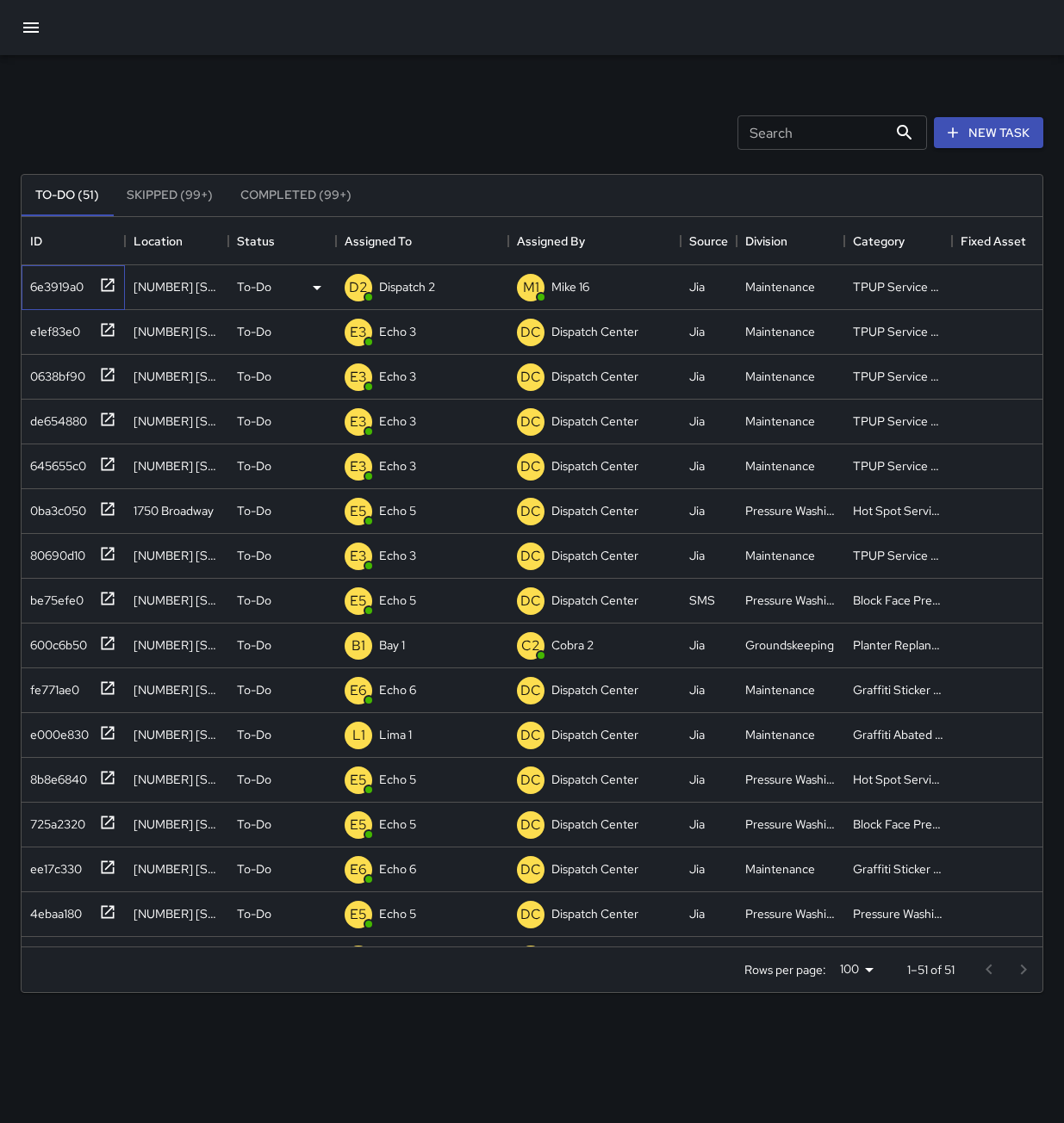 click 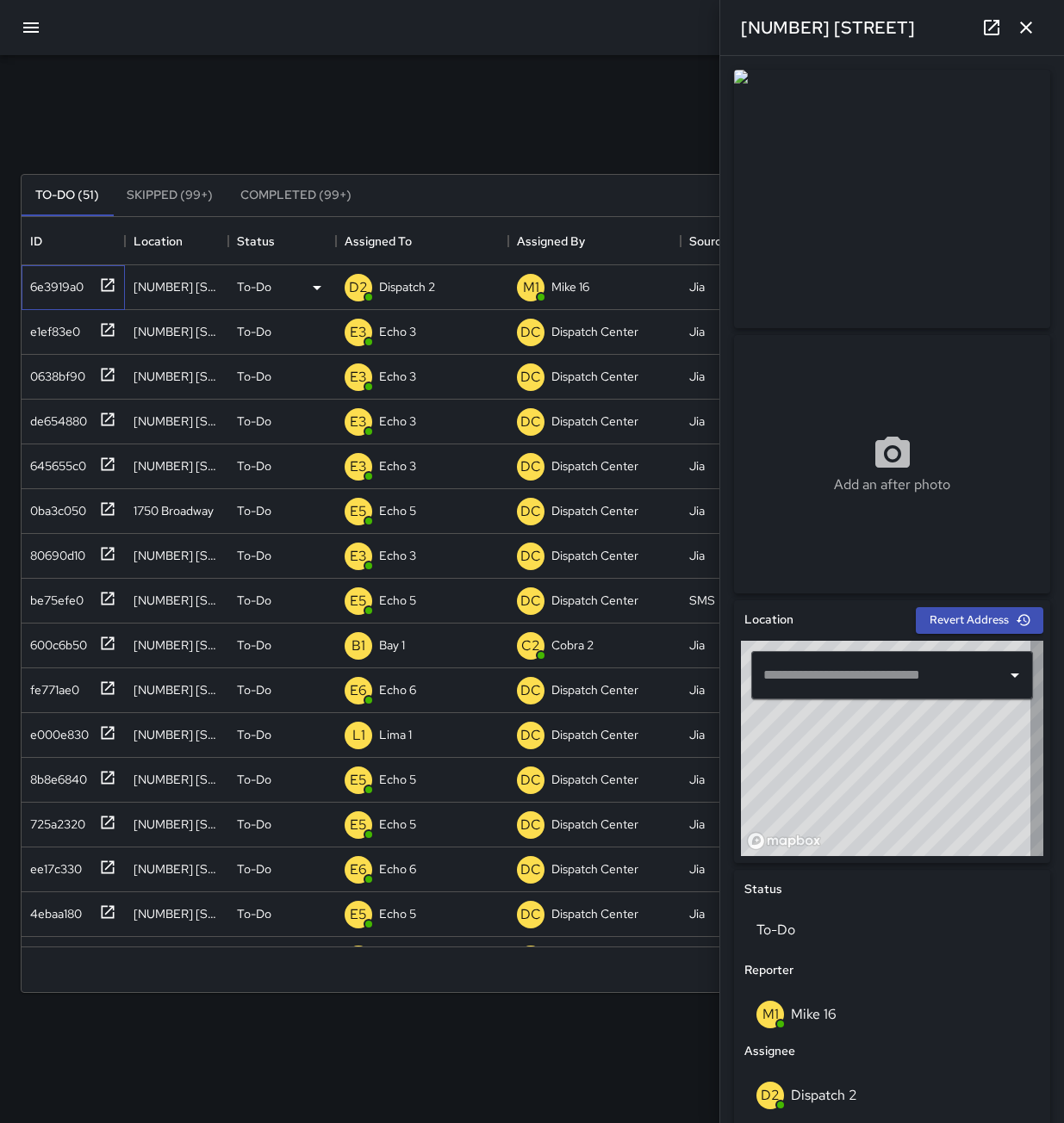 type on "**********" 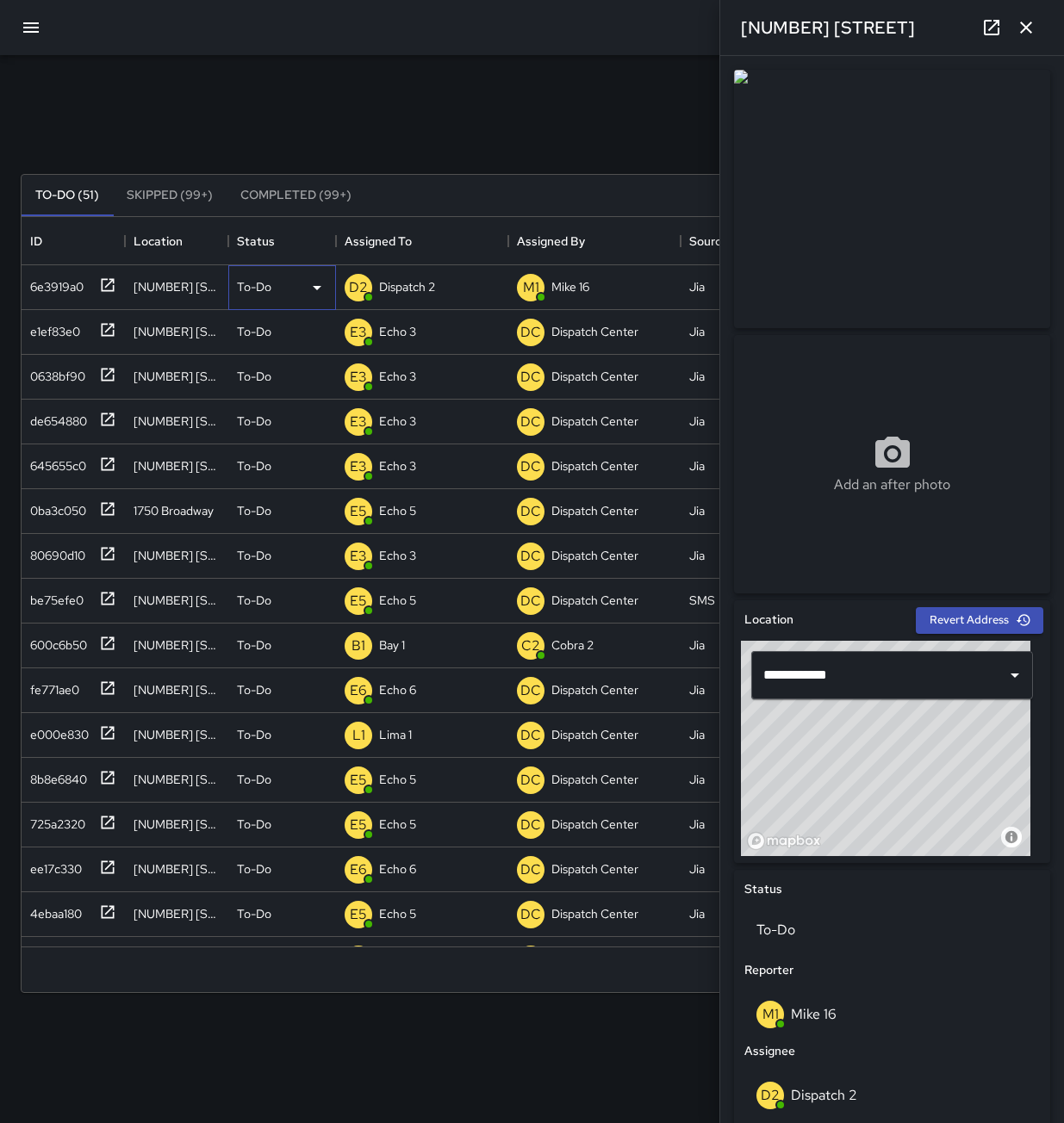 click 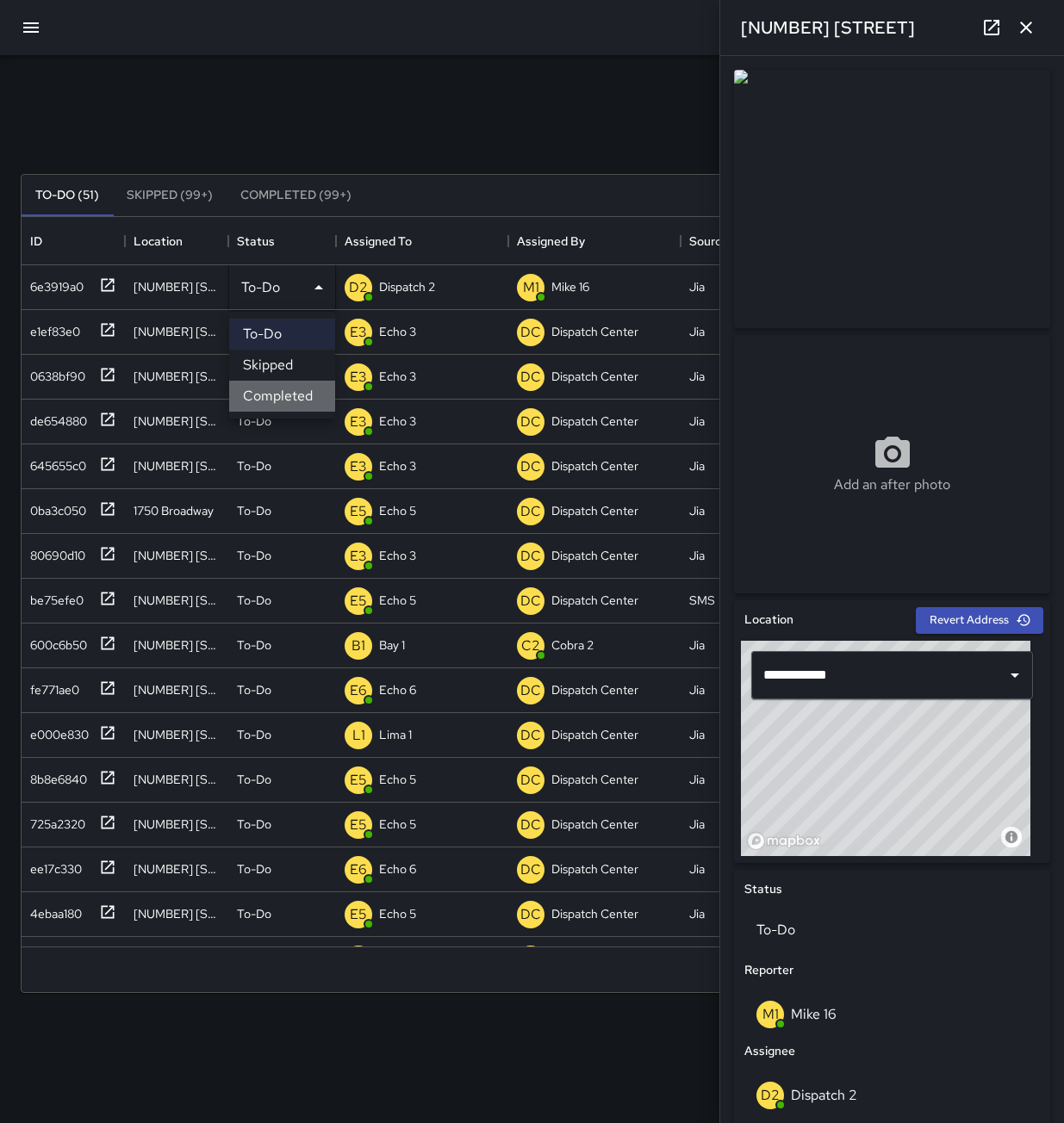 click on "Completed" at bounding box center [282, 396] 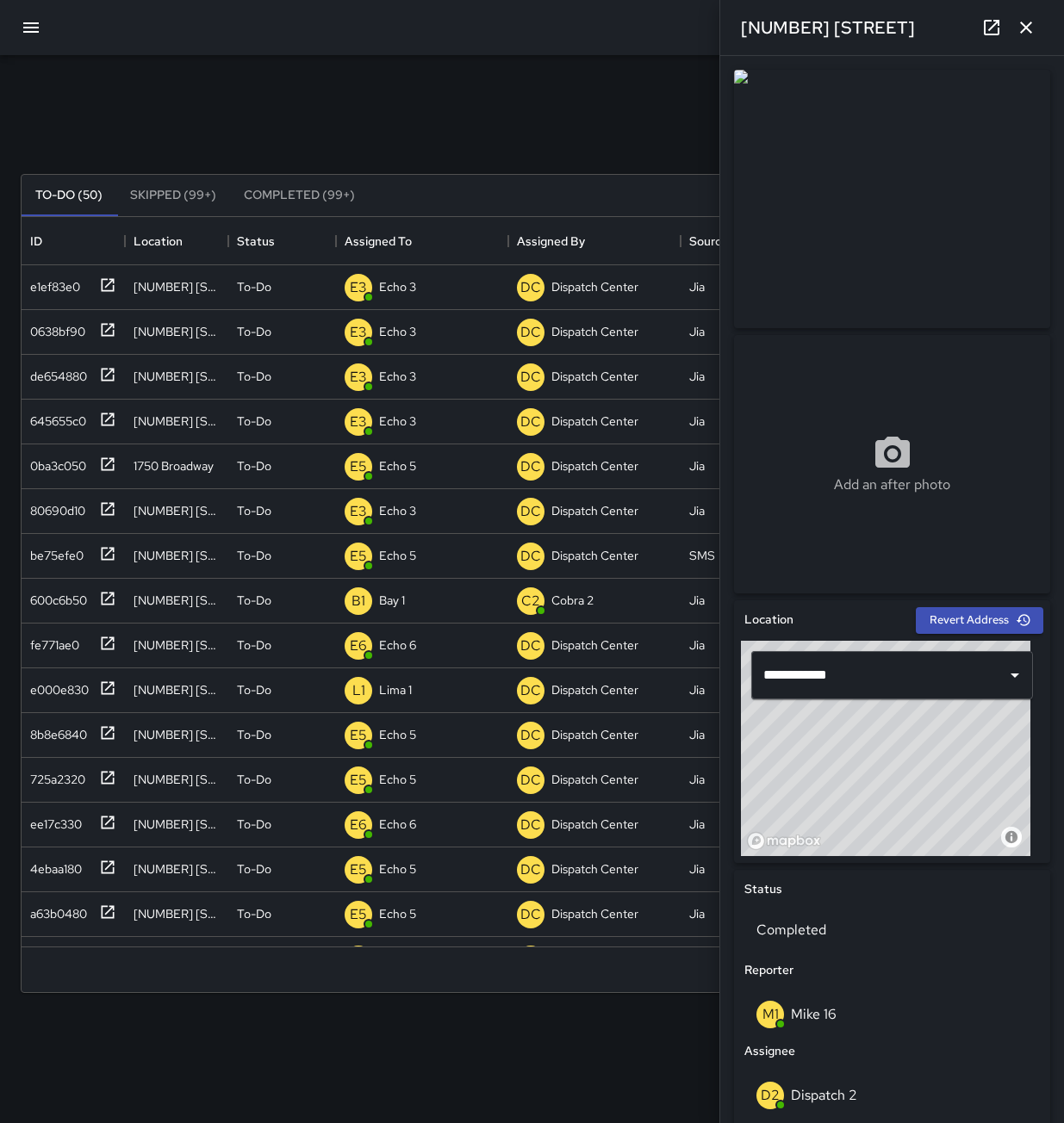 click at bounding box center [1026, 28] 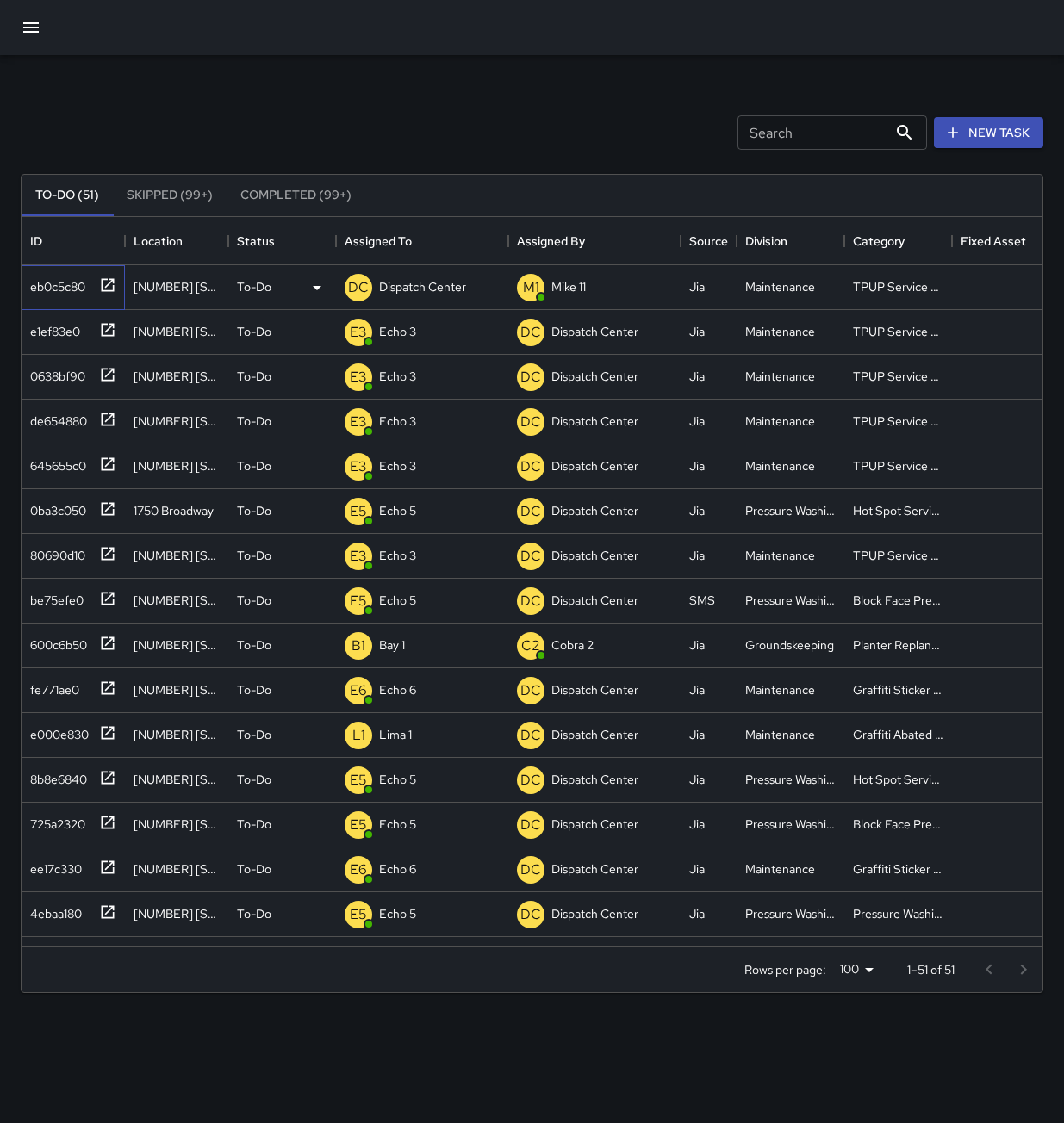 click at bounding box center [104, 283] 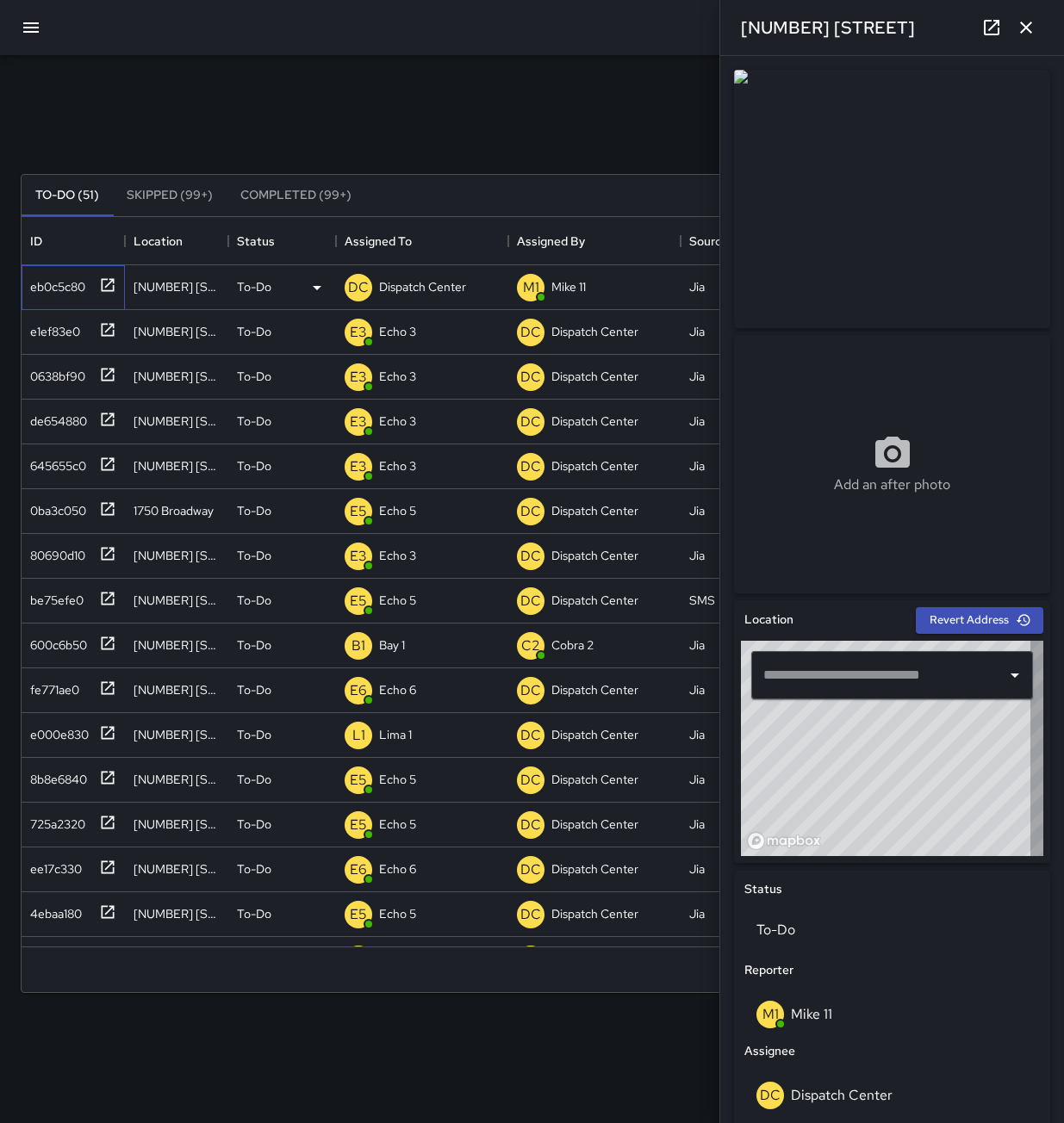 type on "**********" 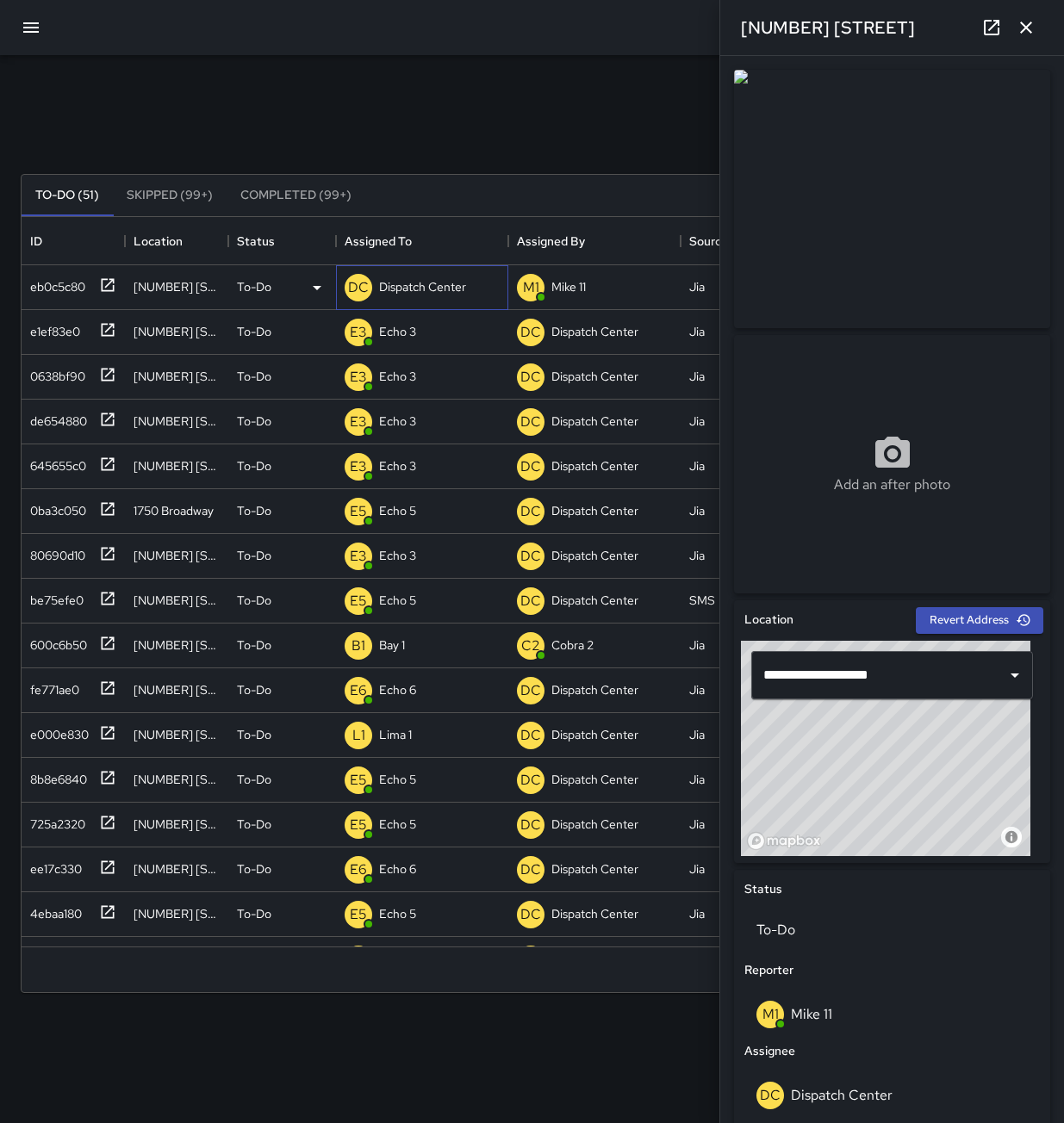 click on "DC Dispatch Center" at bounding box center (422, 288) 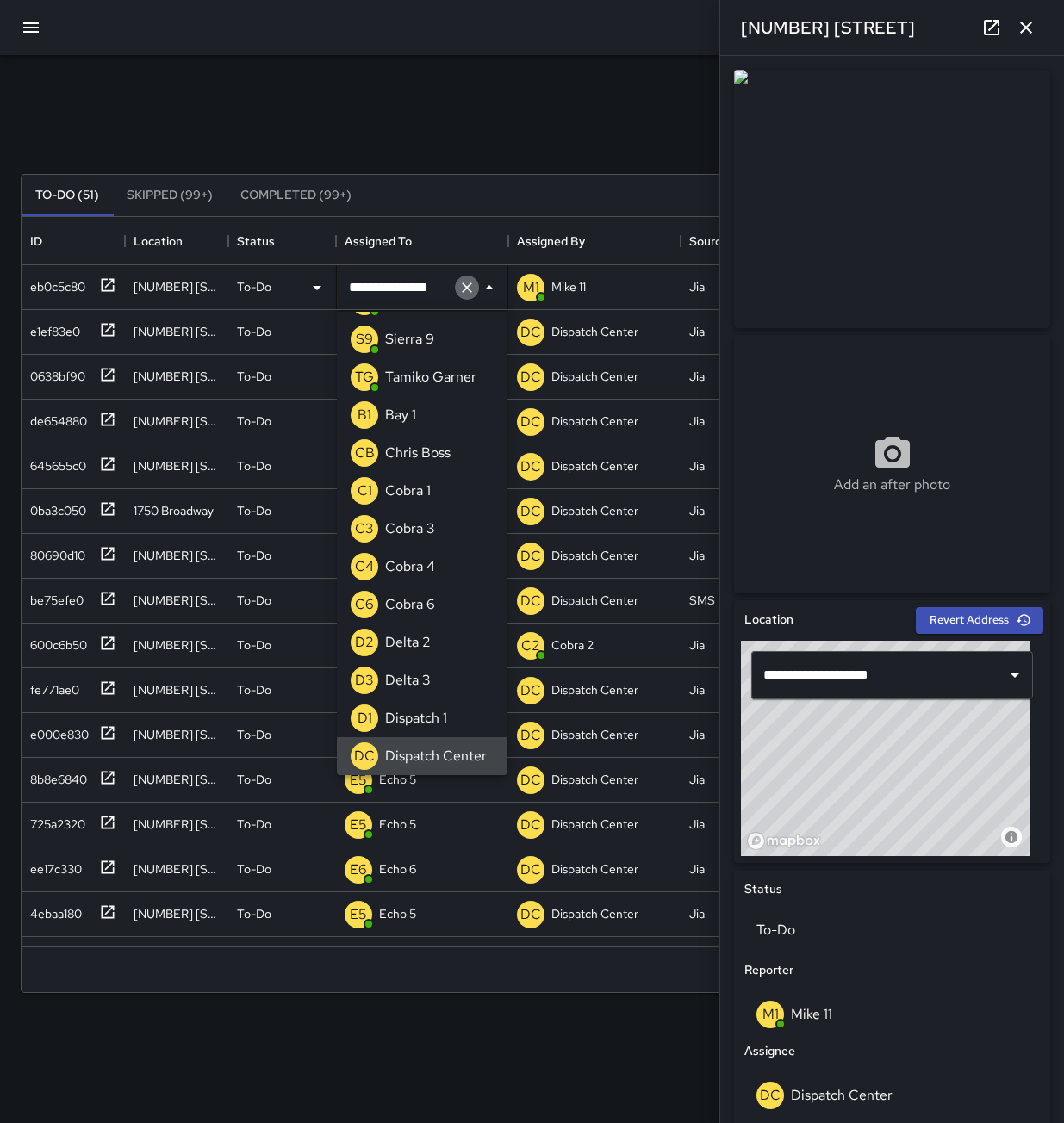 click 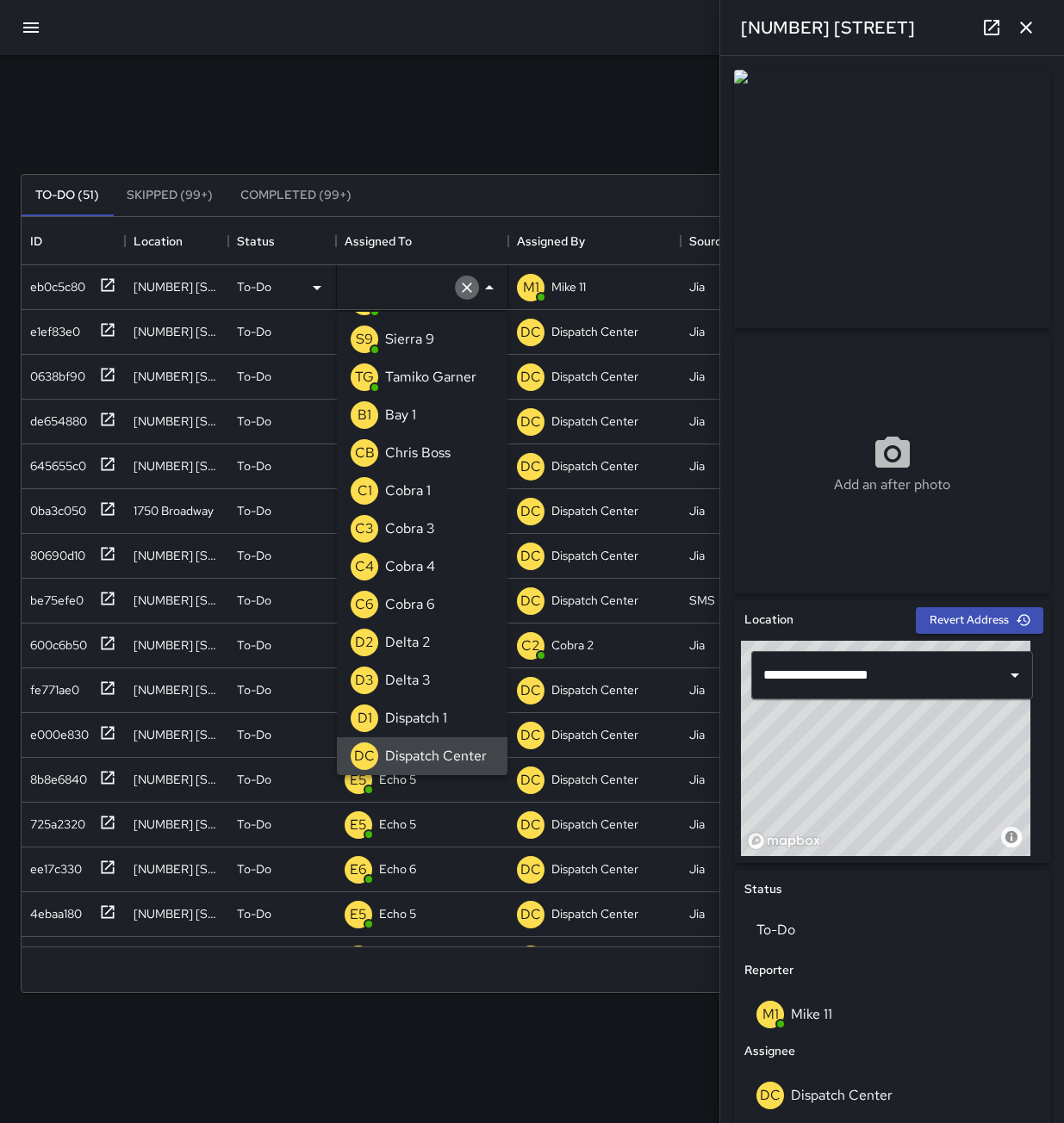 scroll, scrollTop: 7, scrollLeft: 0, axis: vertical 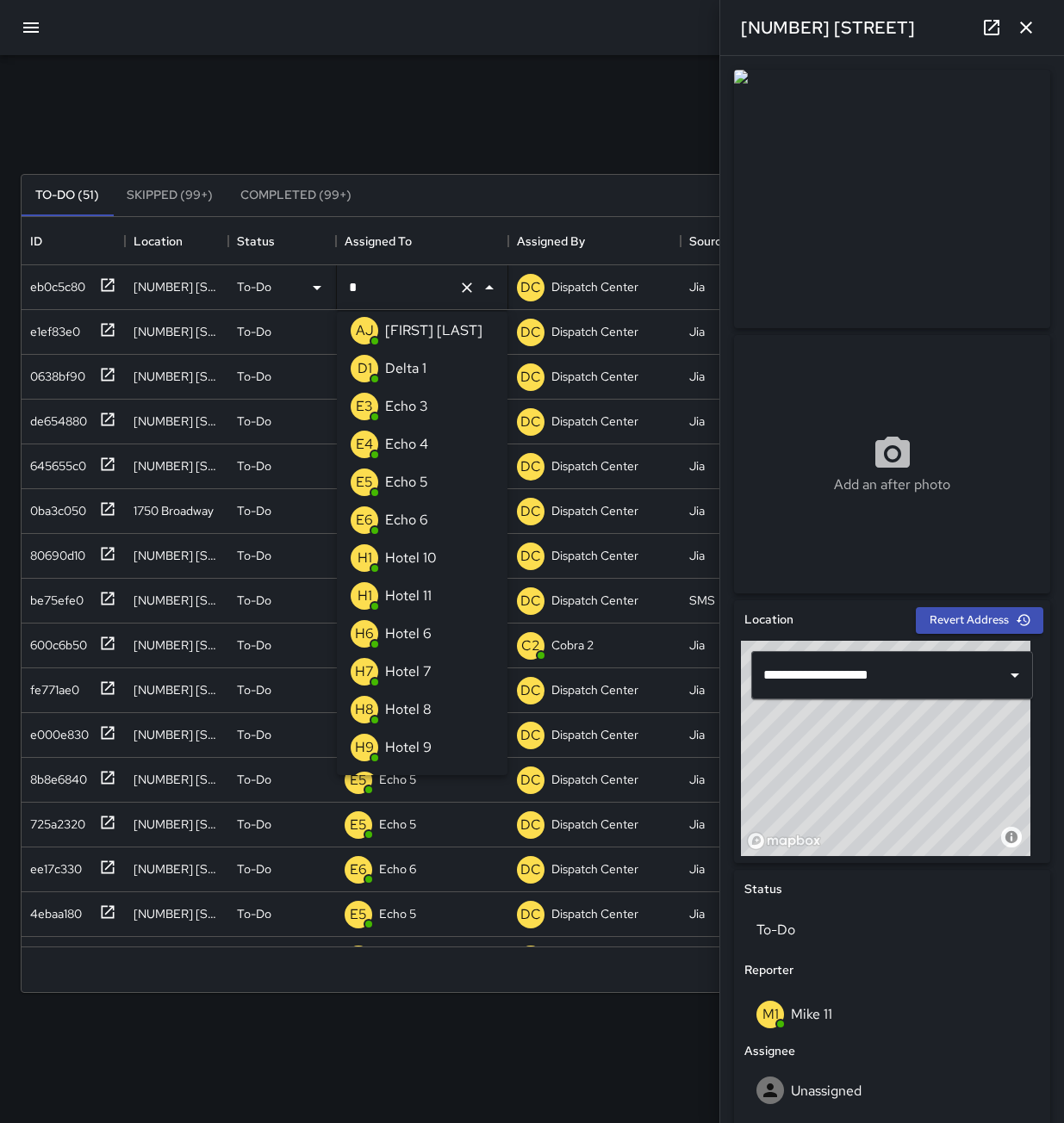 type on "**" 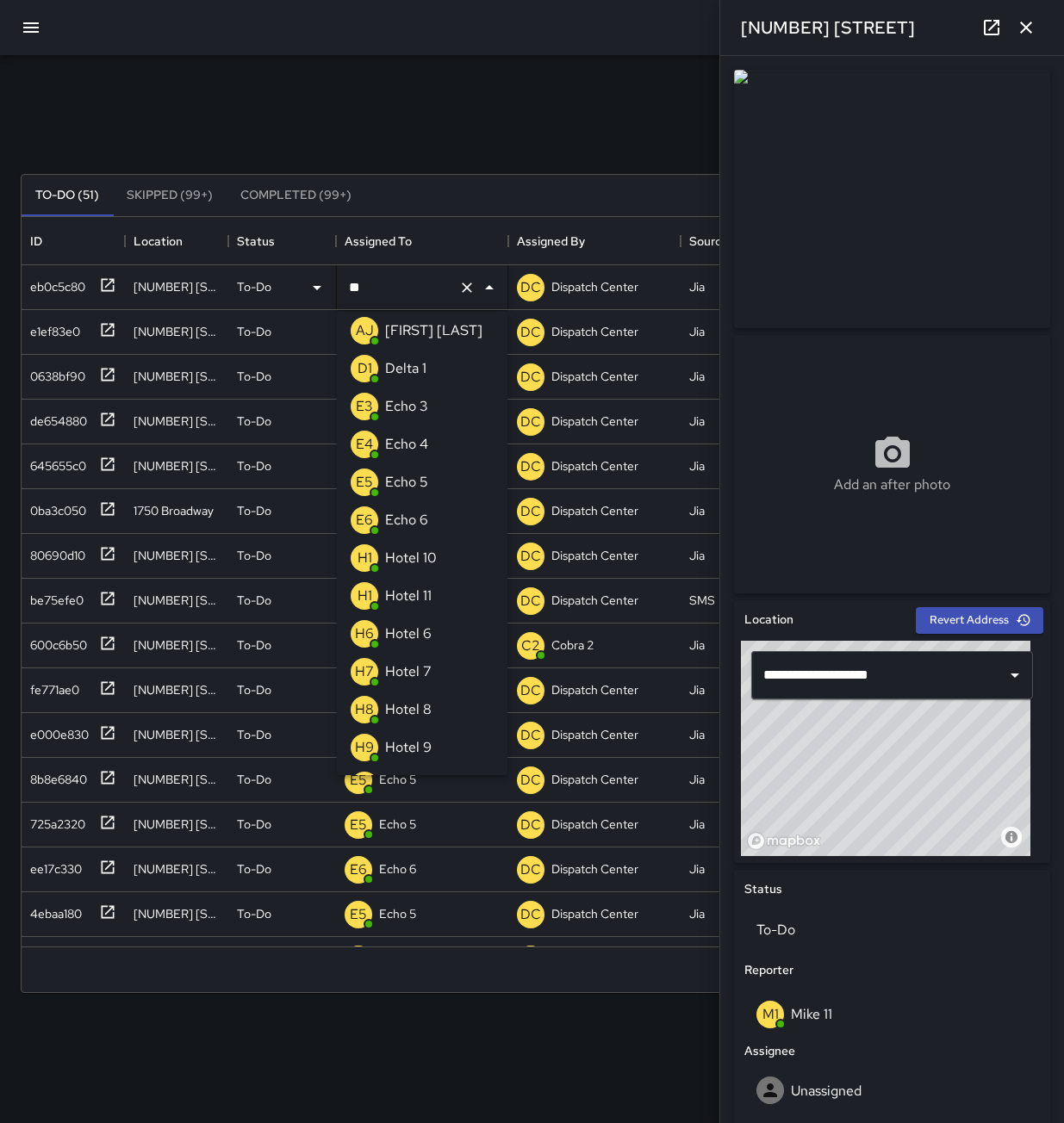 scroll, scrollTop: 0, scrollLeft: 0, axis: both 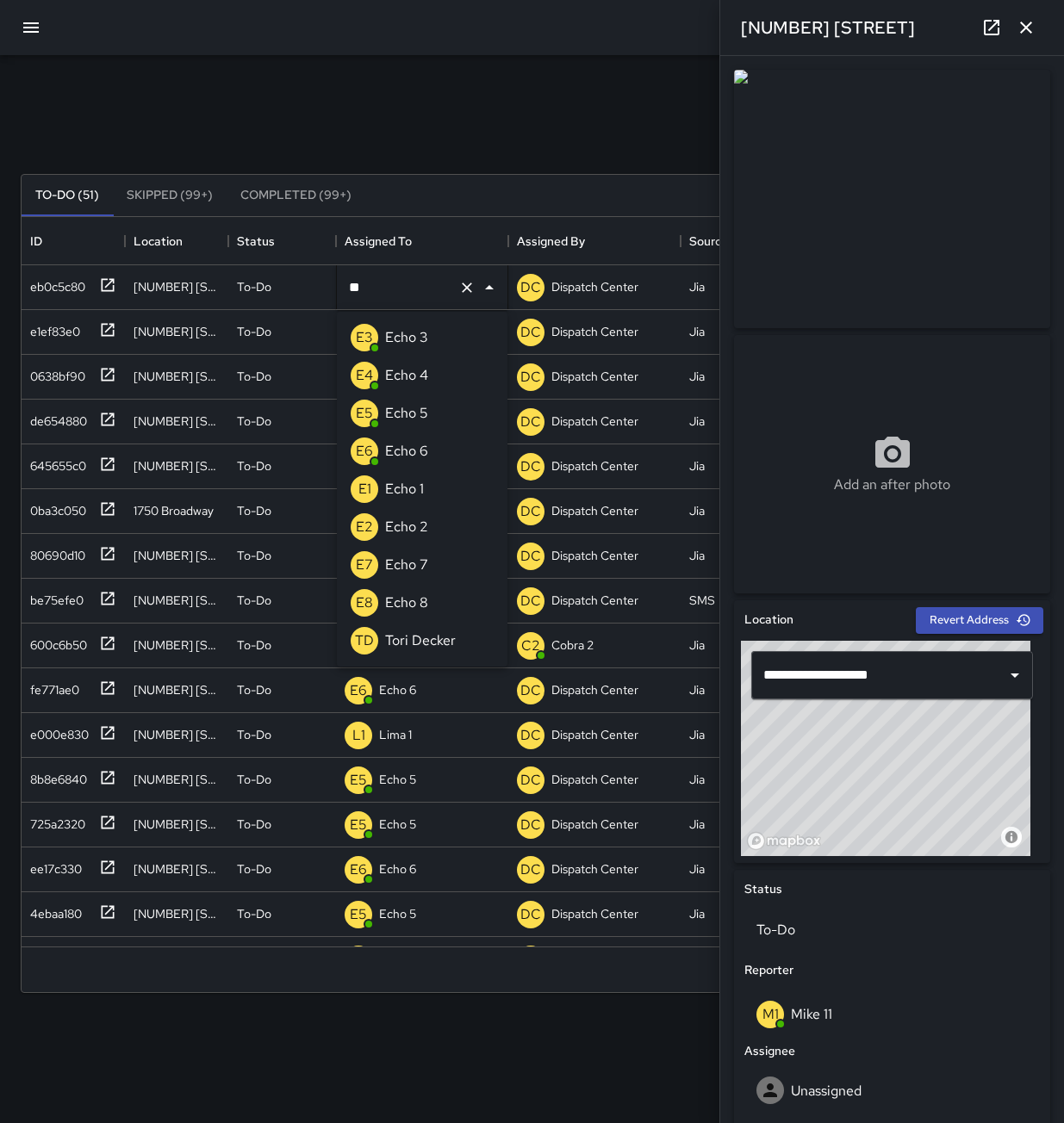 click on "E3 Echo 3" at bounding box center (422, 338) 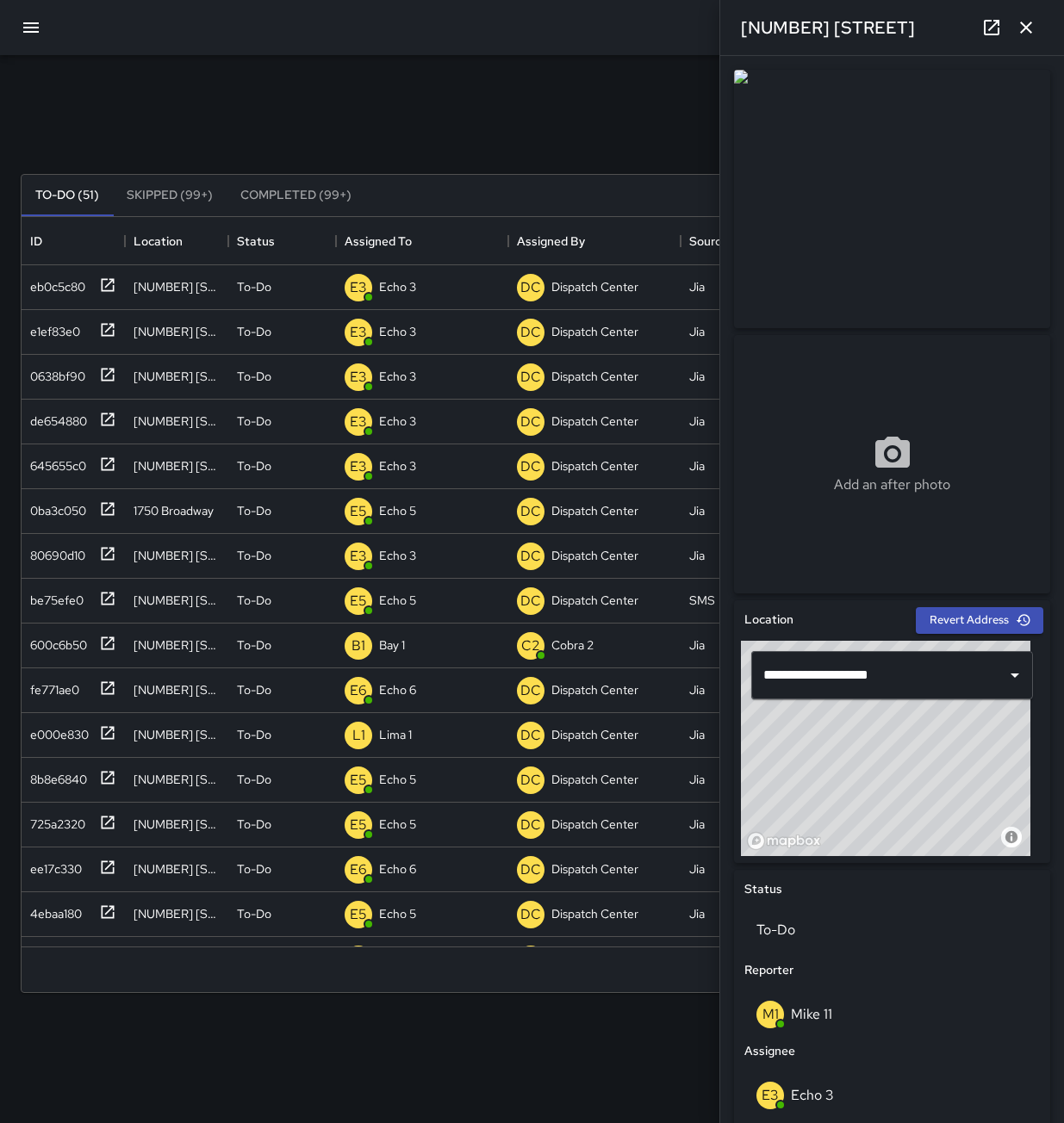 click 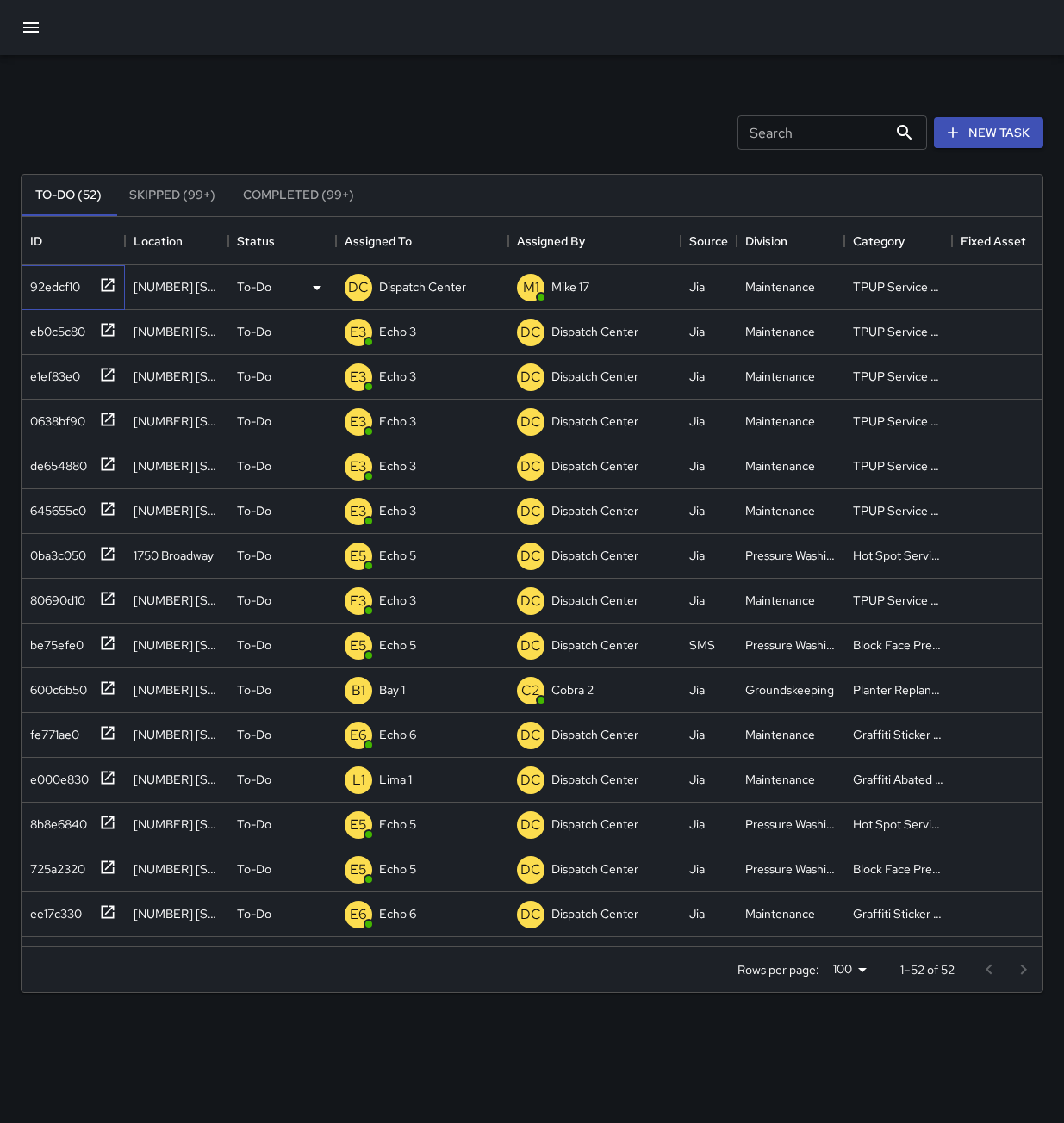 click at bounding box center (104, 283) 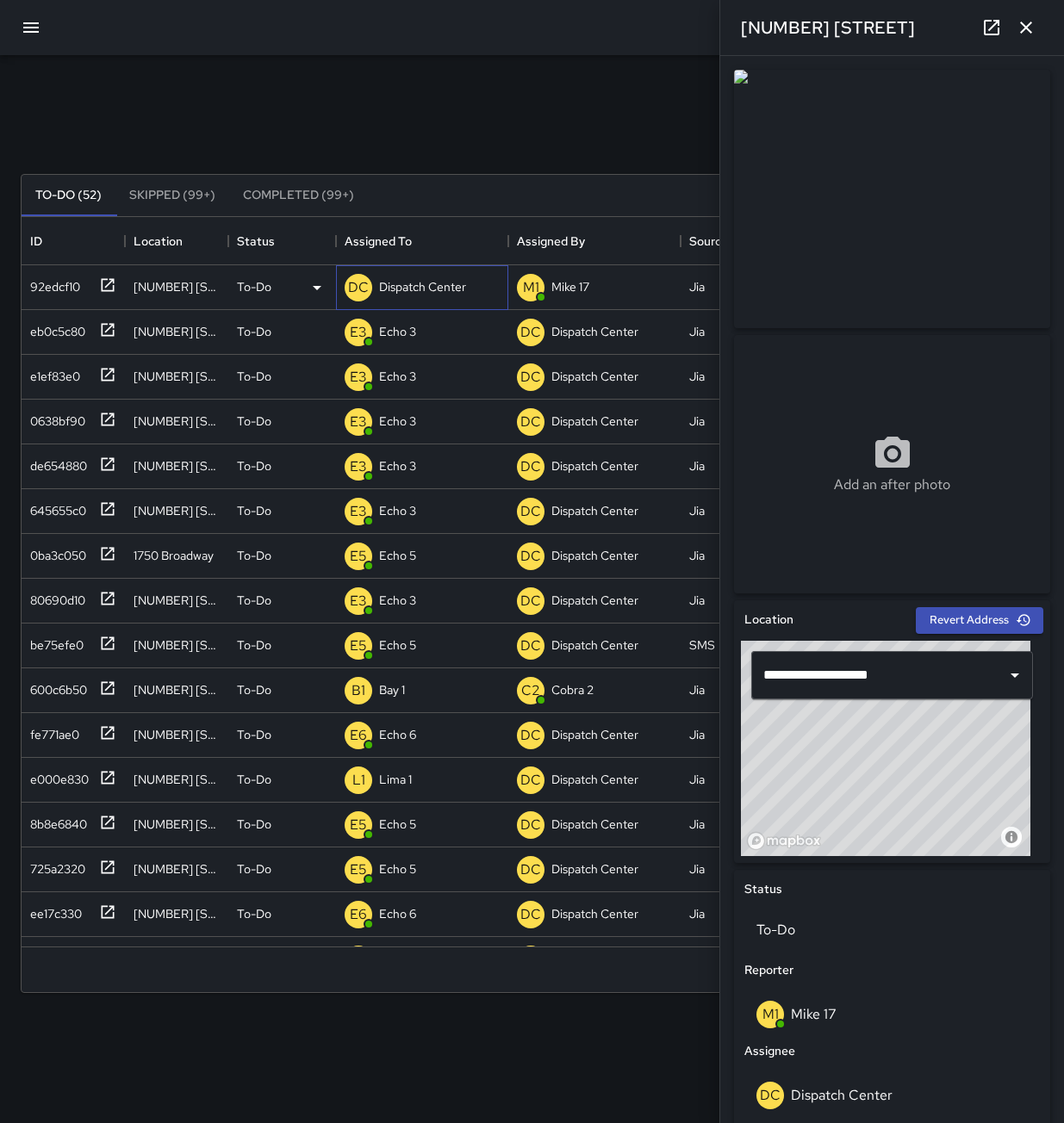 click on "Dispatch Center" at bounding box center [422, 287] 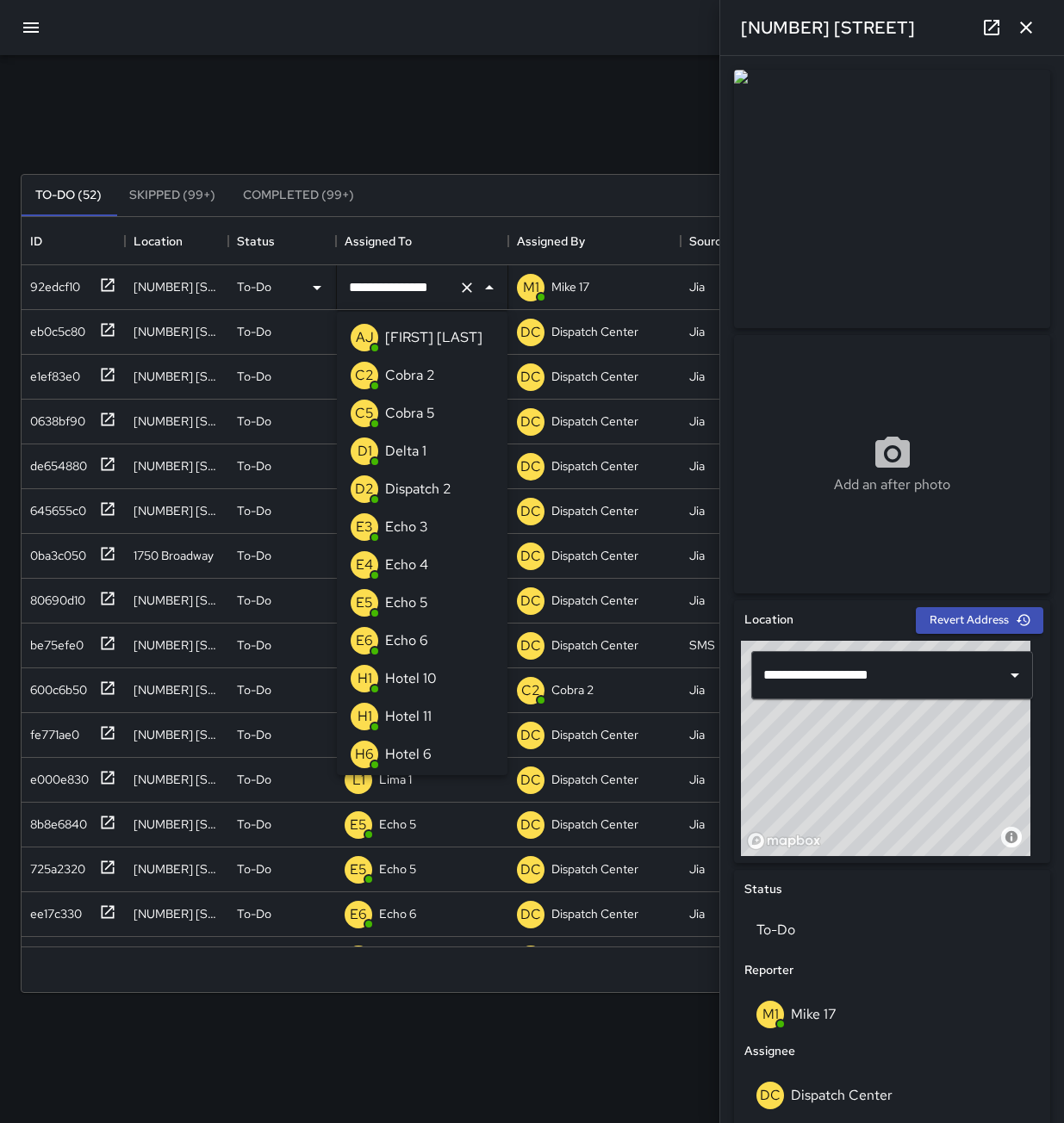 scroll, scrollTop: 983, scrollLeft: 0, axis: vertical 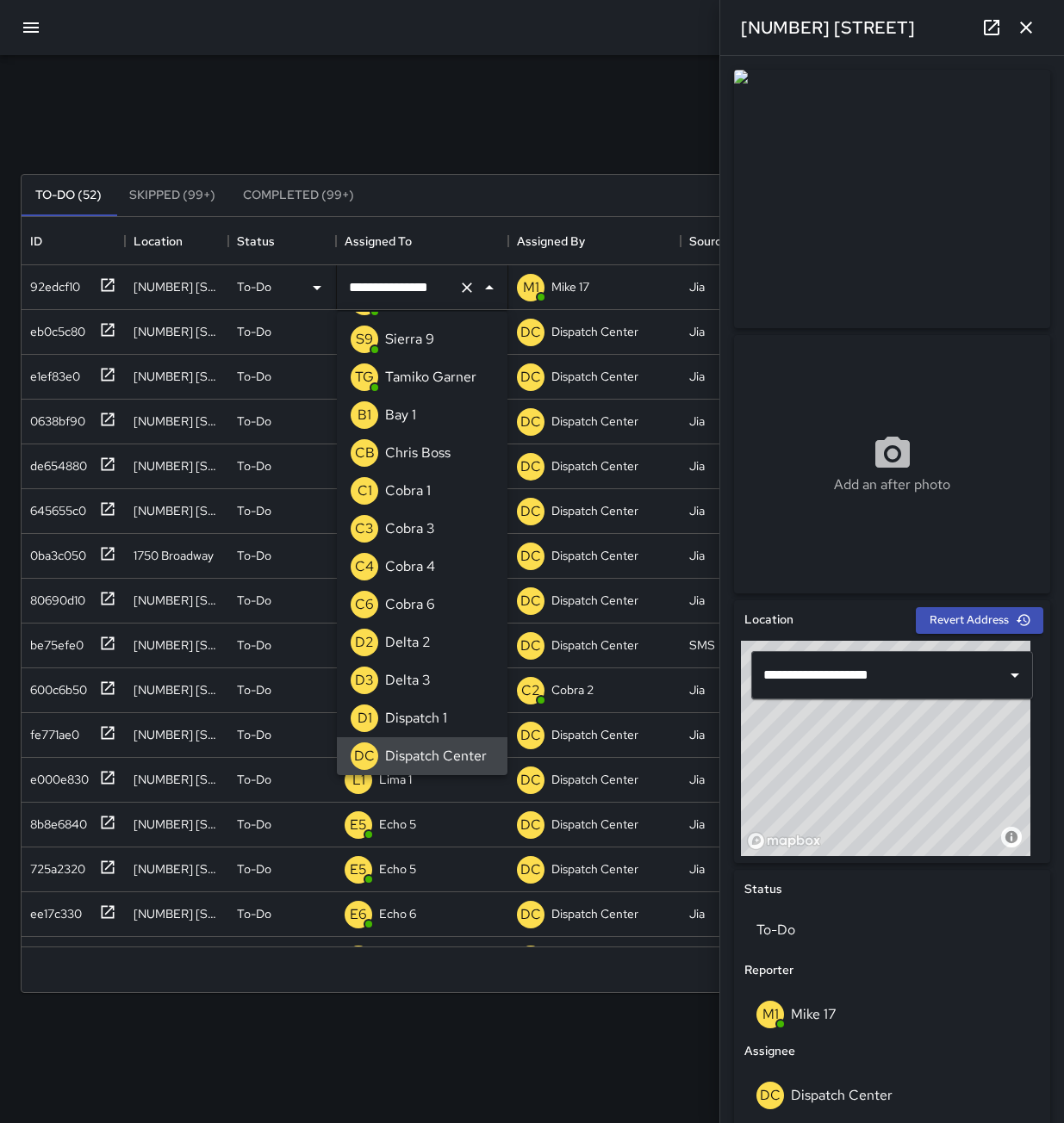 click 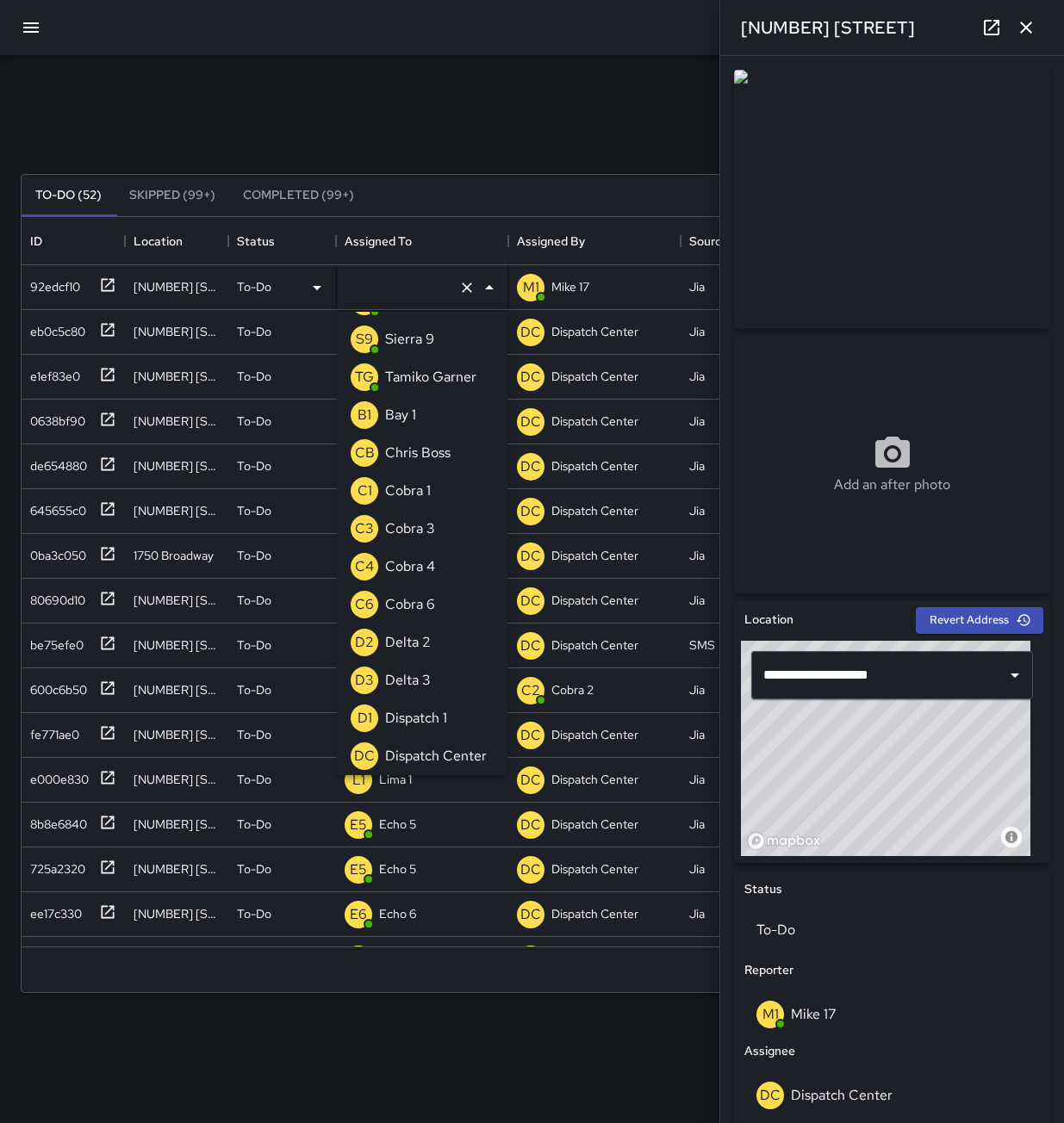 scroll, scrollTop: 7, scrollLeft: 0, axis: vertical 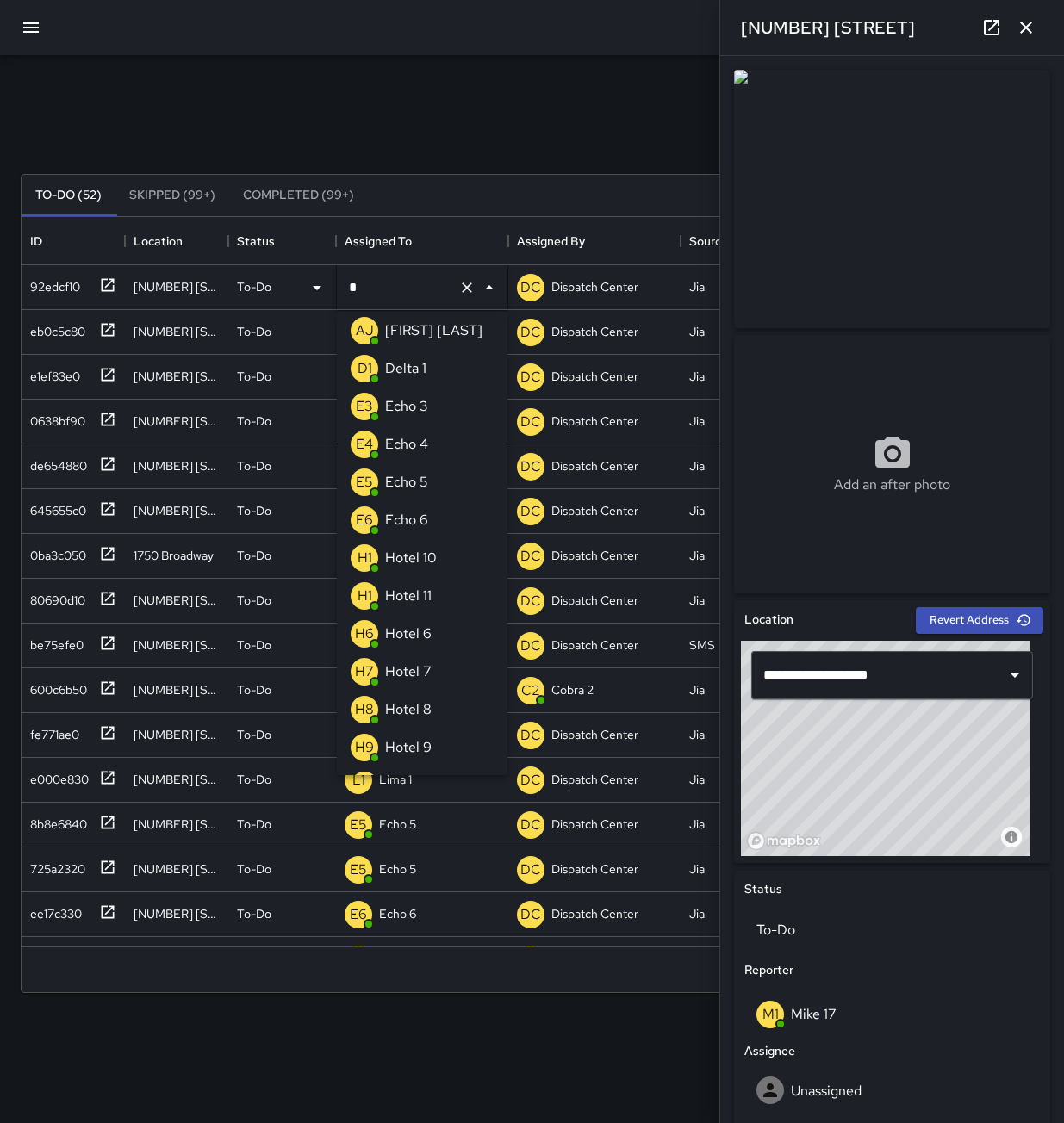 type on "**" 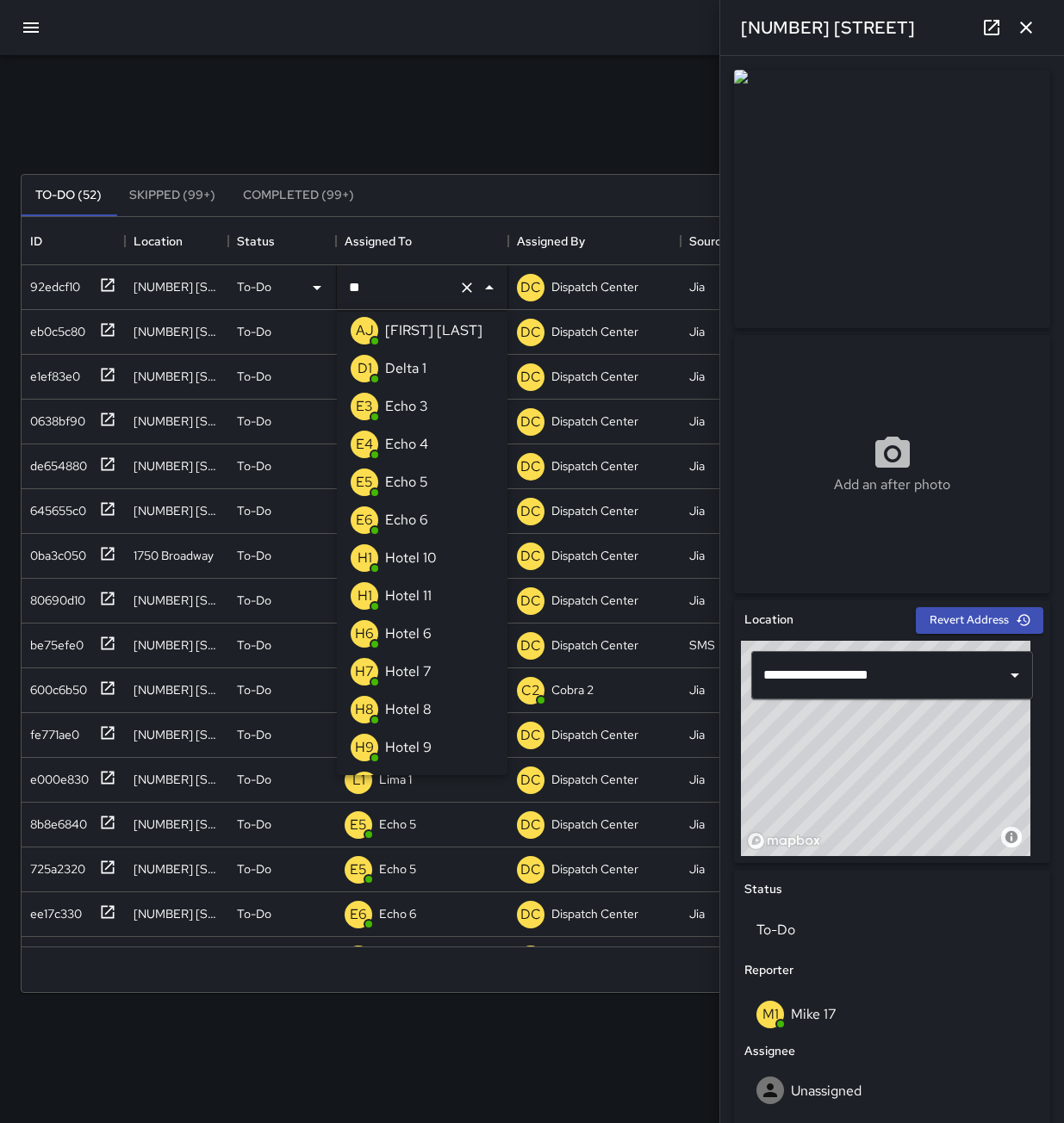 scroll, scrollTop: 0, scrollLeft: 0, axis: both 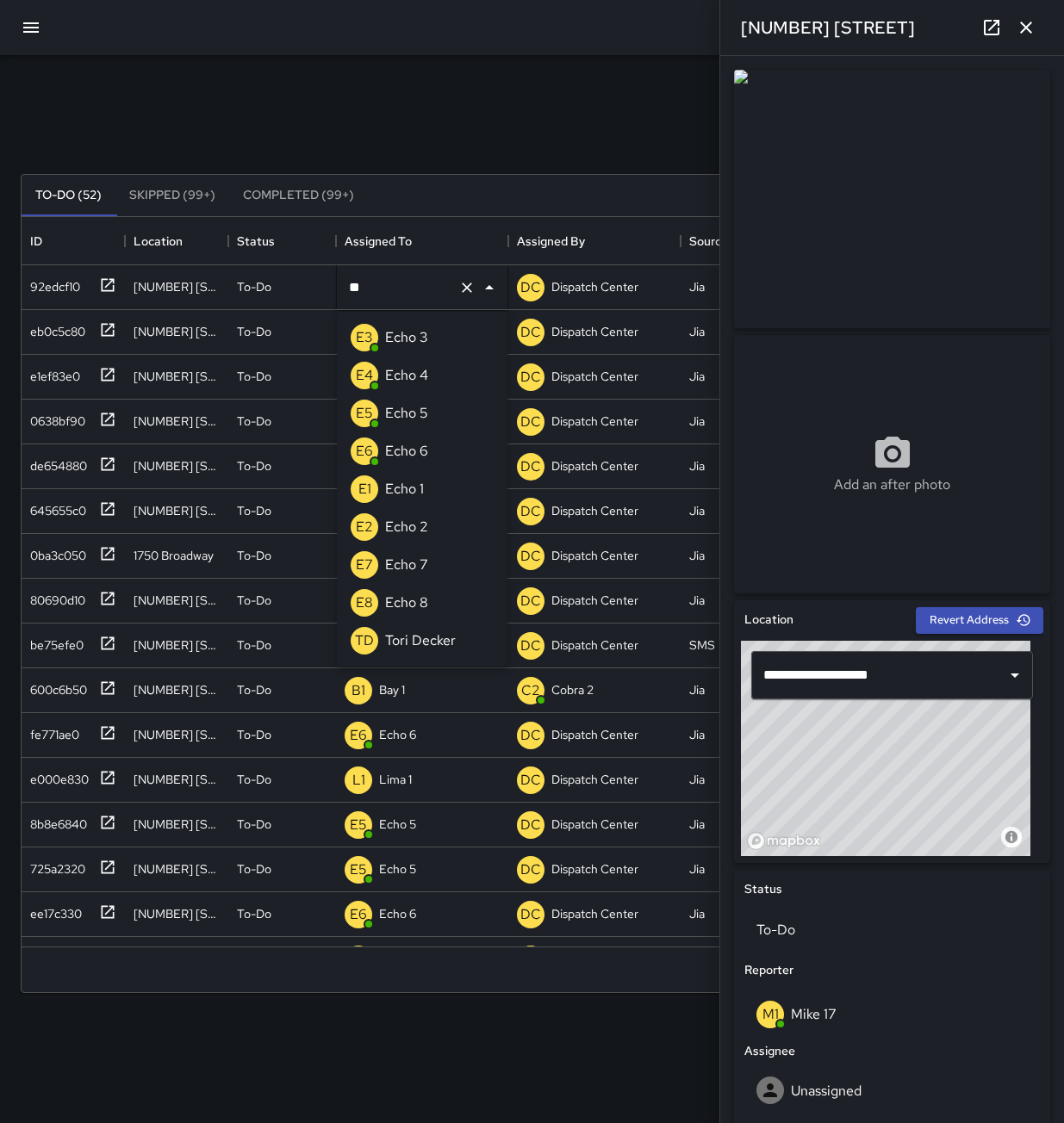 click on "E3 Echo 3" at bounding box center (422, 338) 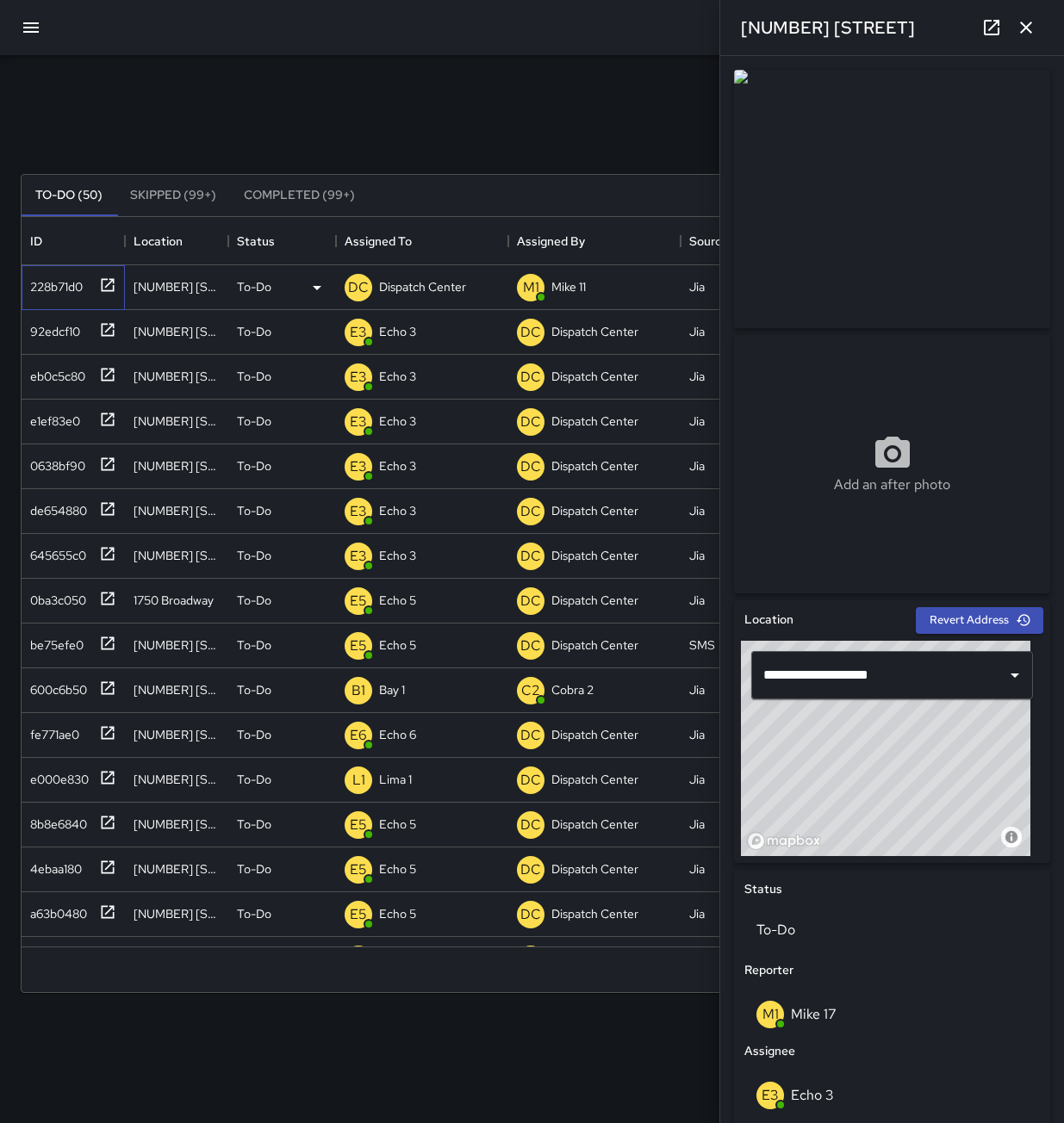 click 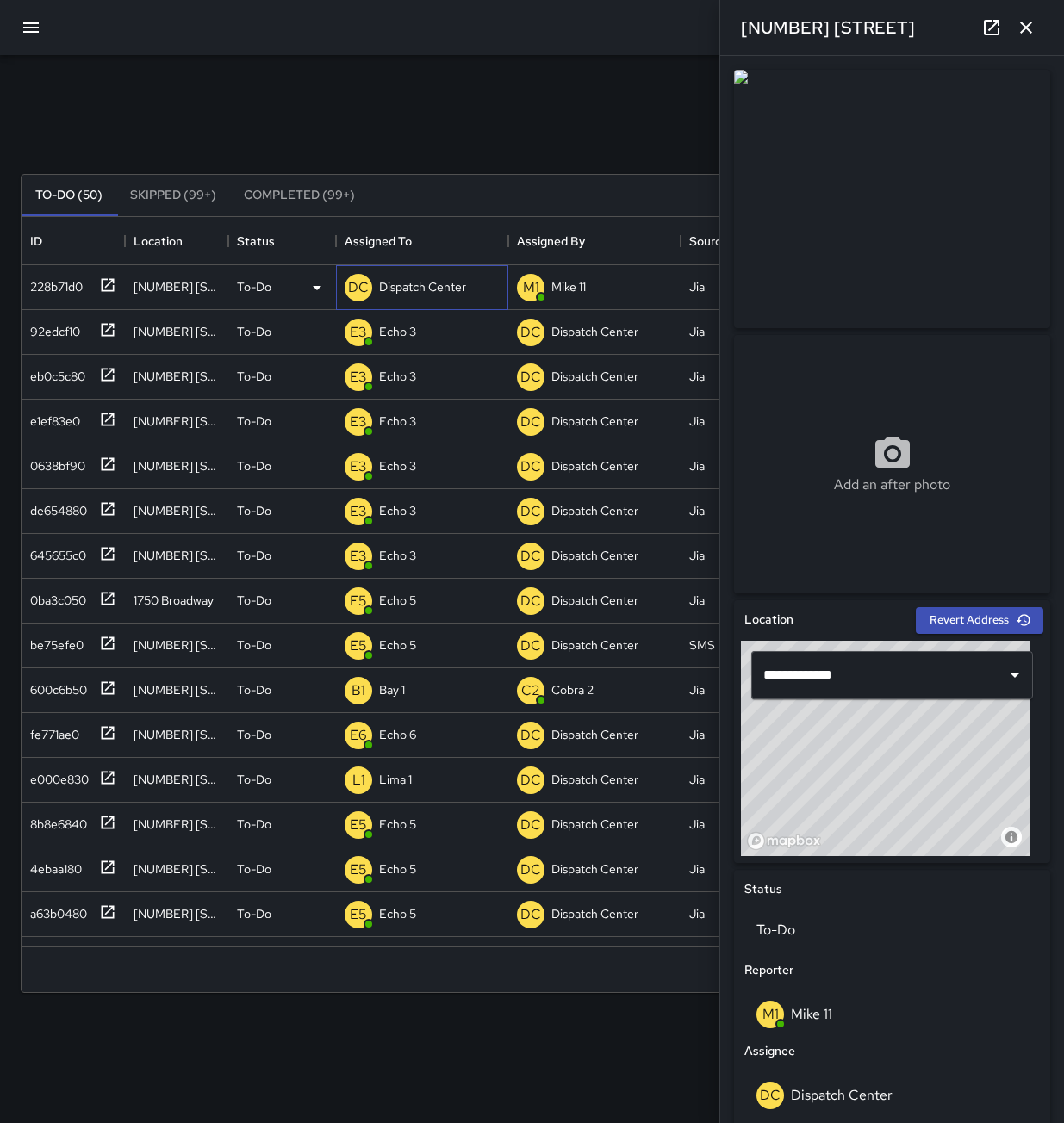 click on "Dispatch Center" at bounding box center (422, 287) 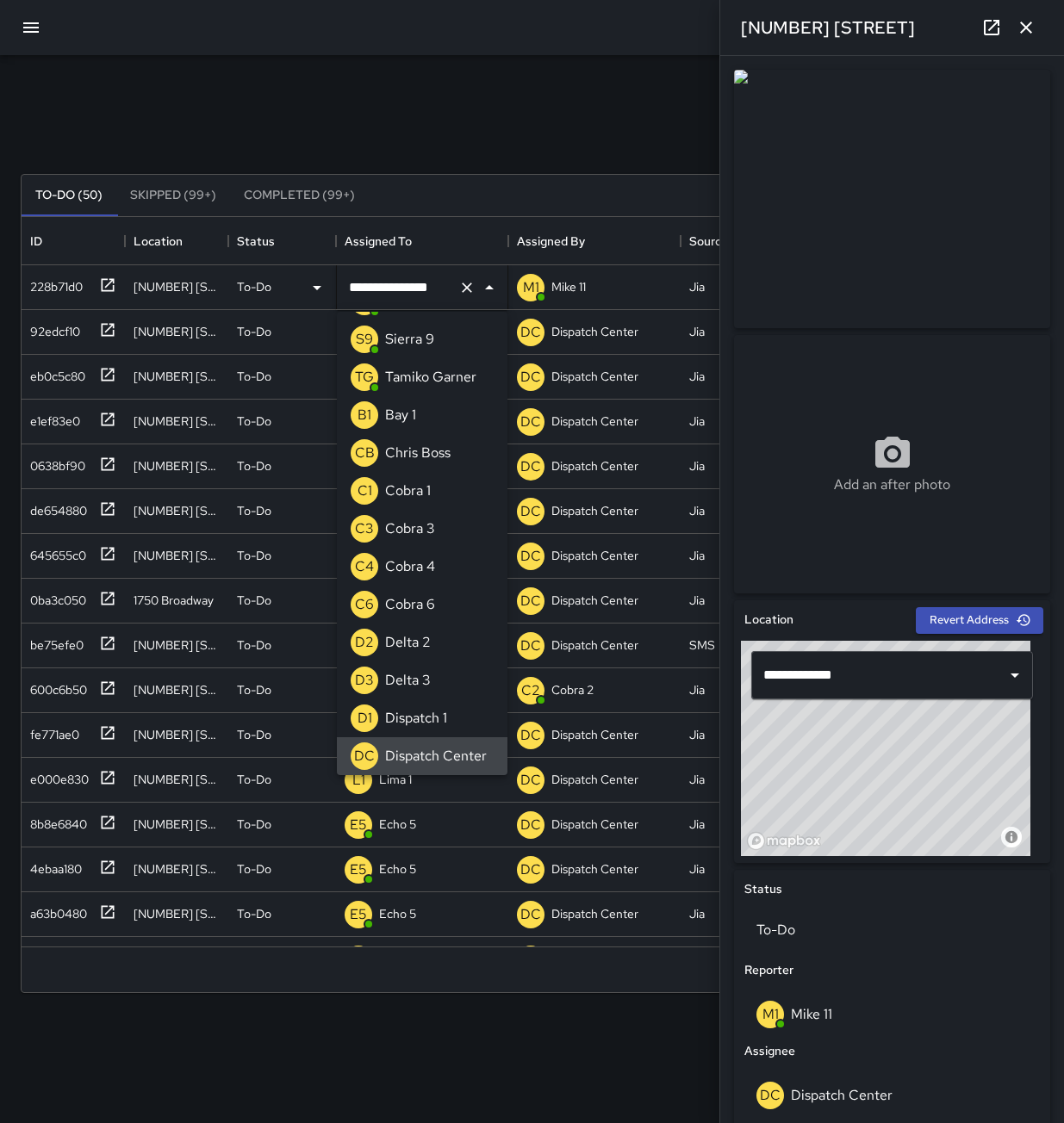 click 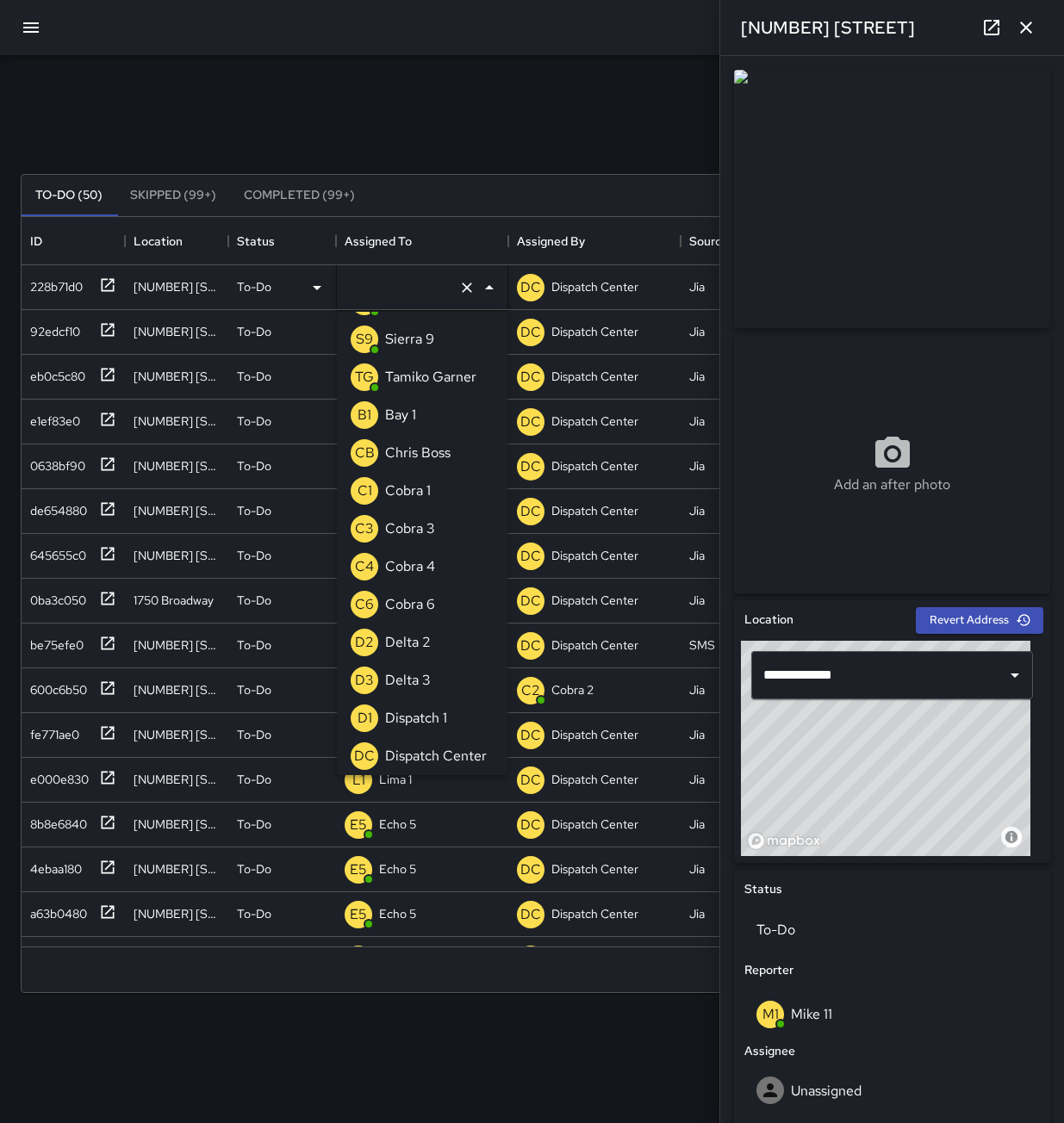 scroll, scrollTop: 7, scrollLeft: 0, axis: vertical 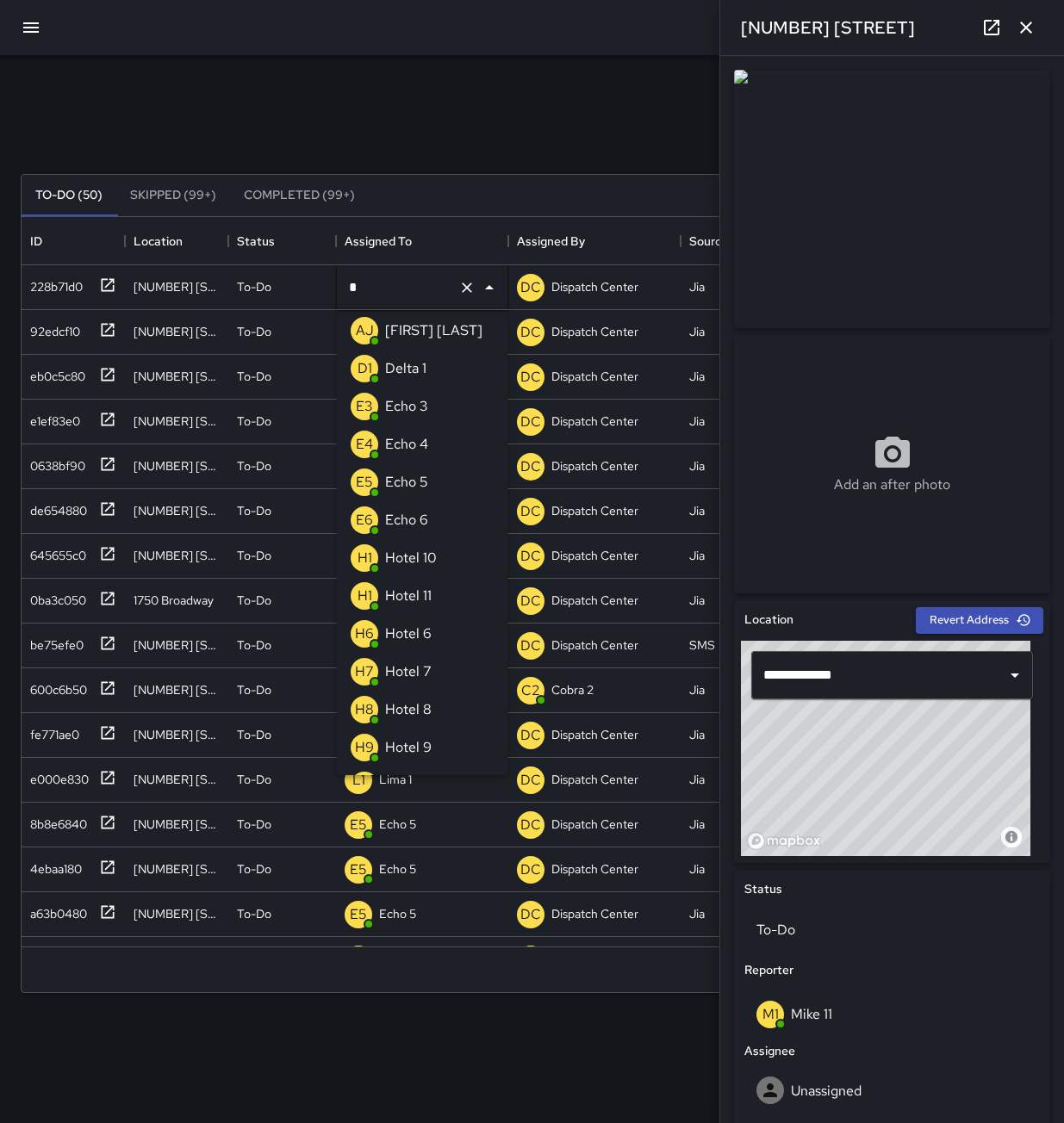 type on "**" 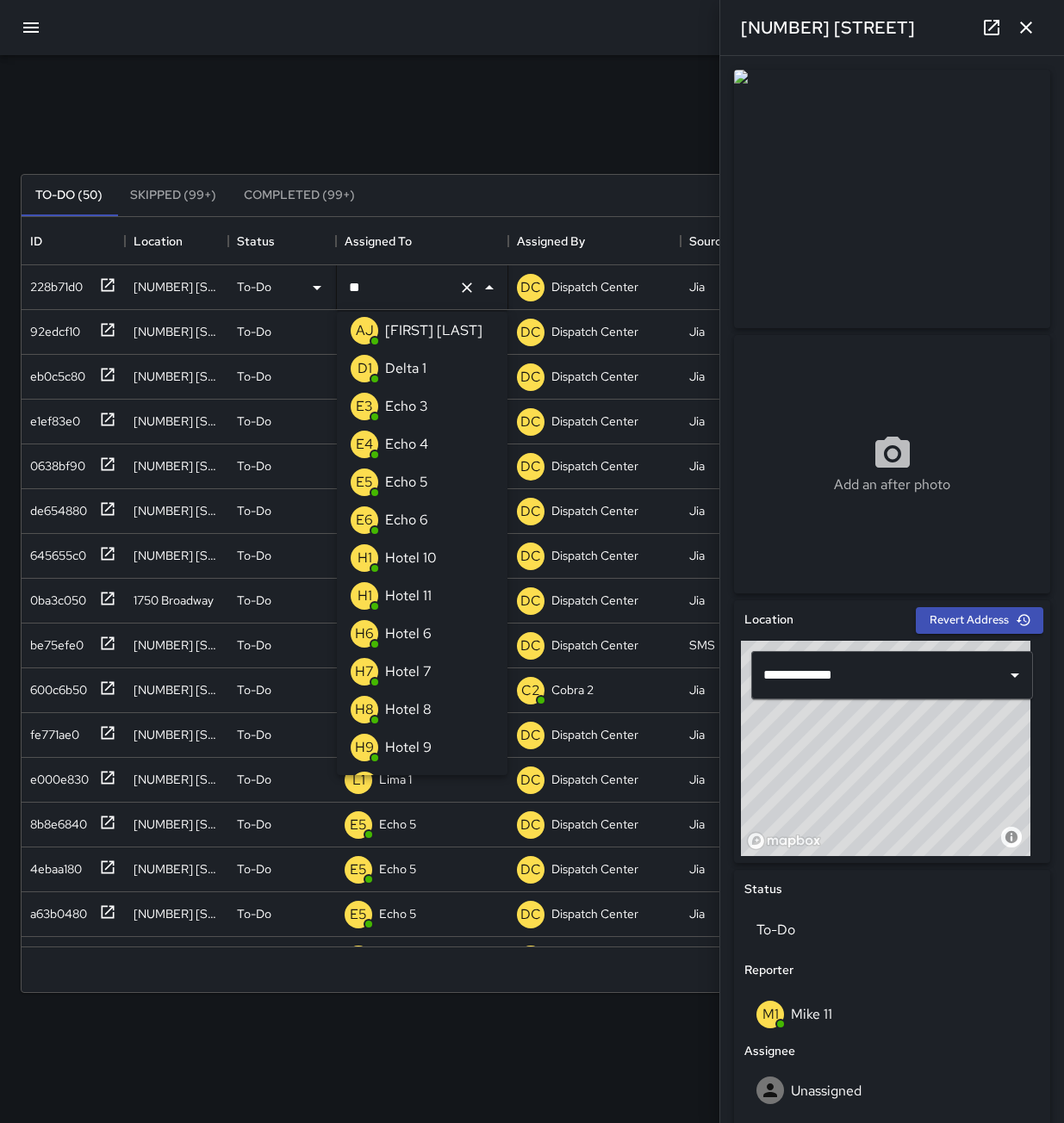 scroll, scrollTop: 0, scrollLeft: 0, axis: both 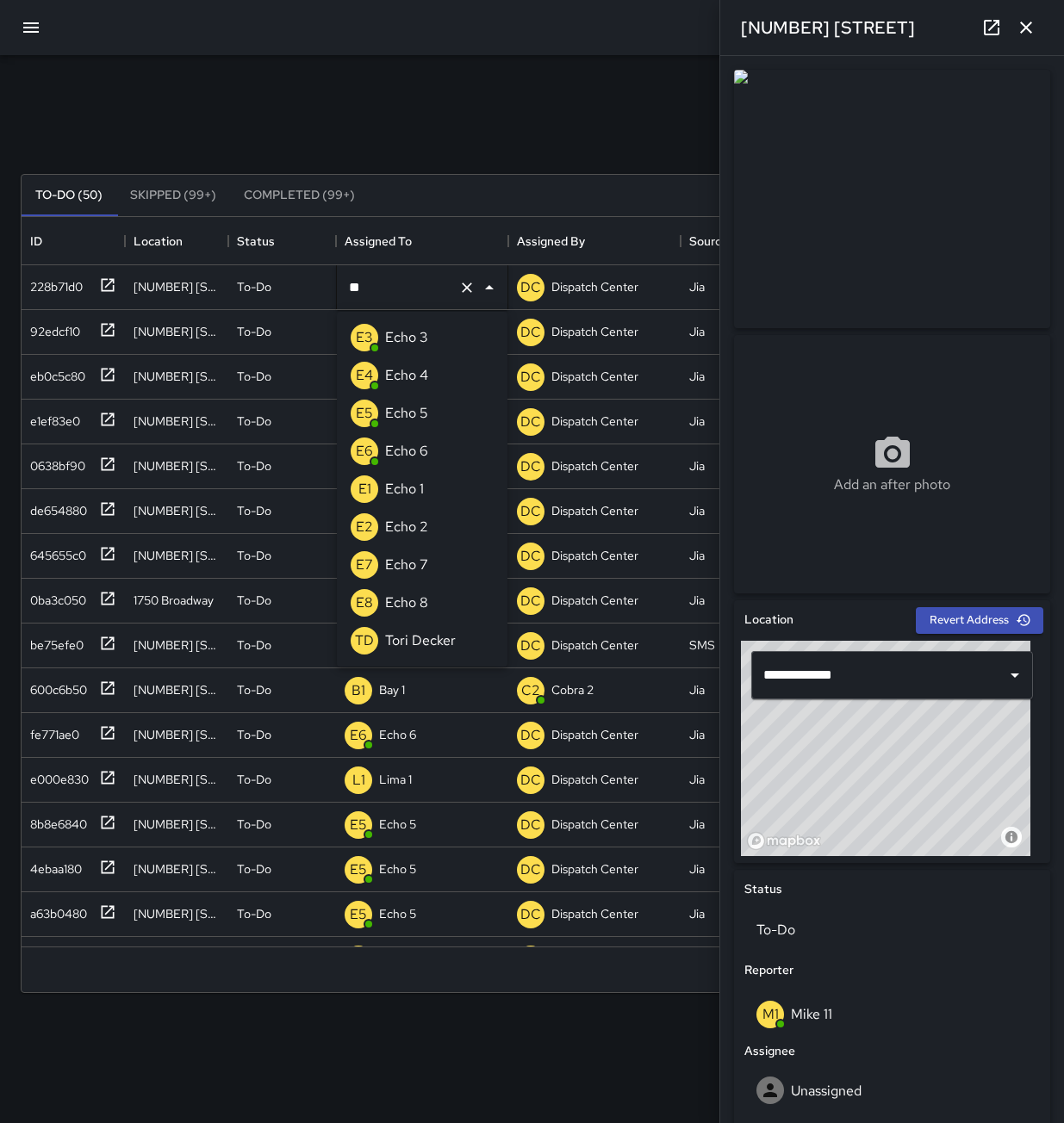 click on "Echo 3" at bounding box center (407, 338) 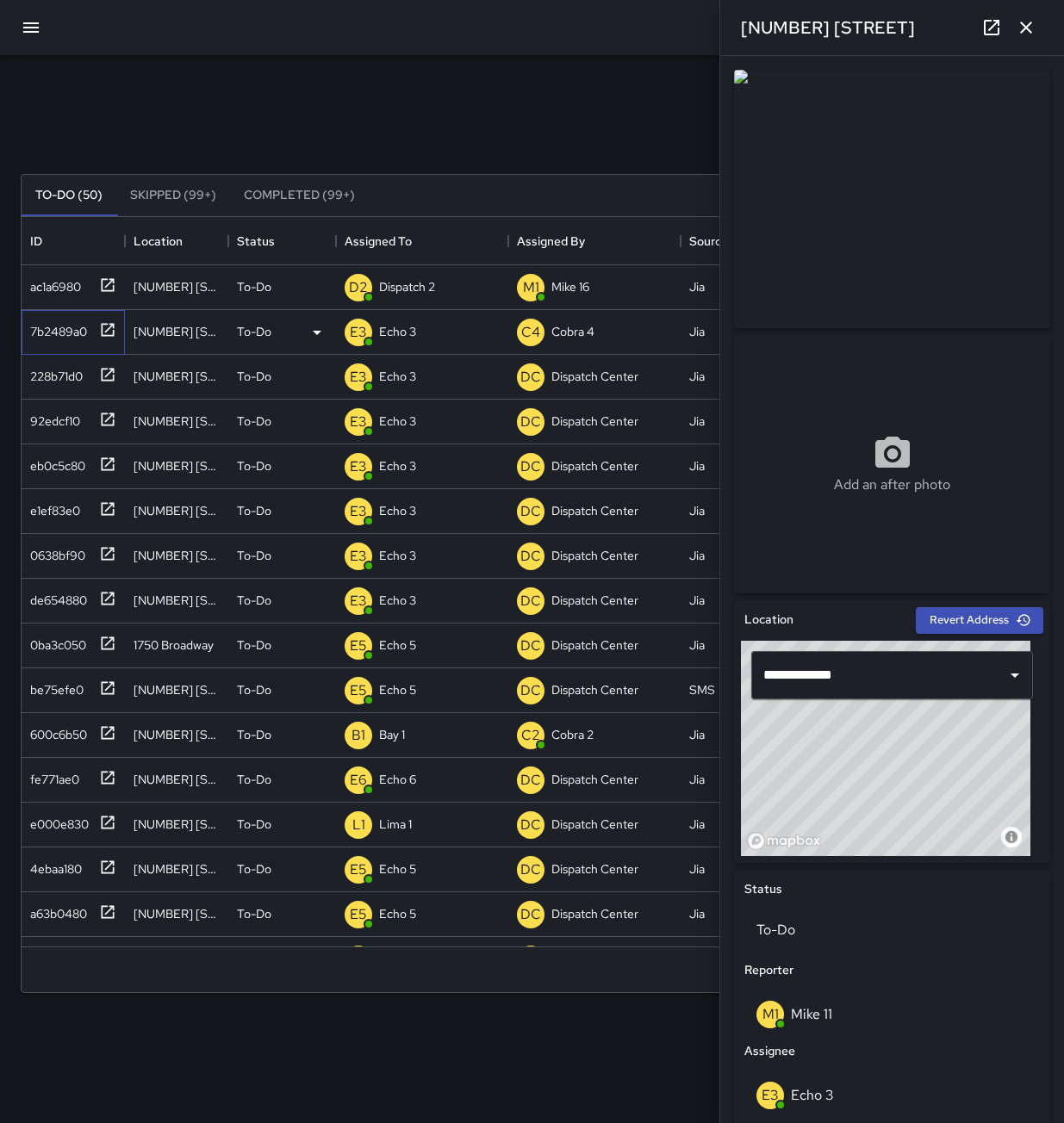 click 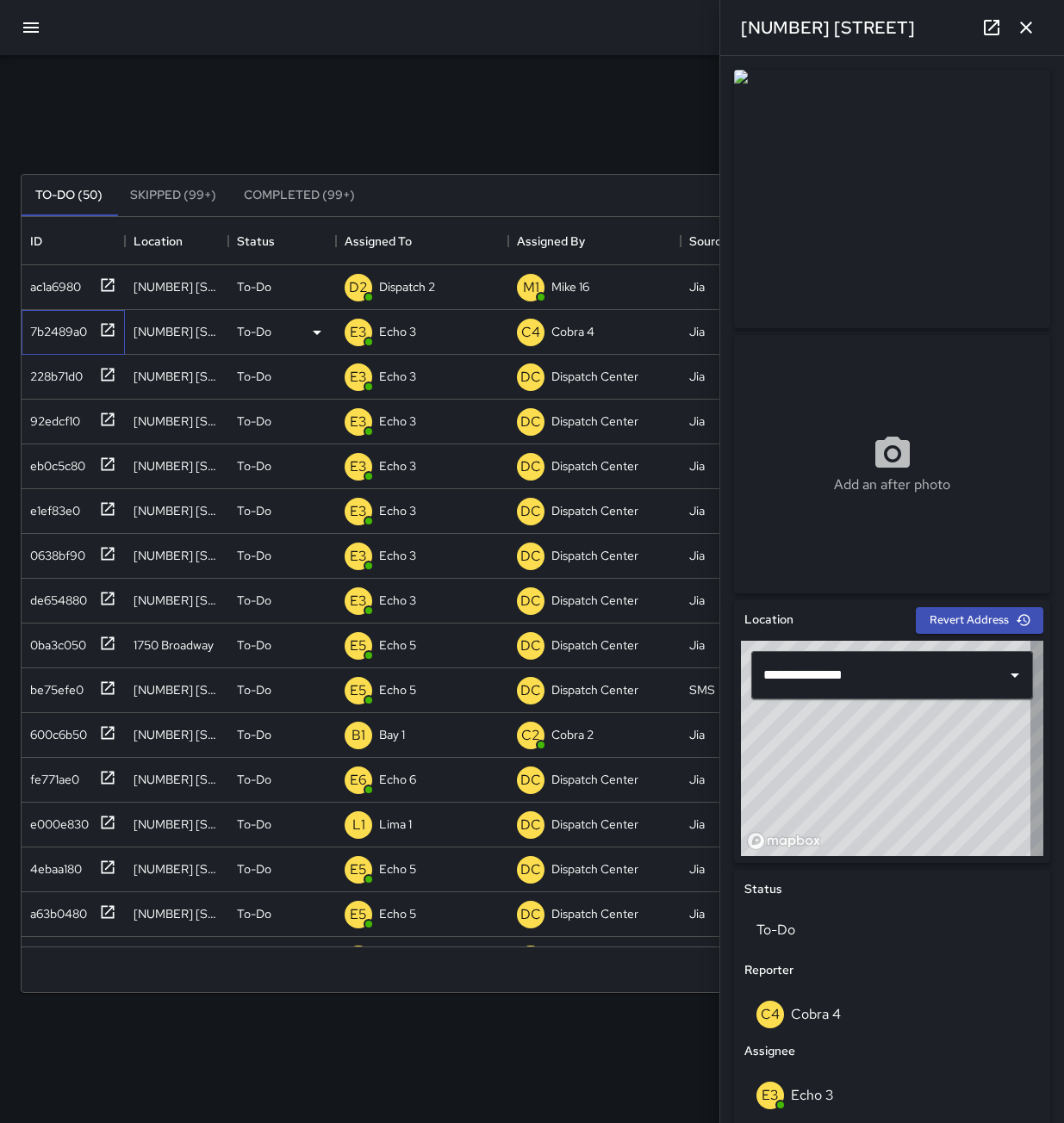 type on "**********" 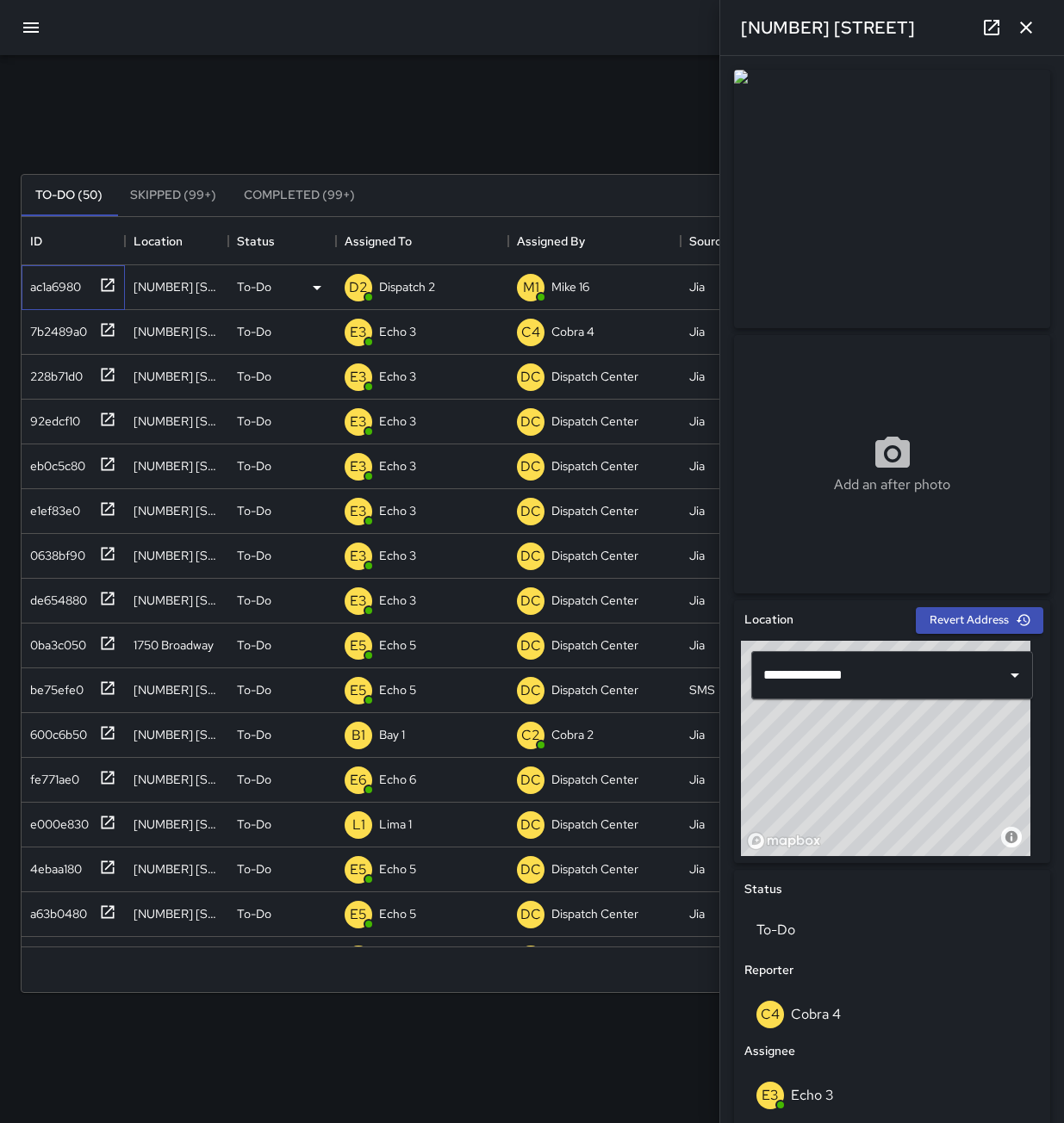 click 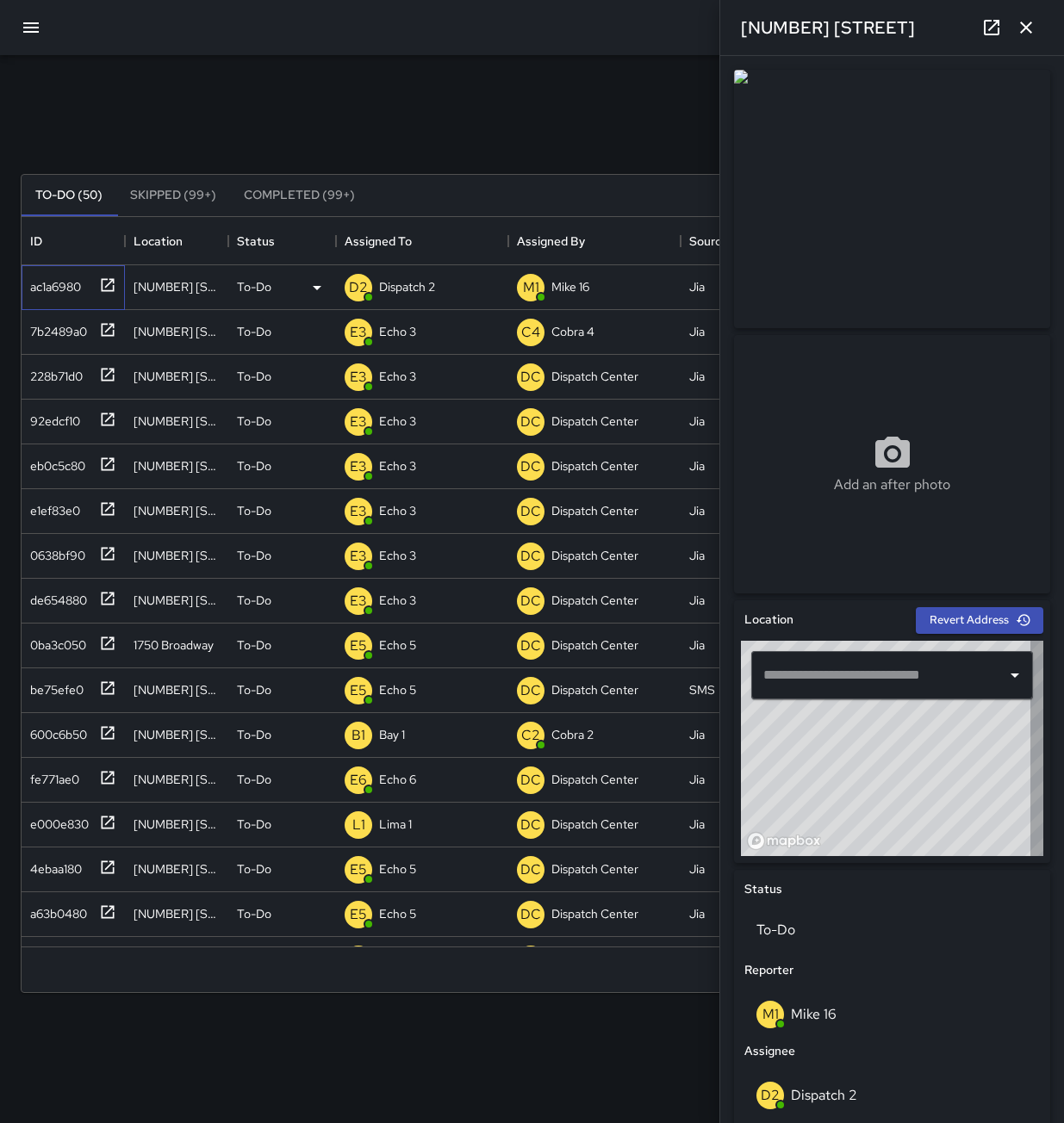type on "**********" 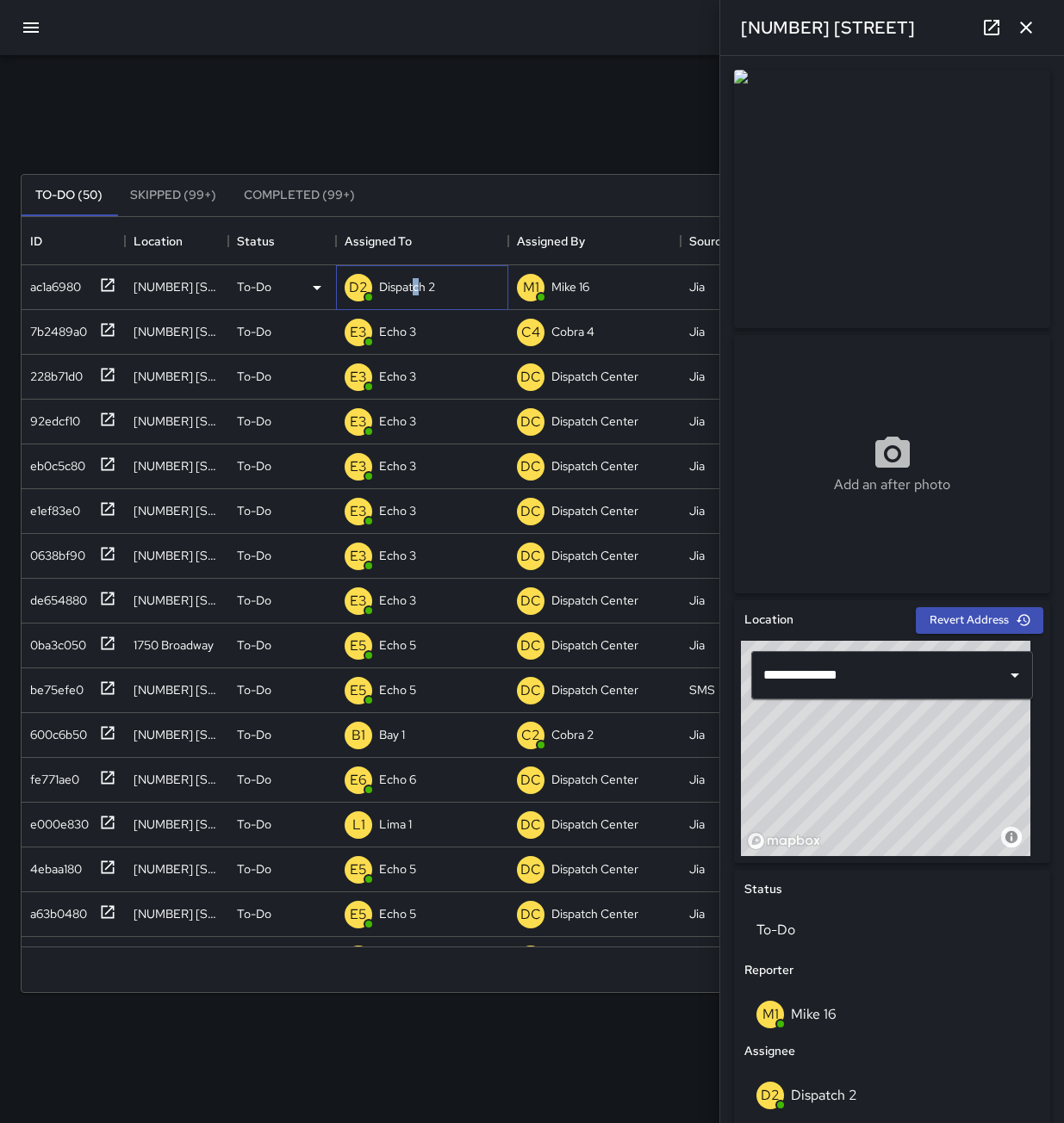 click on "Dispatch 2" at bounding box center [407, 287] 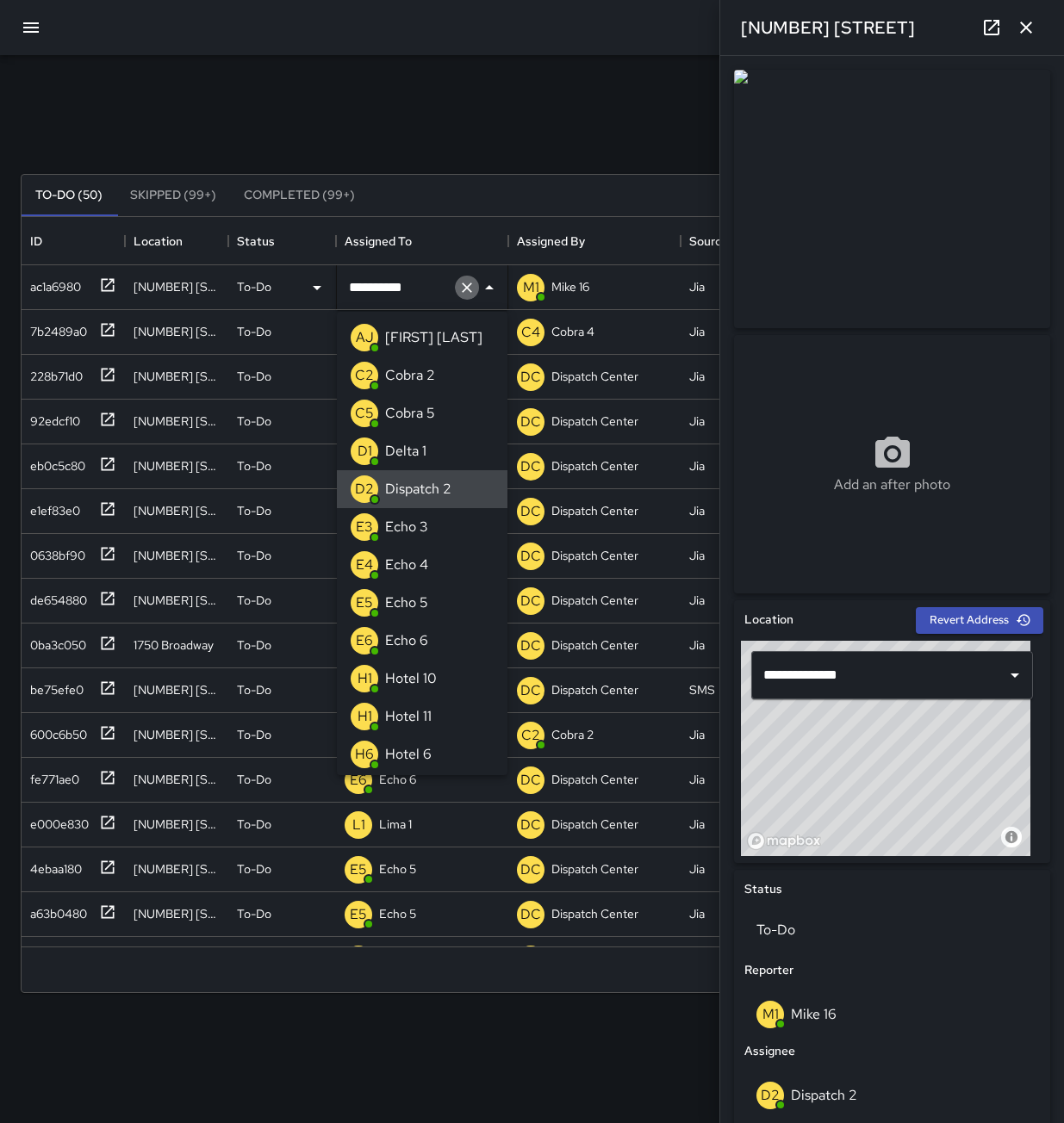 click 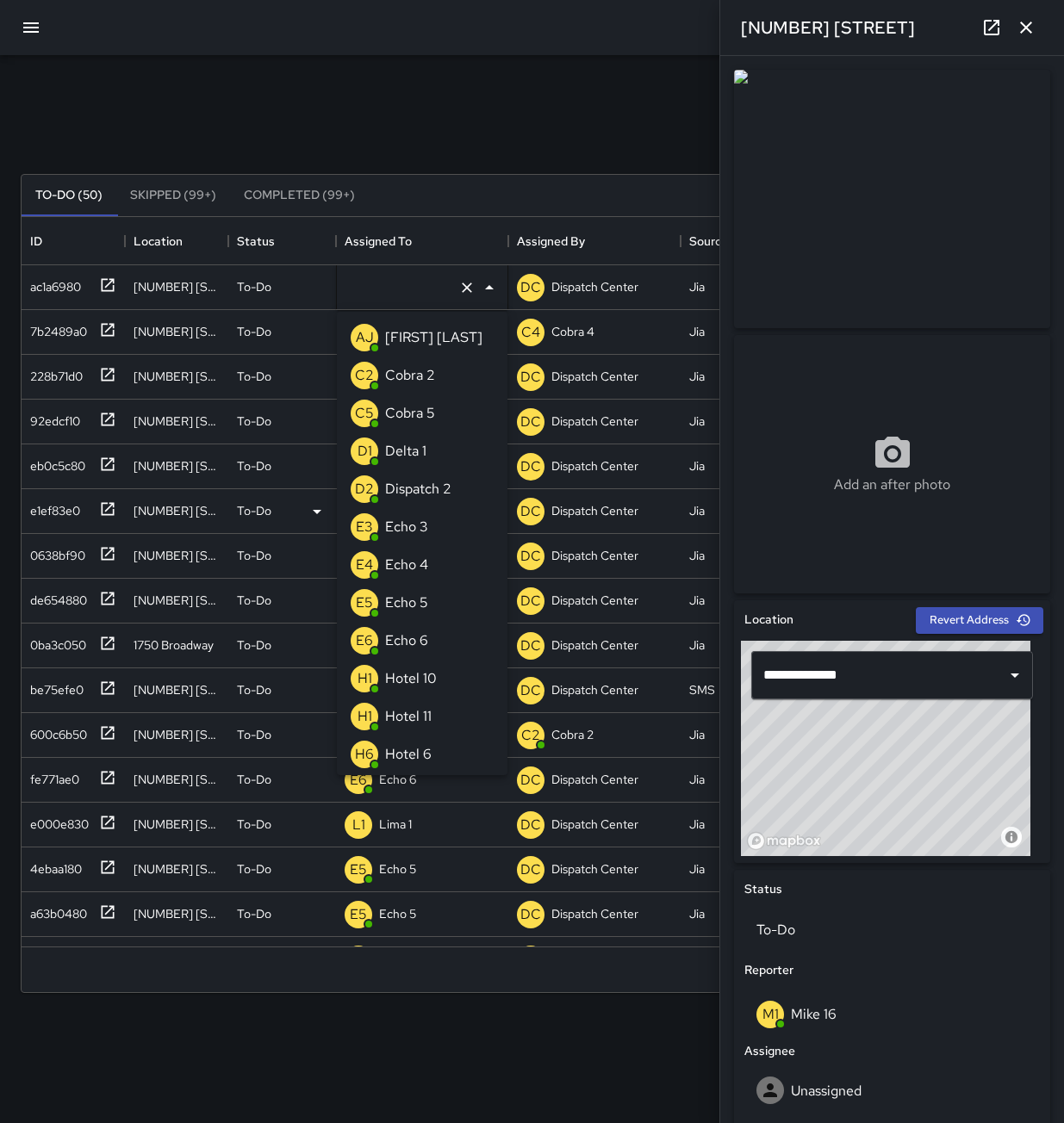 click on "E3 Echo 3" at bounding box center (422, 527) 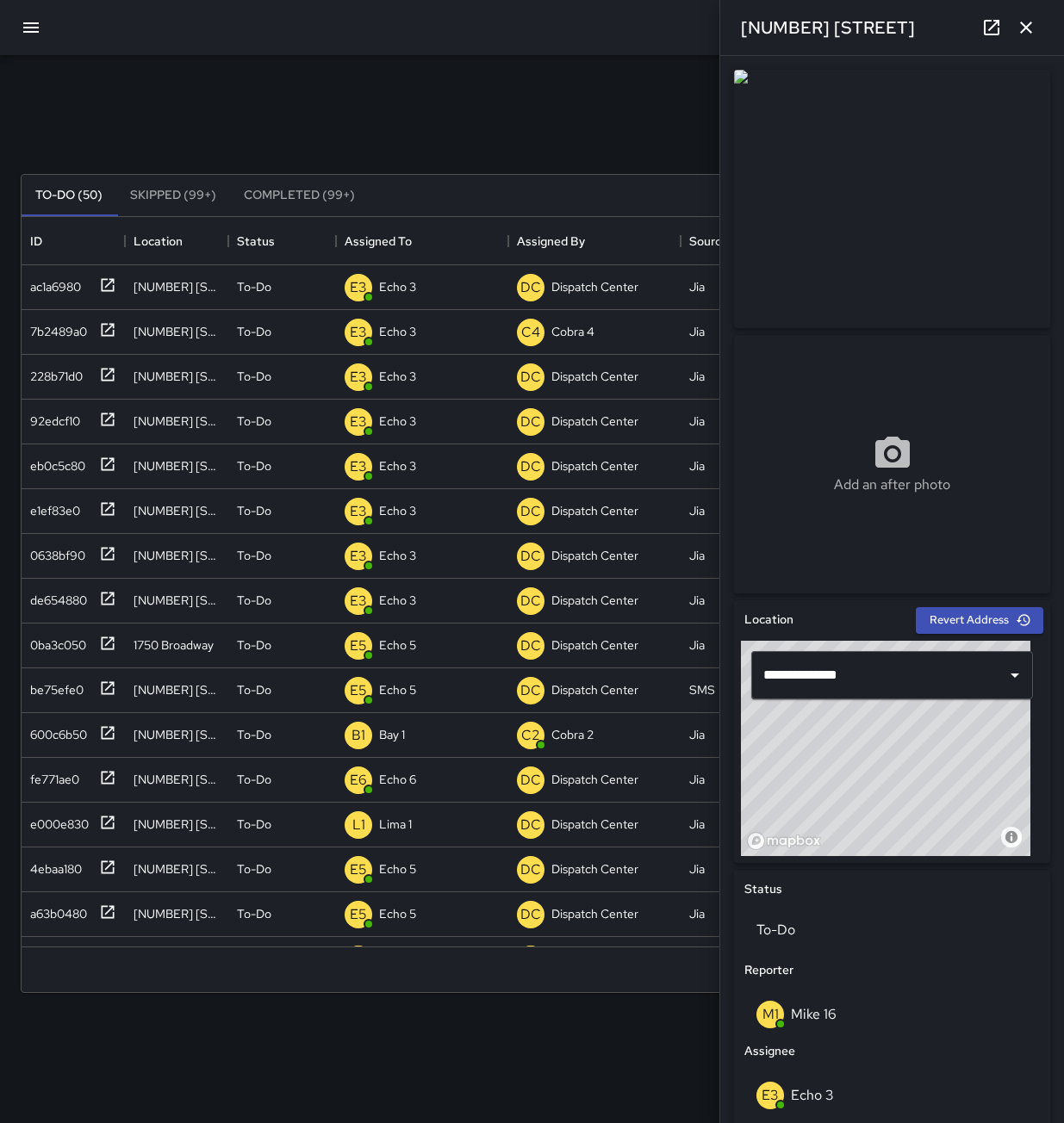 click at bounding box center [1026, 28] 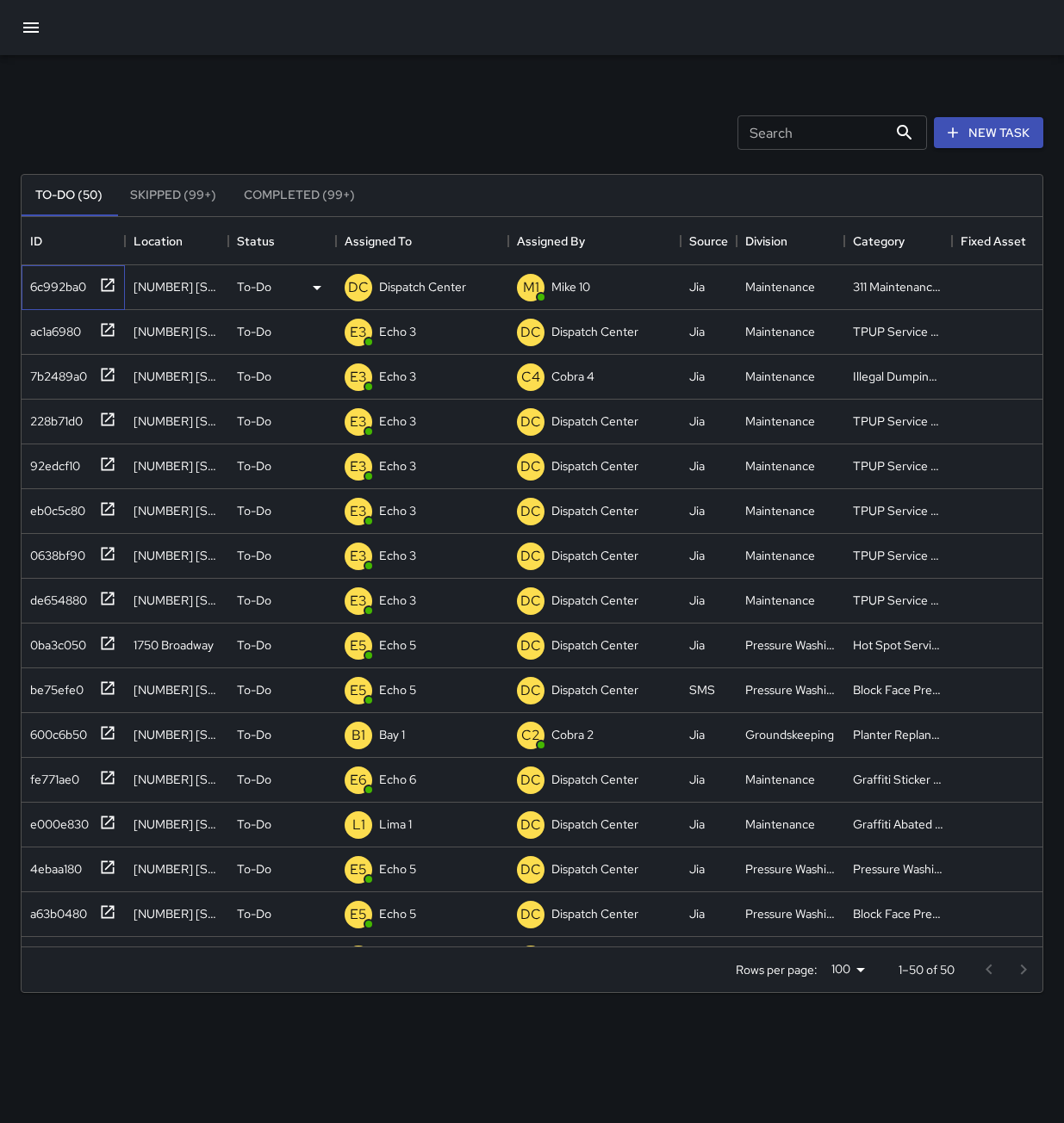 click at bounding box center (104, 283) 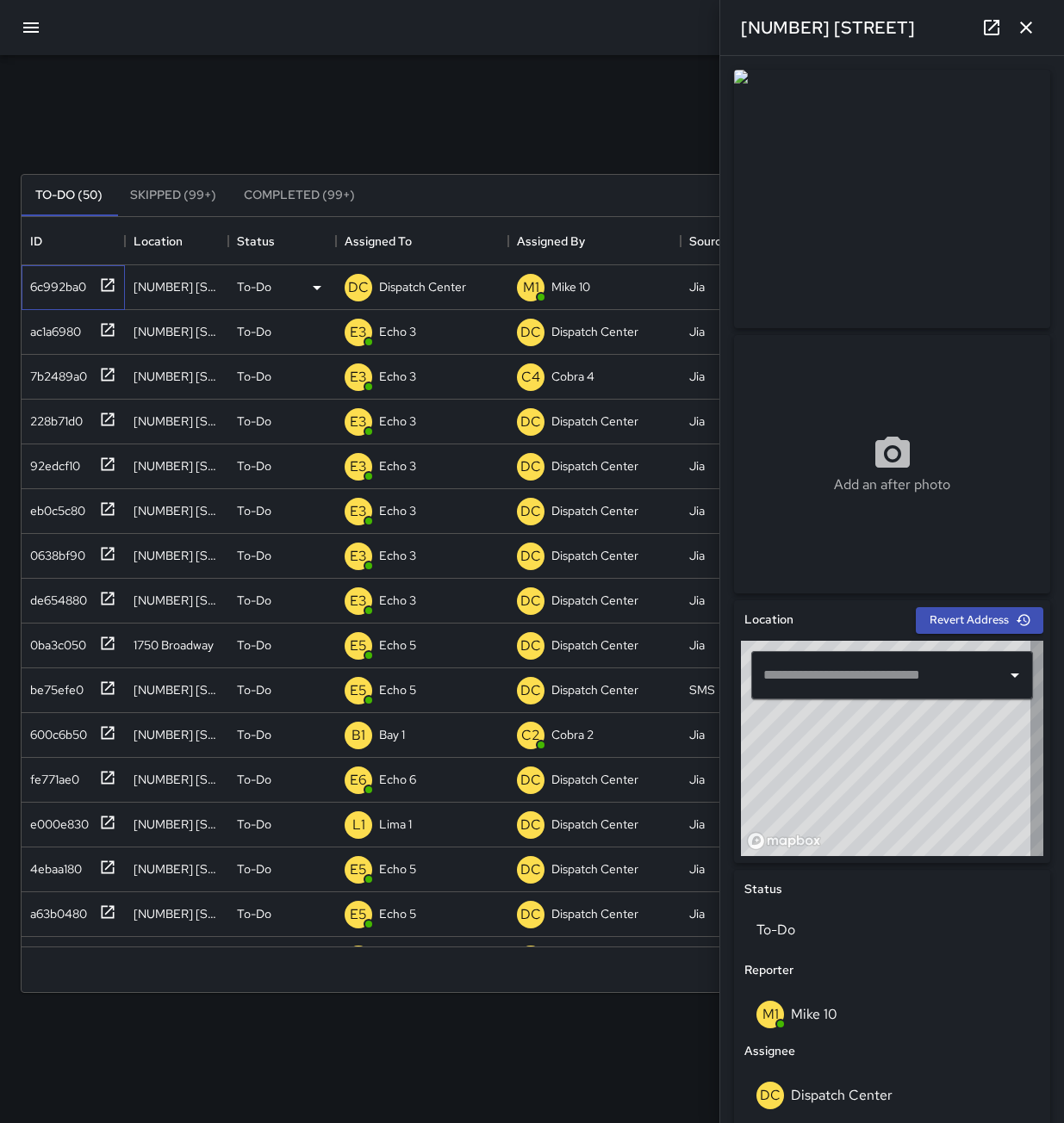 type on "**********" 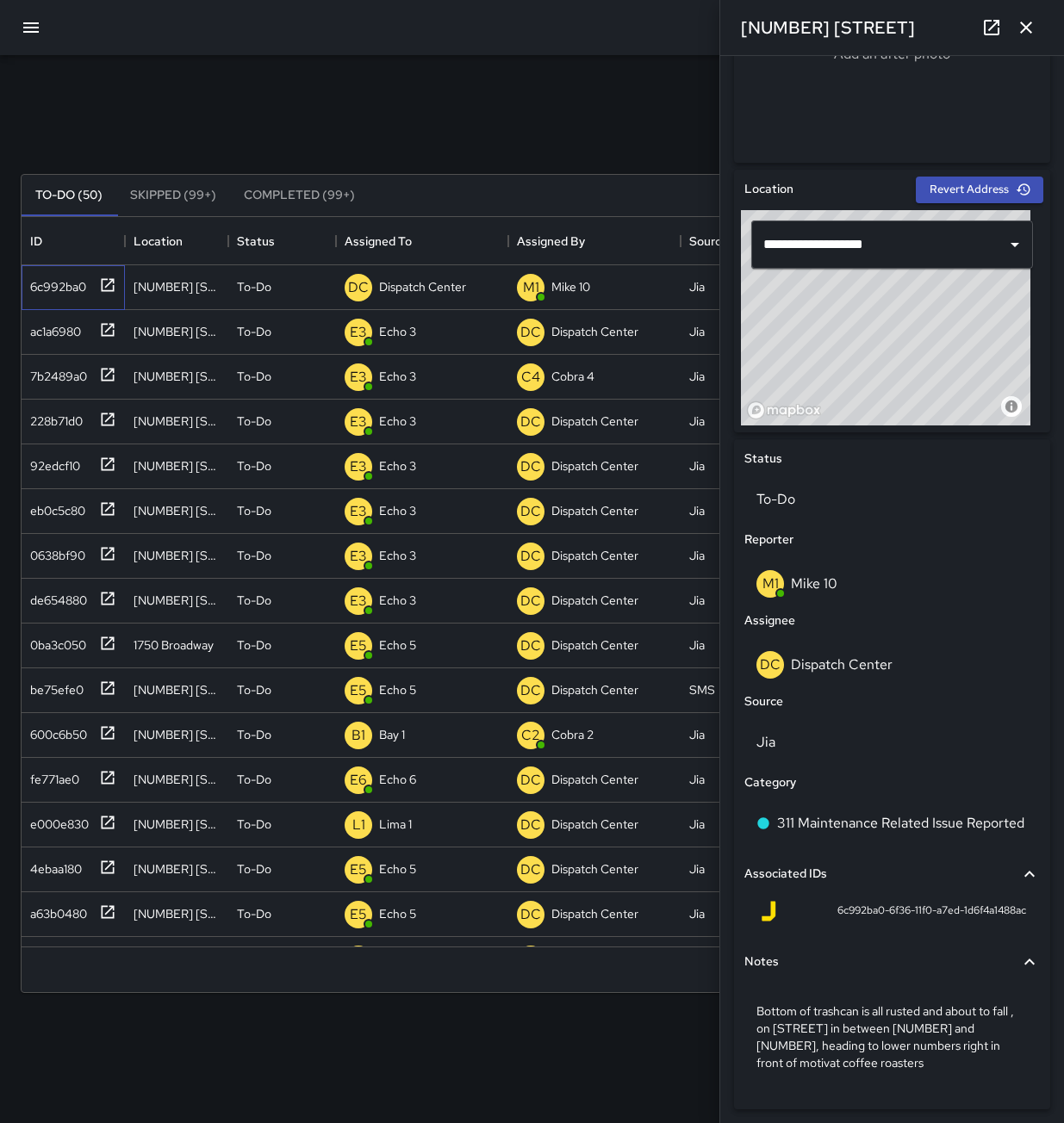 scroll, scrollTop: 468, scrollLeft: 0, axis: vertical 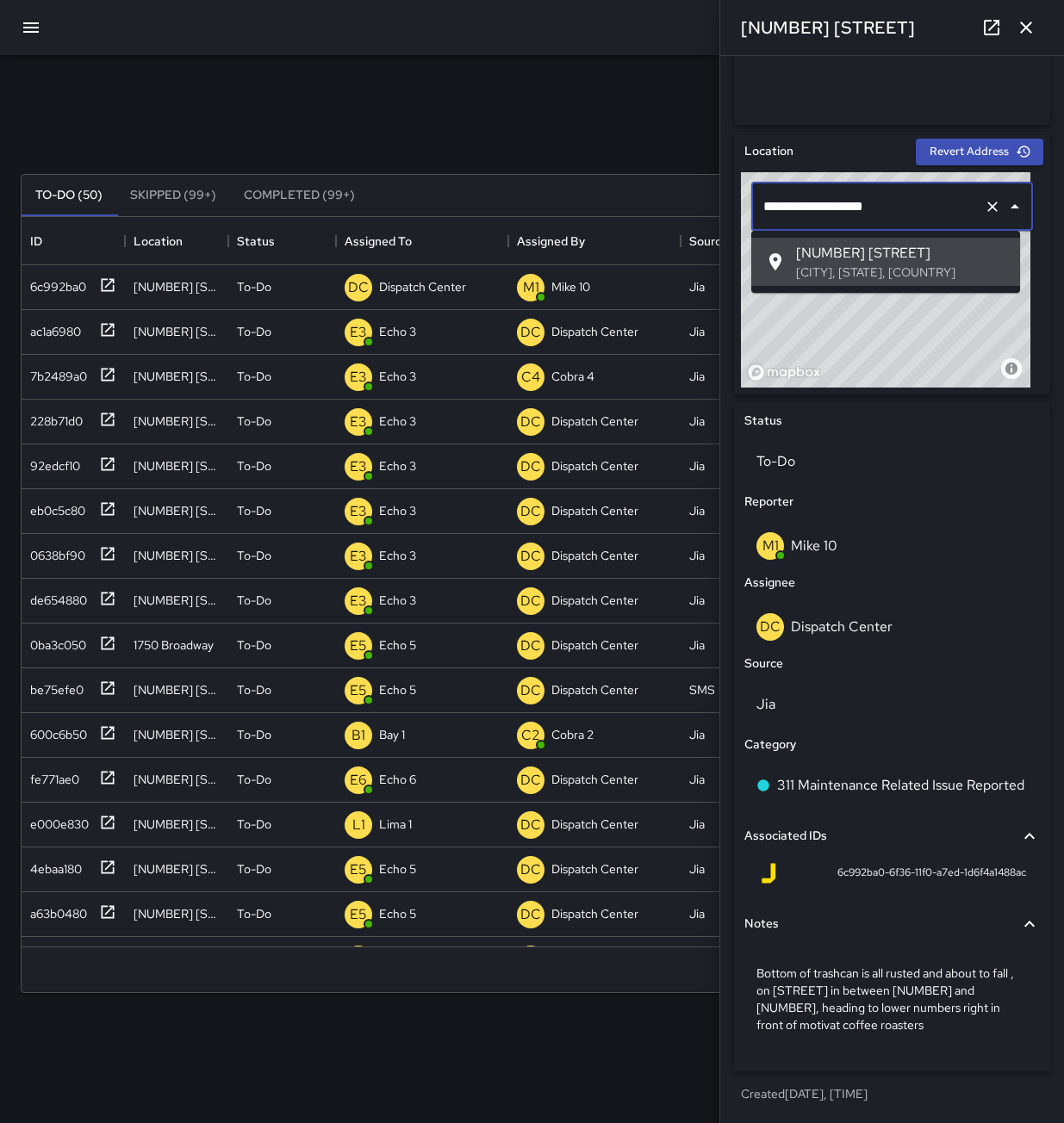 click on "**********" at bounding box center (868, 207) 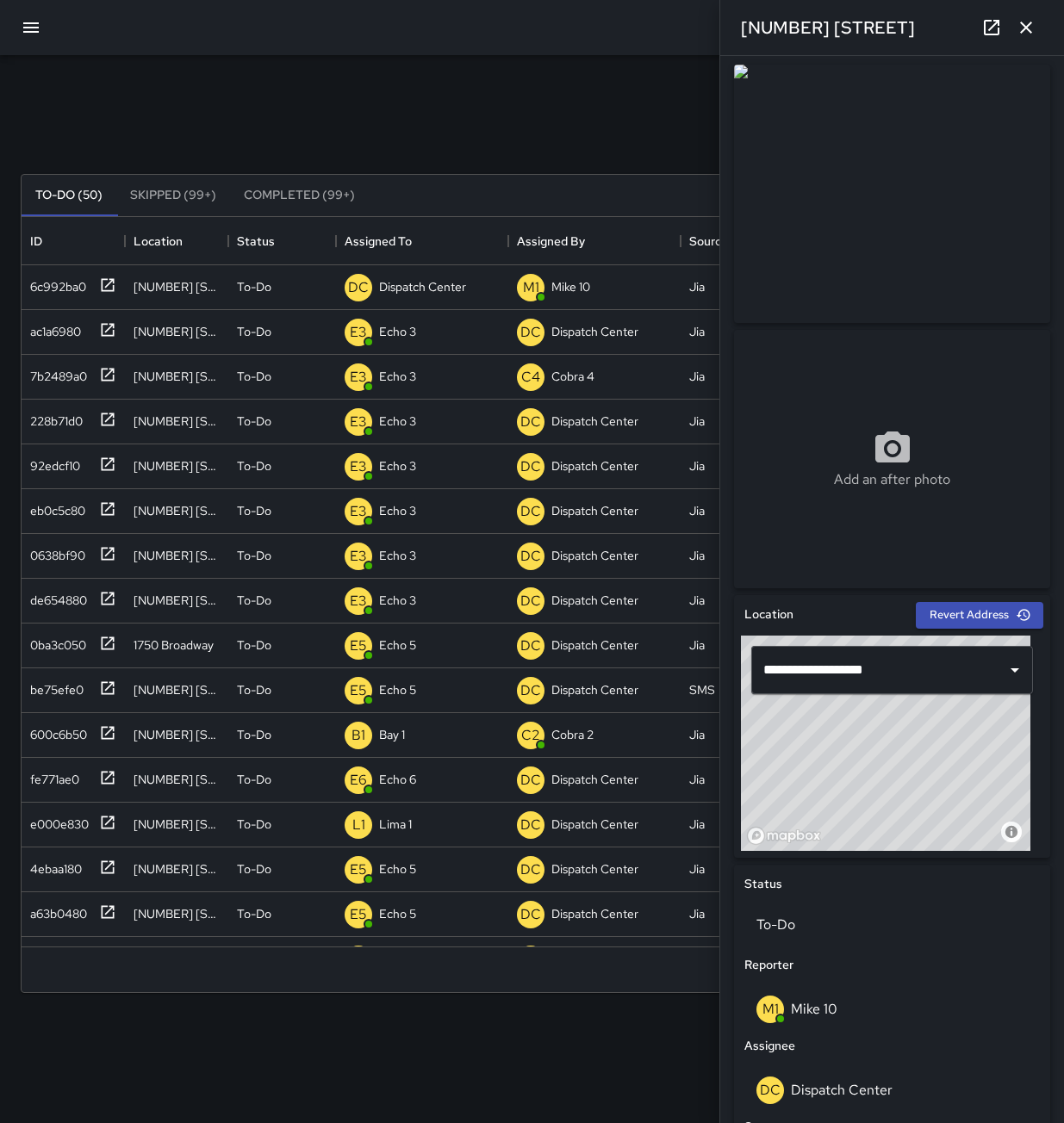 scroll, scrollTop: 0, scrollLeft: 0, axis: both 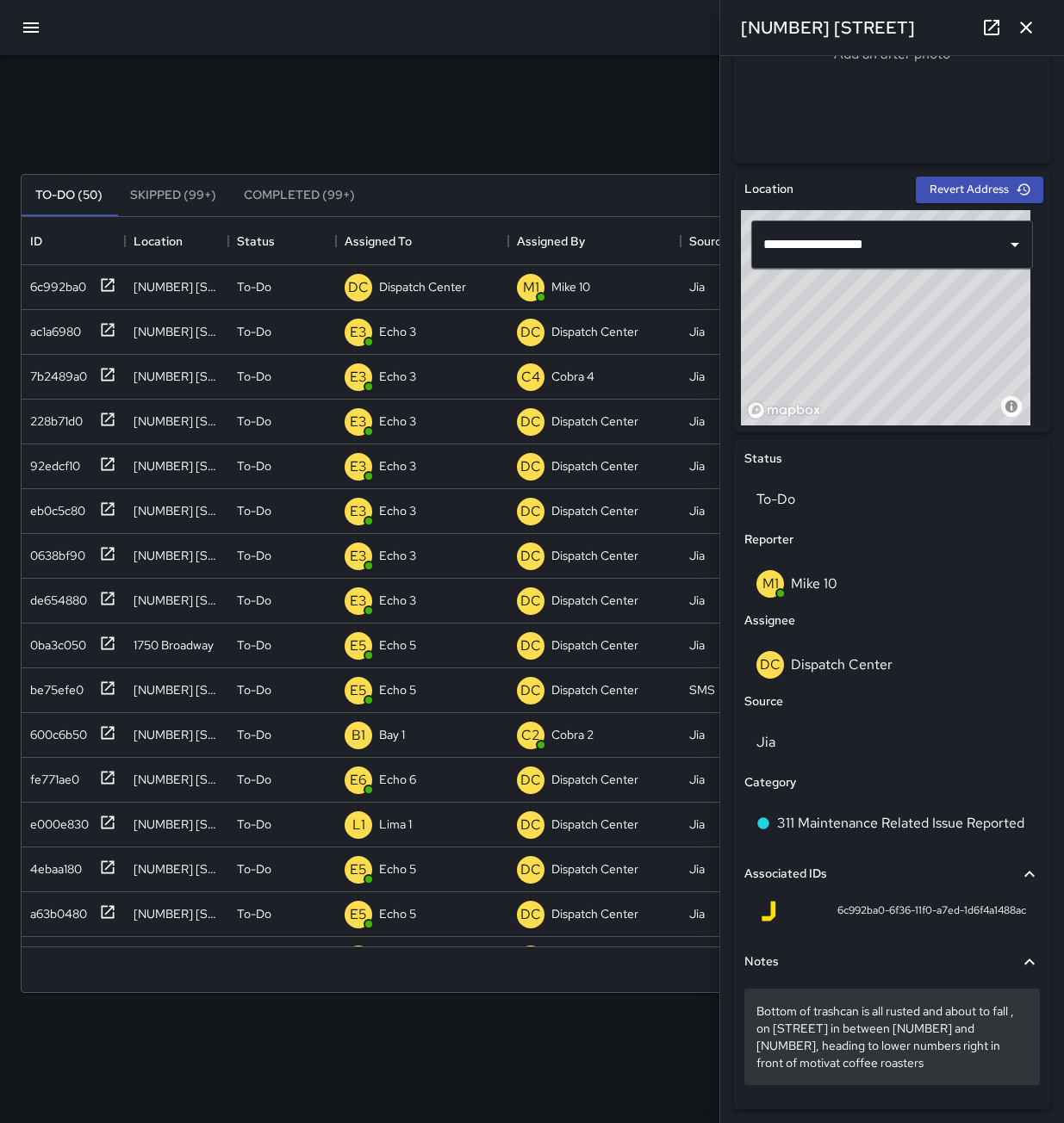 click on "Bottom of trashcan is all rusted and about to fall , on Webster in between 15th and 17th, heading to lower numbers right in front of motivat coffee roasters" at bounding box center [892, 1037] 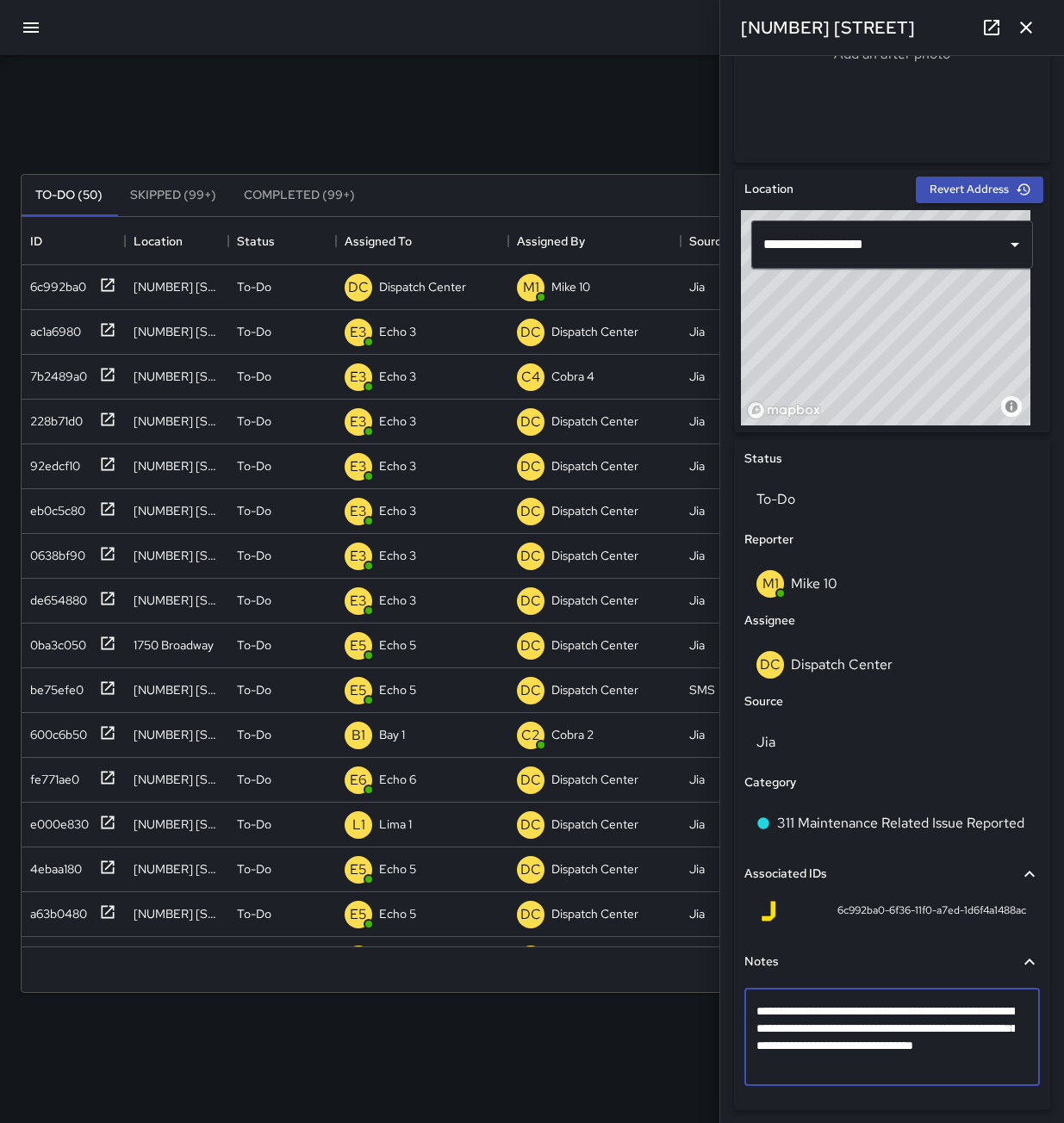 click on "**********" at bounding box center [886, 1037] 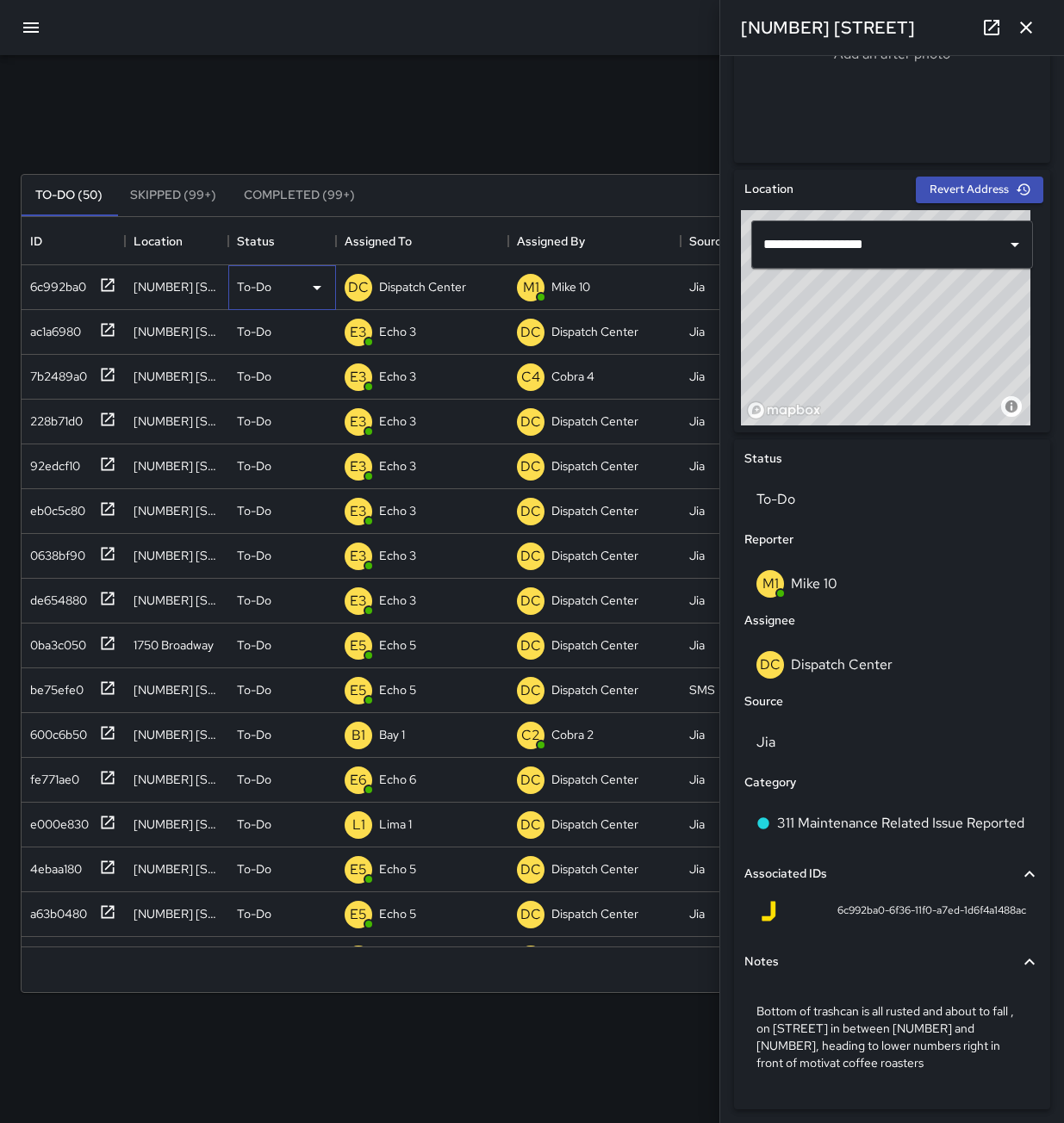 click 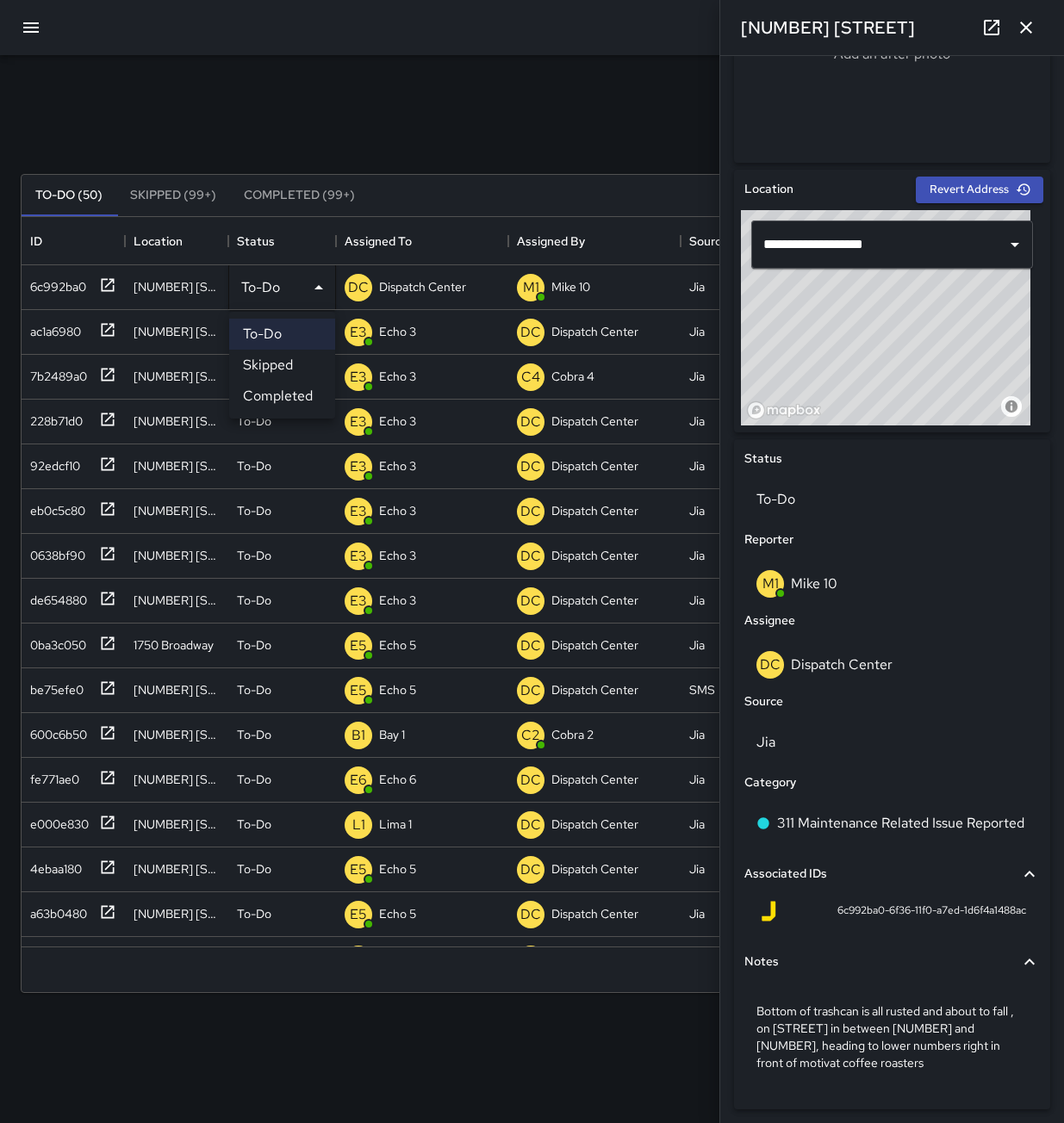 click on "Completed" at bounding box center [282, 396] 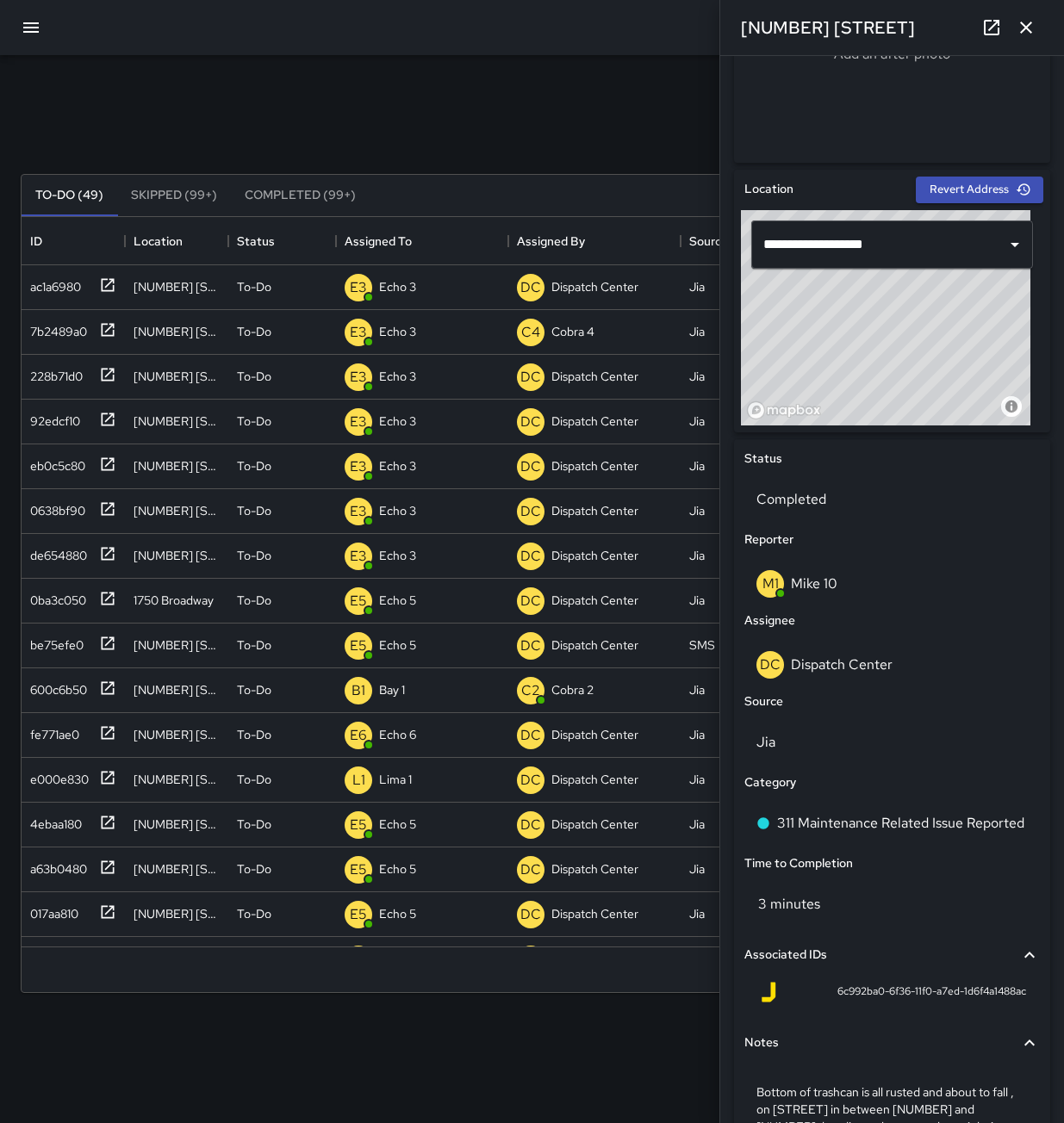 click 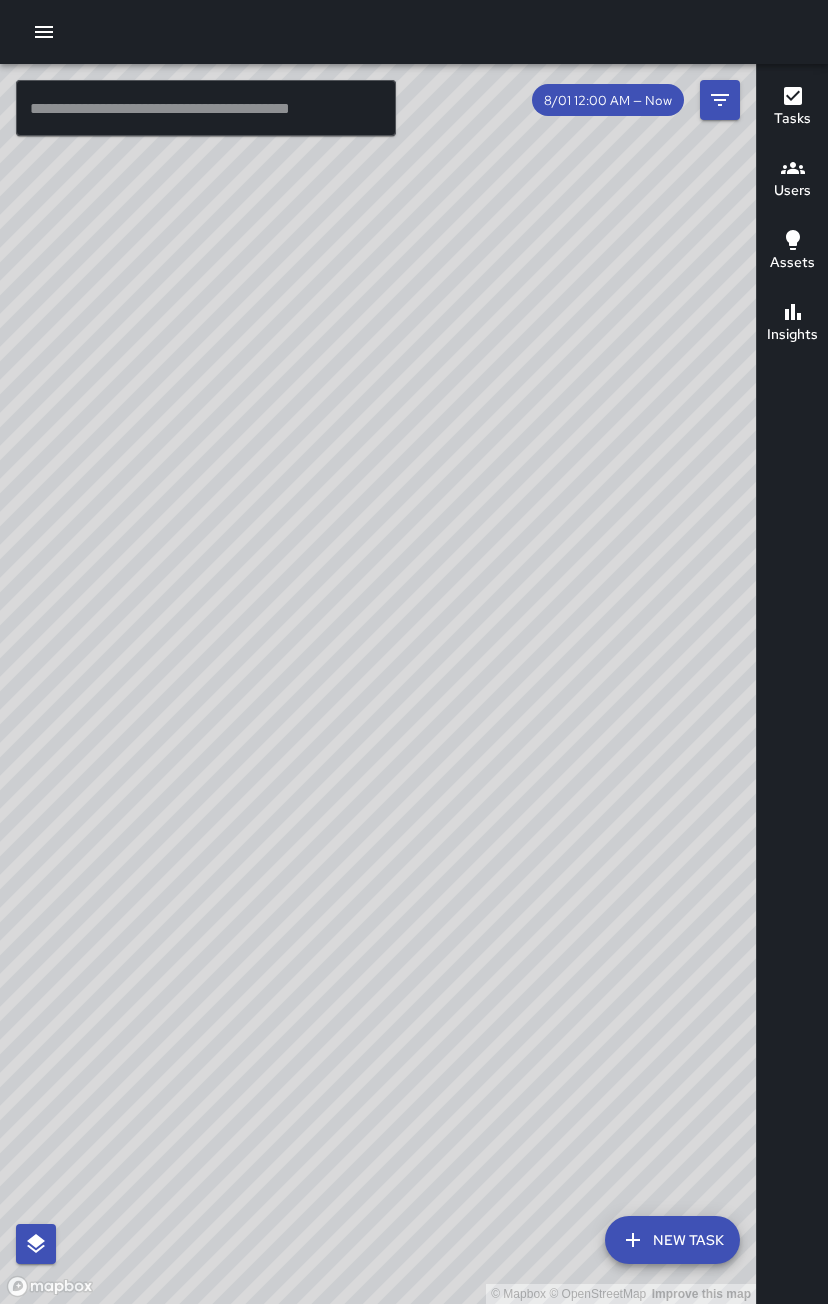 scroll, scrollTop: 0, scrollLeft: 0, axis: both 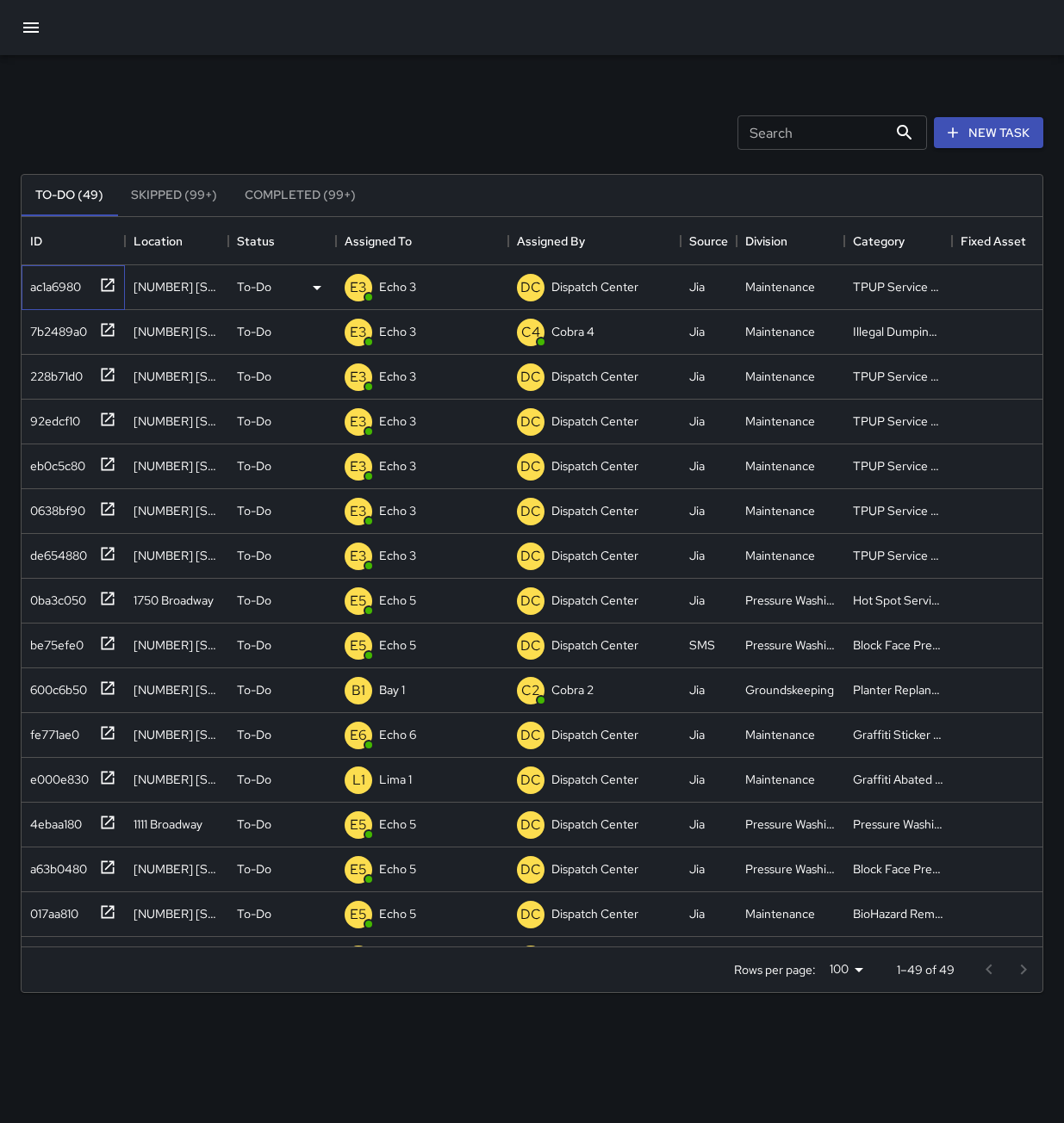 click 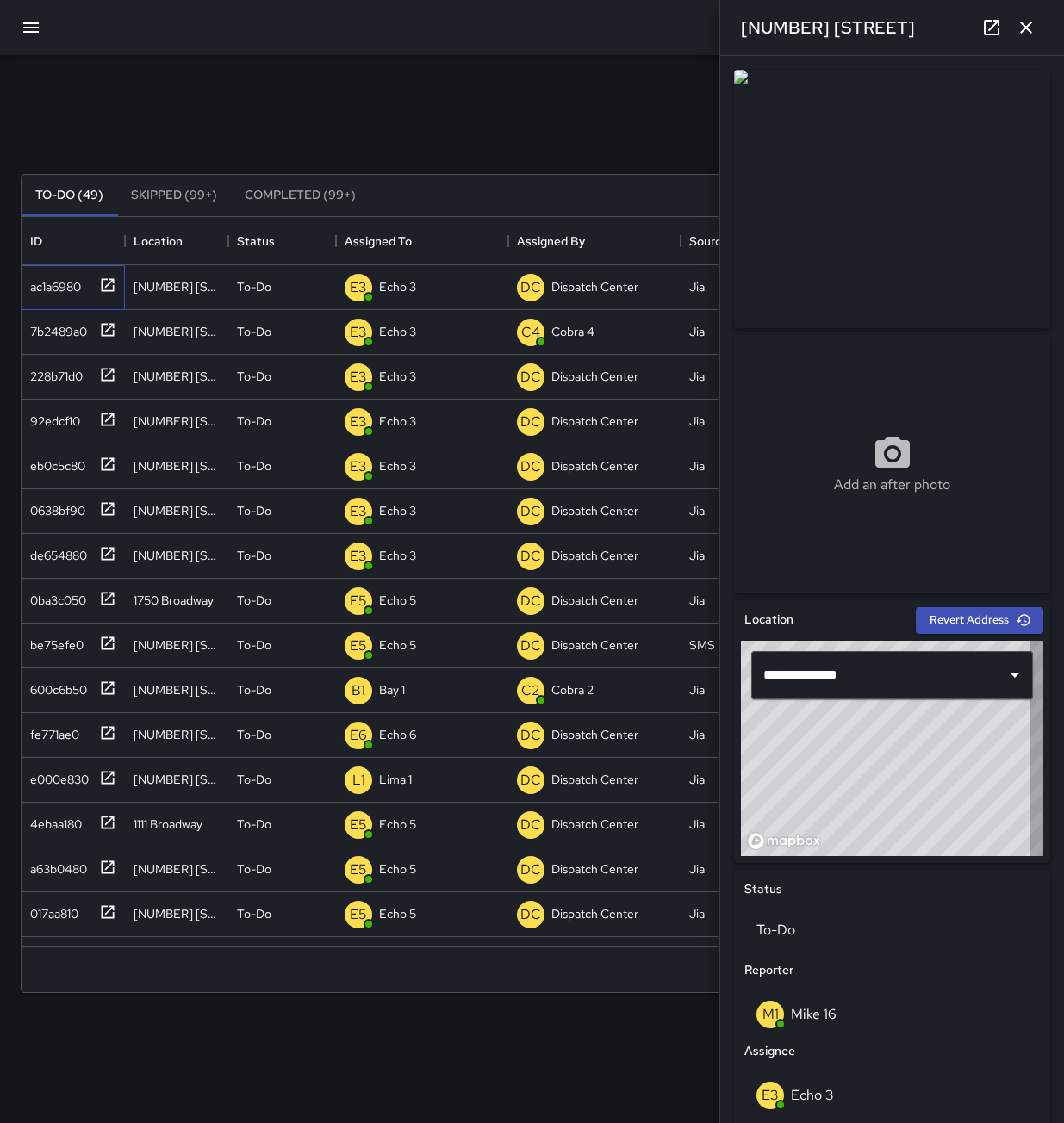 type on "**********" 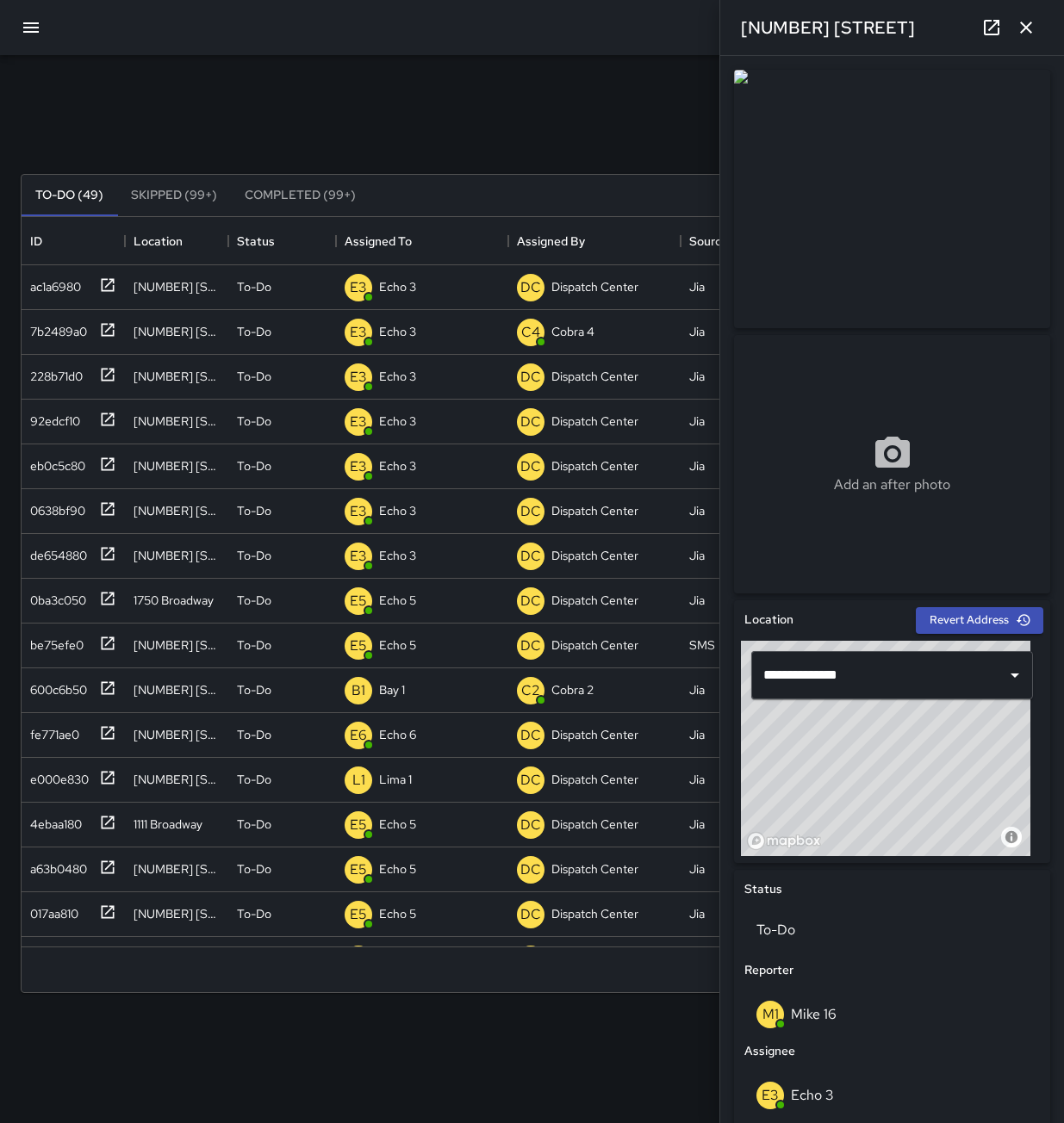 click 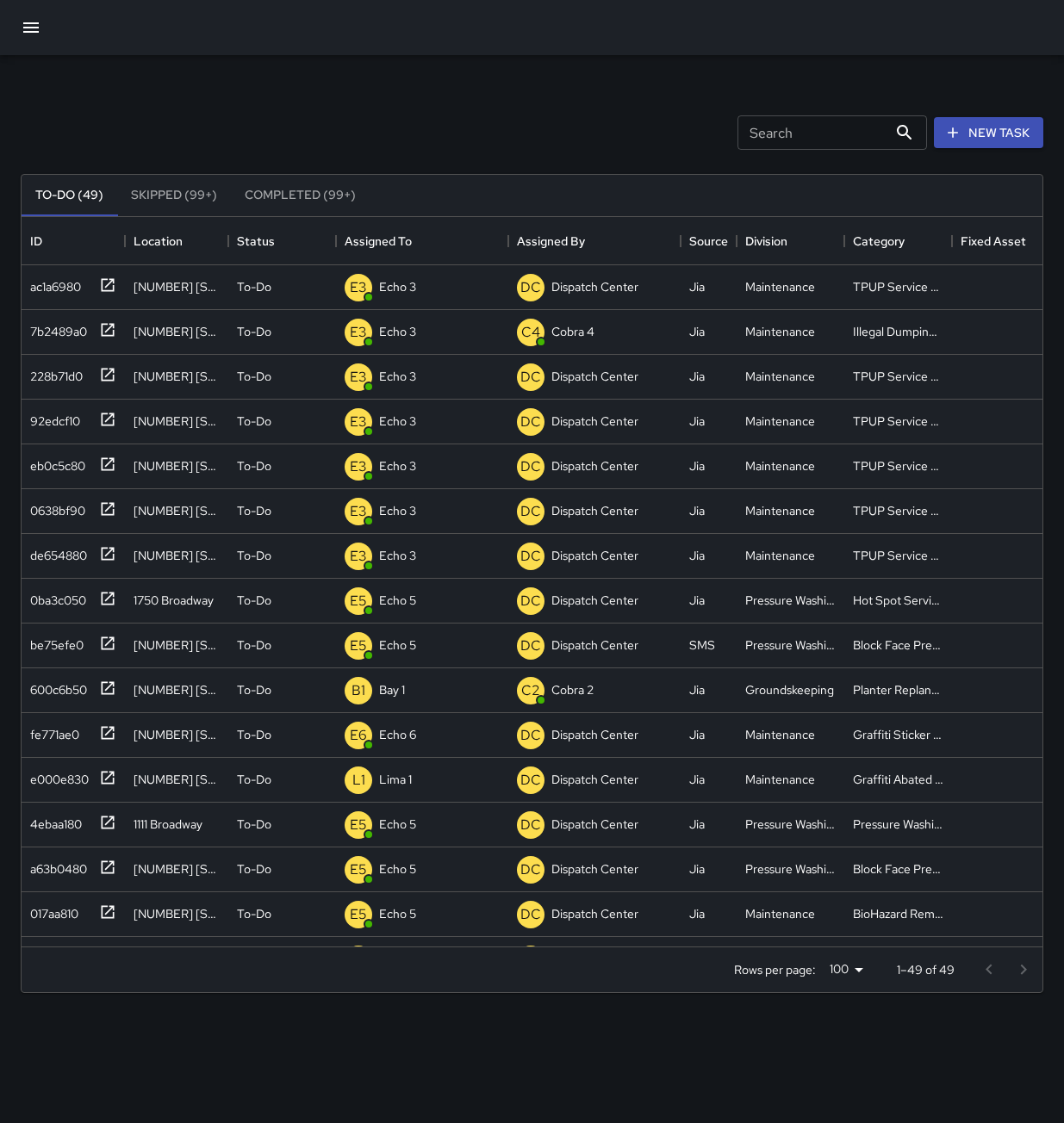 click on "Search Search New Task" at bounding box center (532, 133) 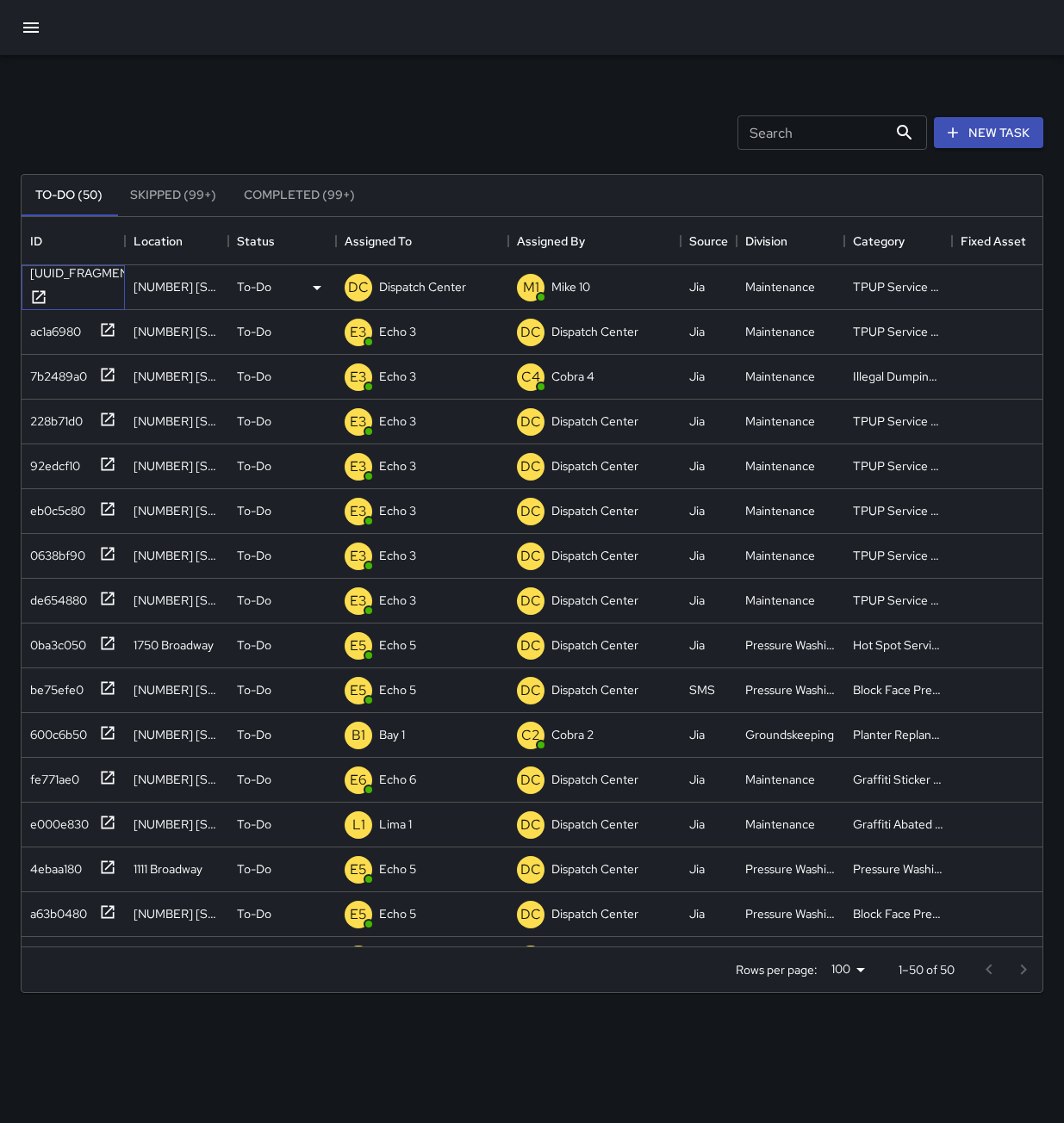 click 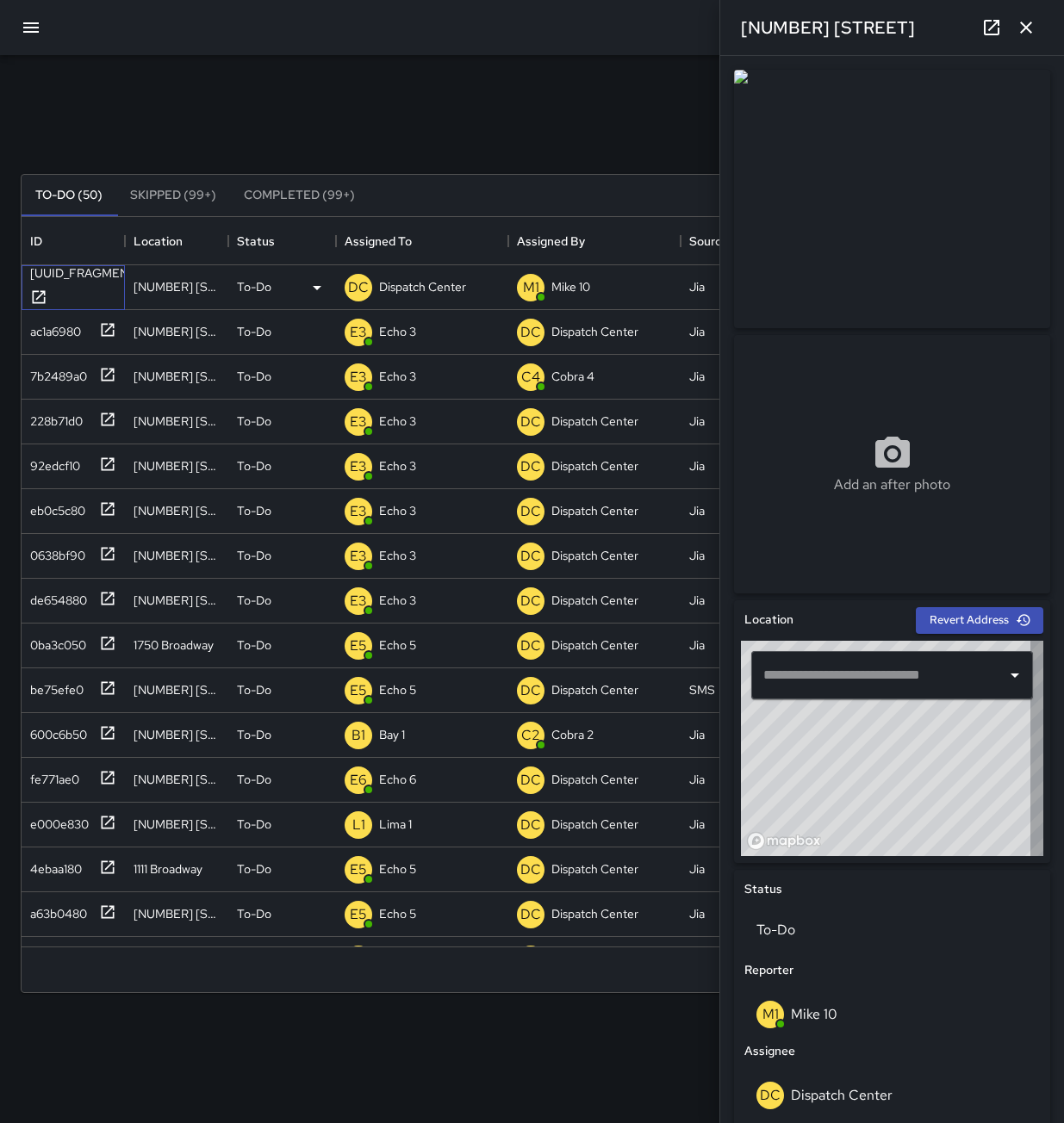 type on "**********" 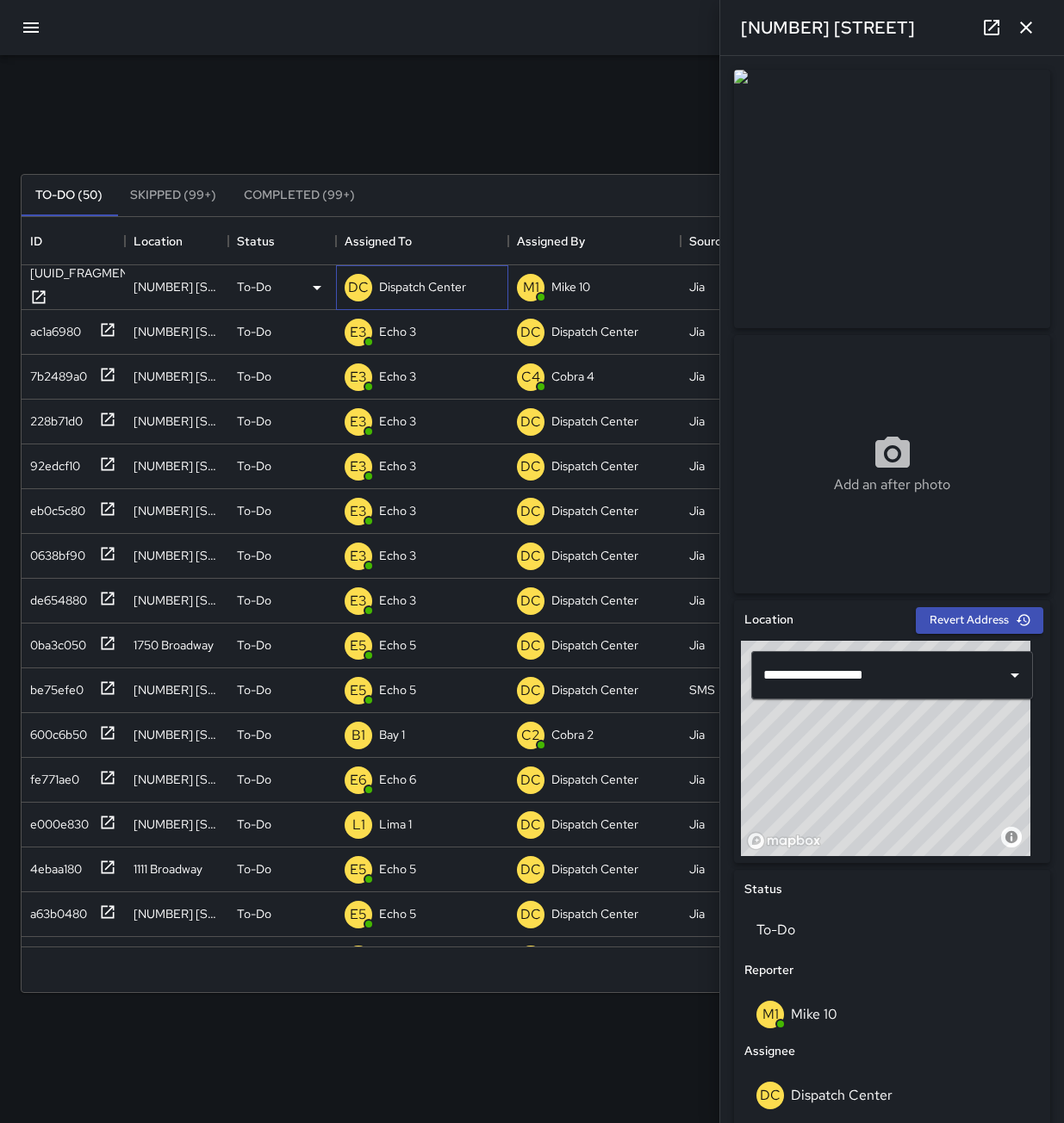 click on "Dispatch Center" at bounding box center (422, 287) 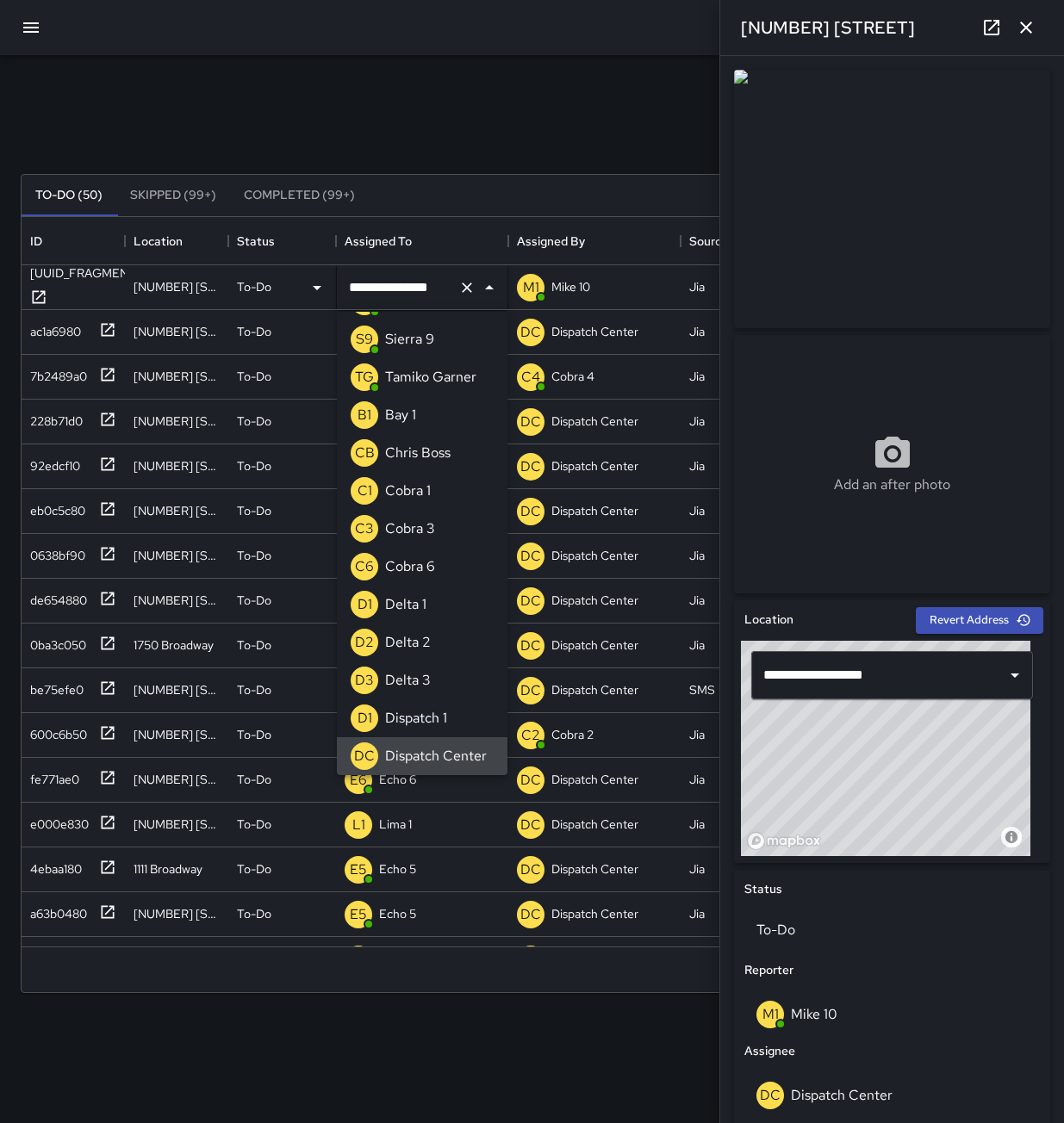 click 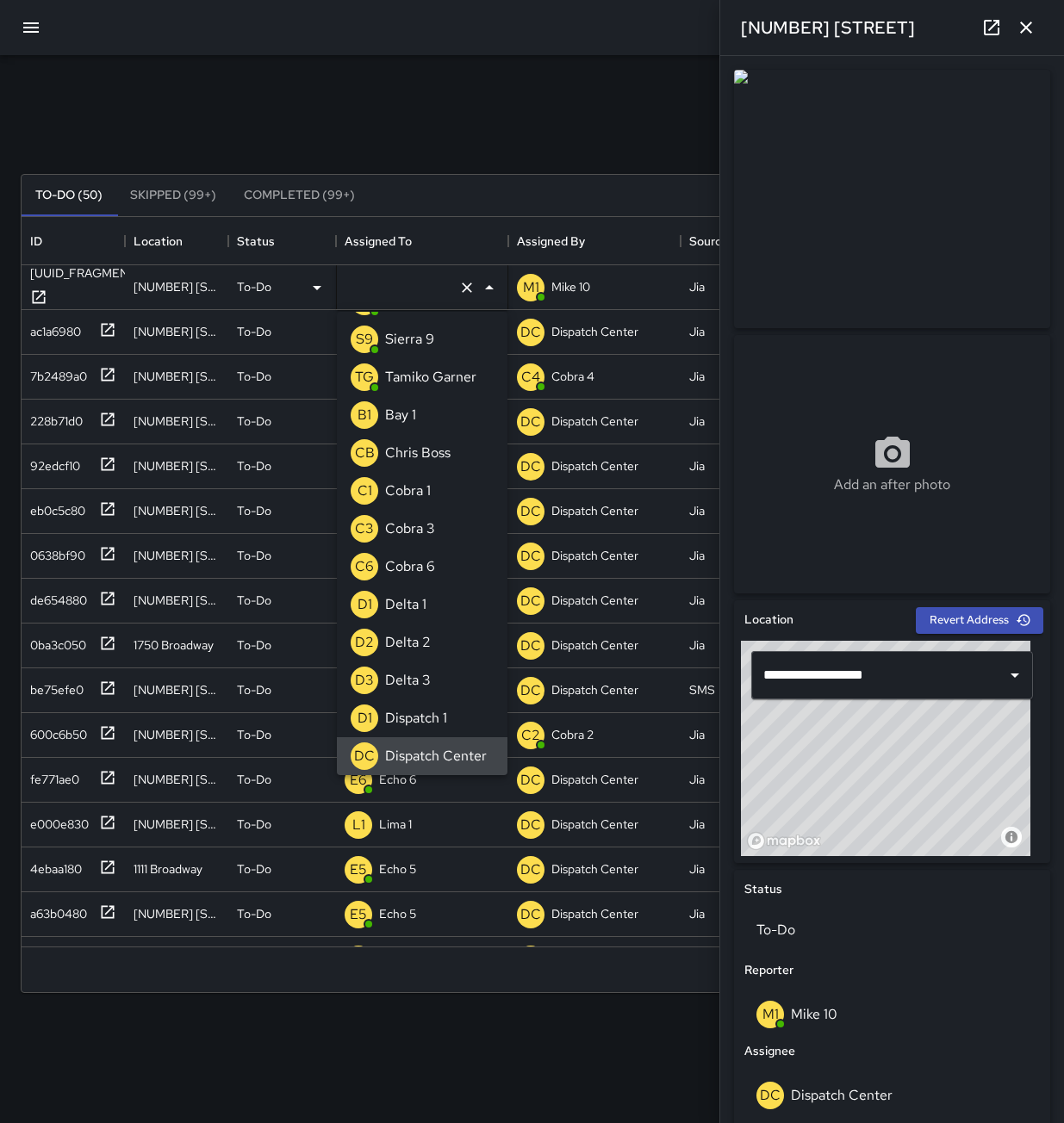scroll, scrollTop: 7, scrollLeft: 0, axis: vertical 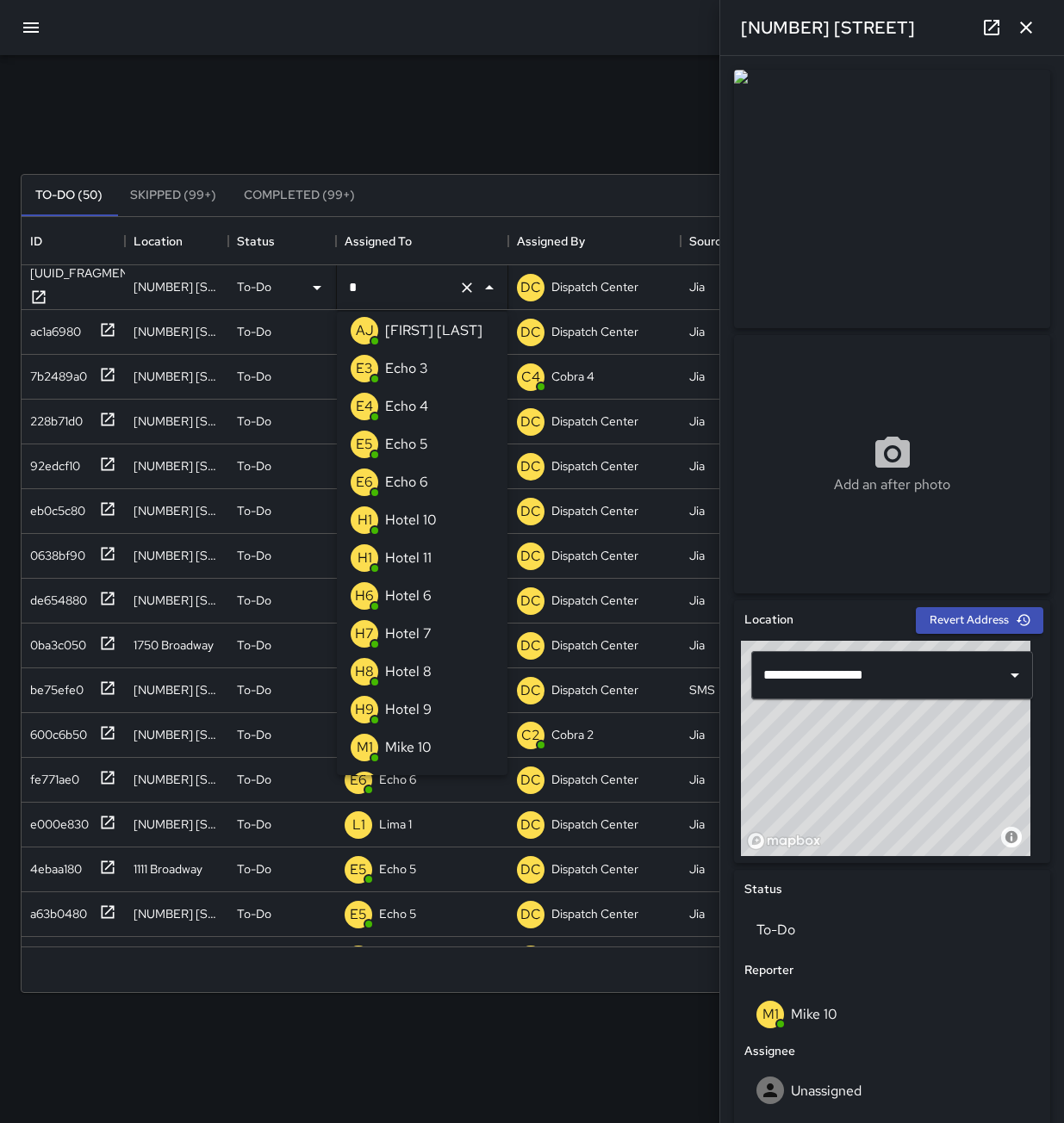 type on "**" 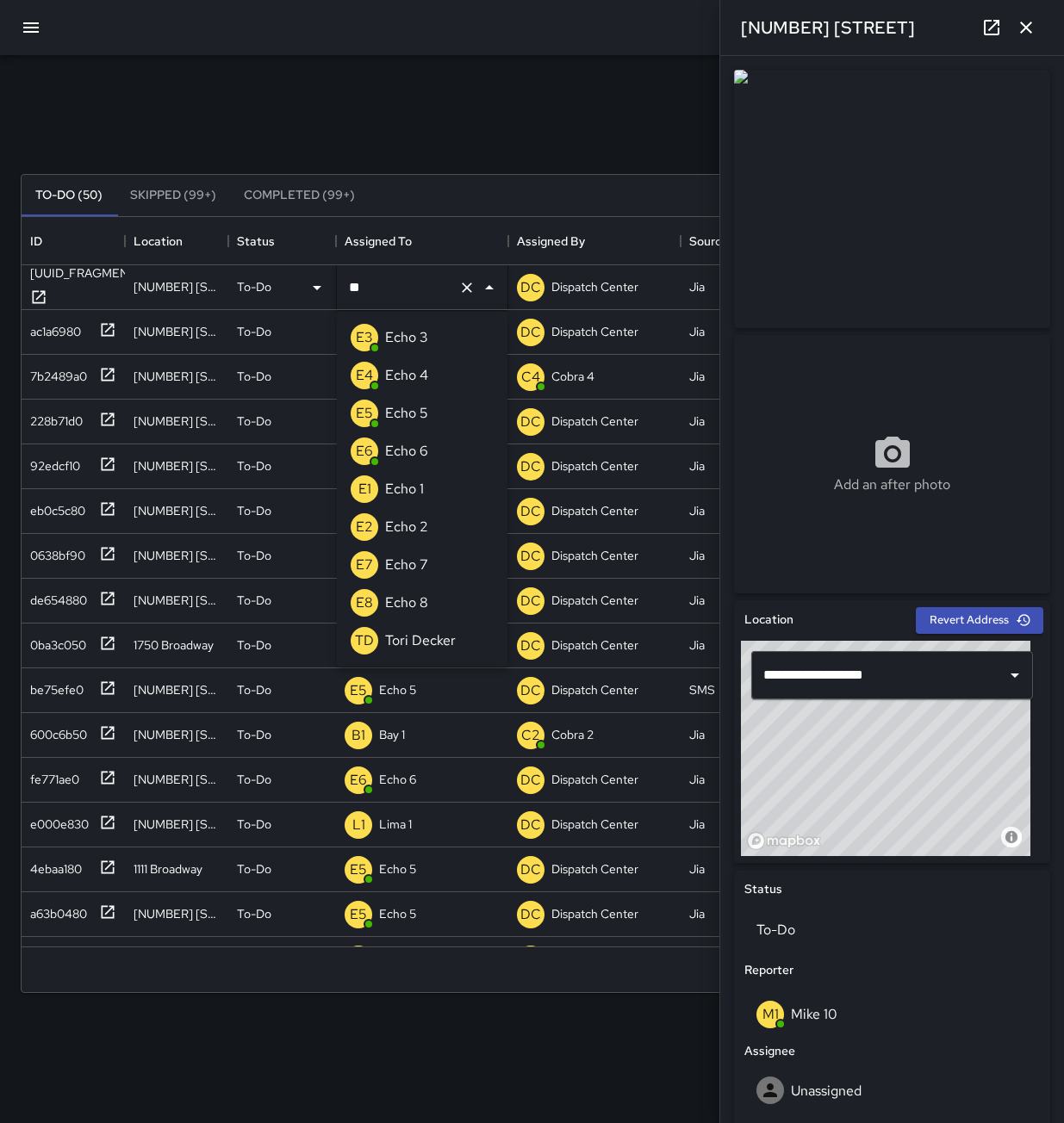 scroll, scrollTop: 0, scrollLeft: 0, axis: both 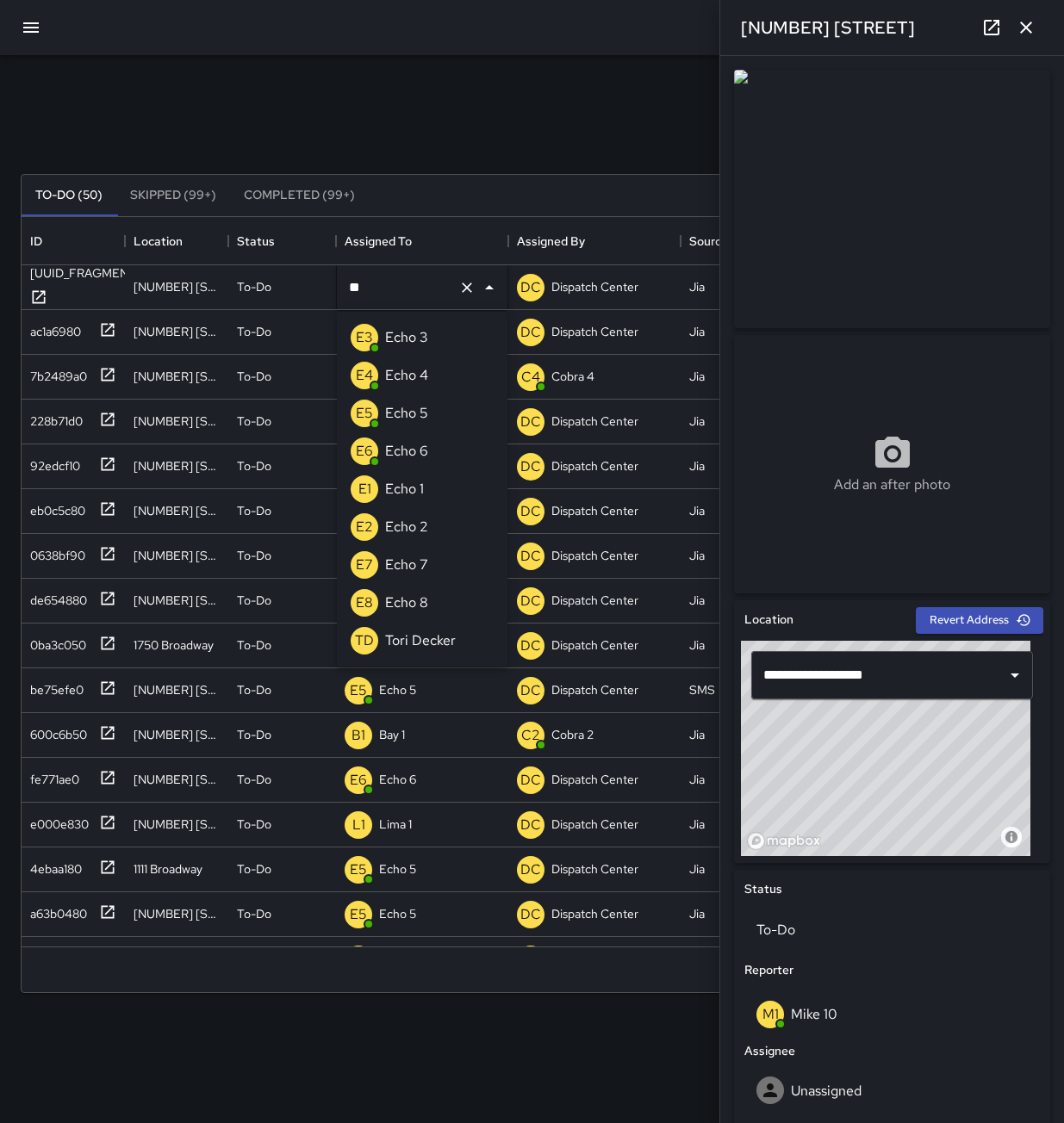 click on "E3 Echo 3" at bounding box center (422, 338) 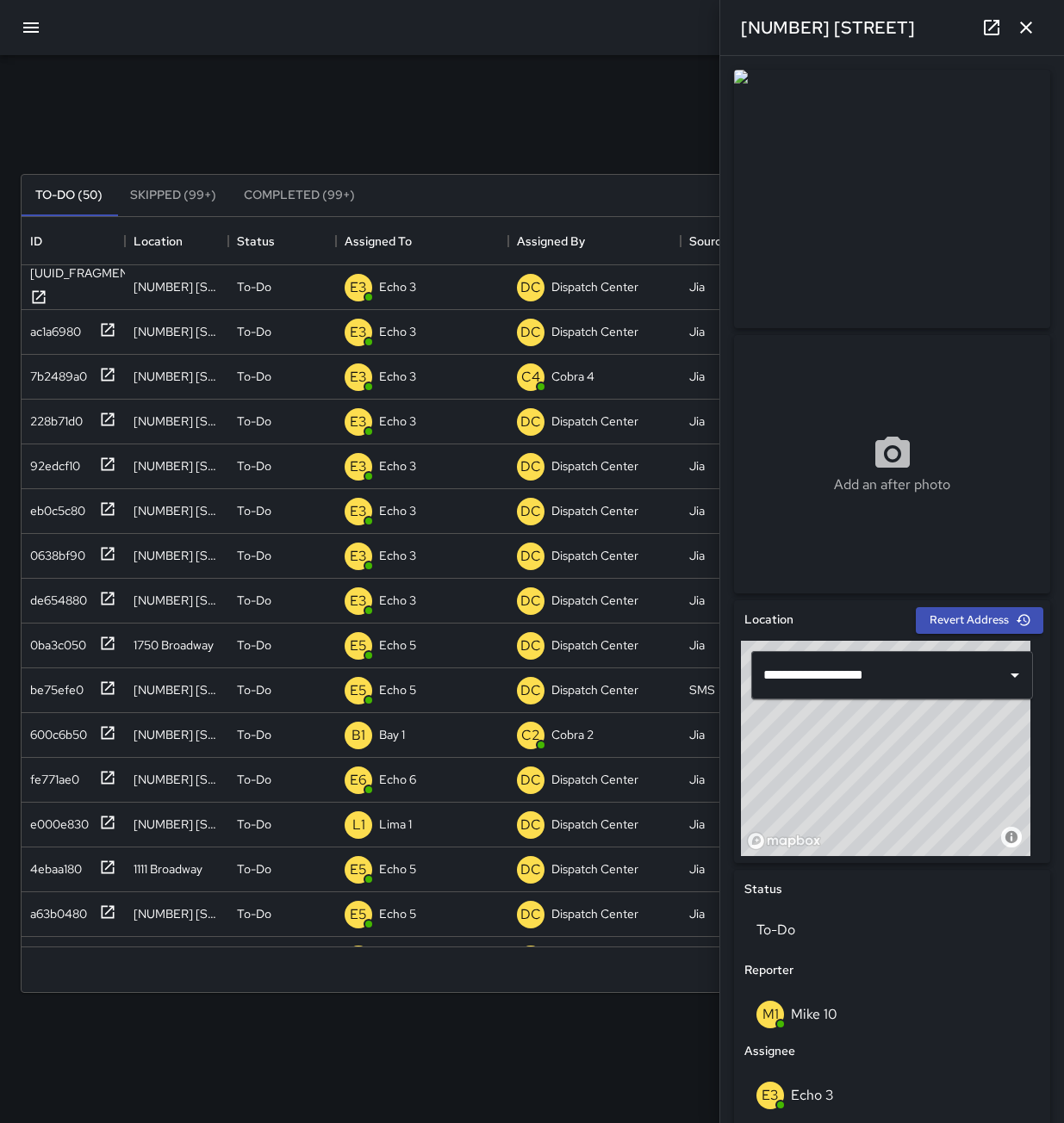 click 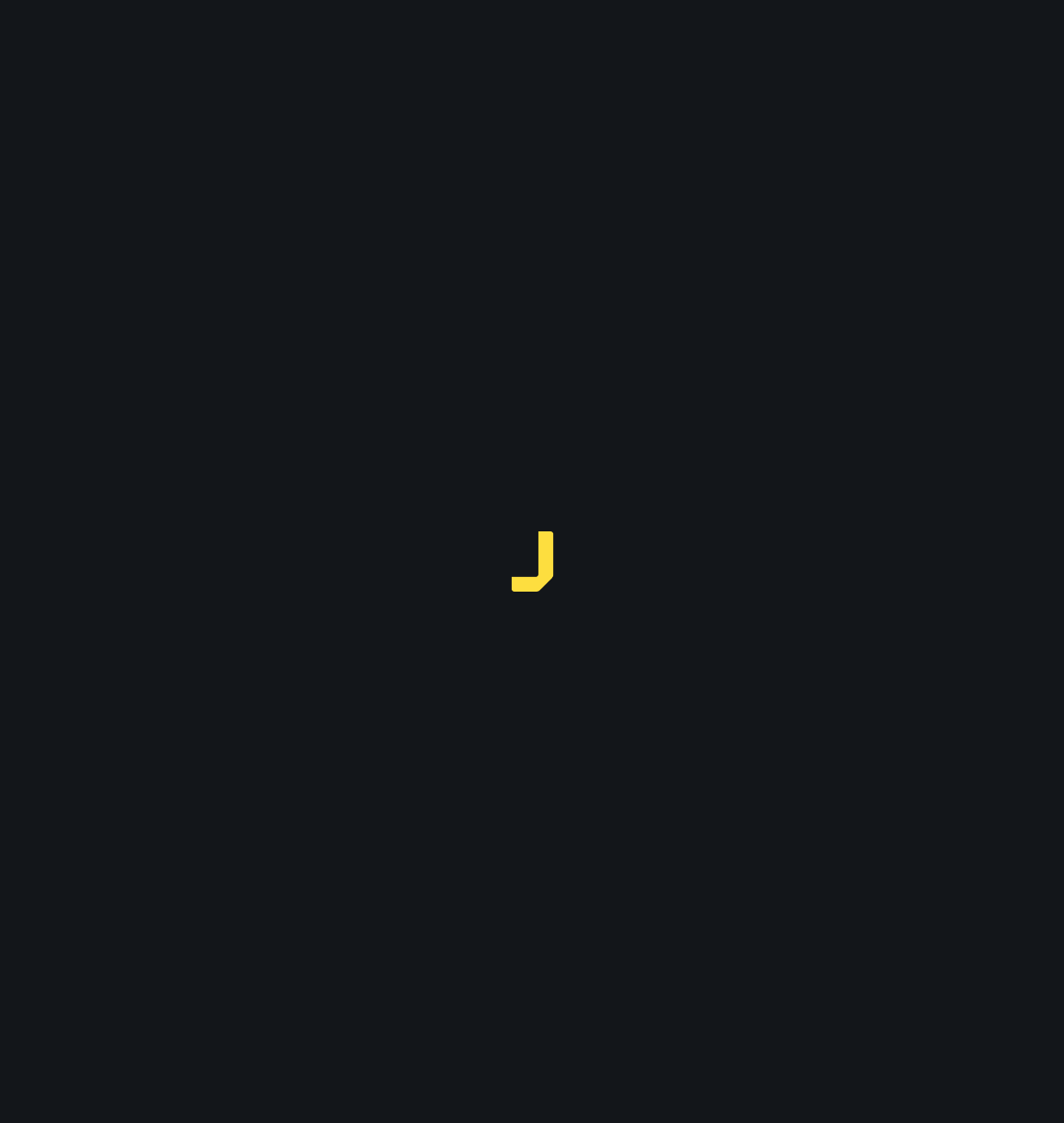 scroll, scrollTop: 0, scrollLeft: 0, axis: both 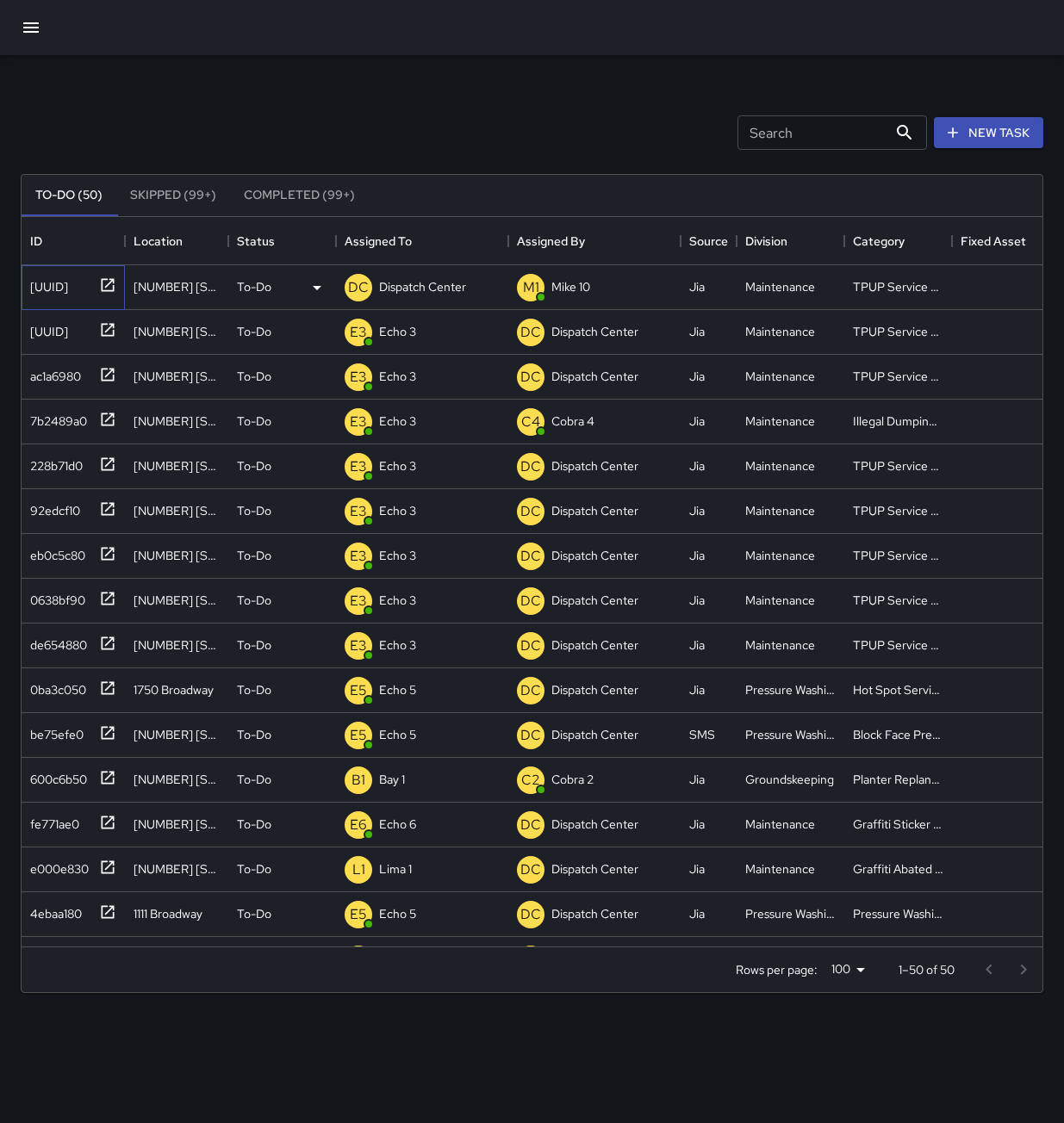 click 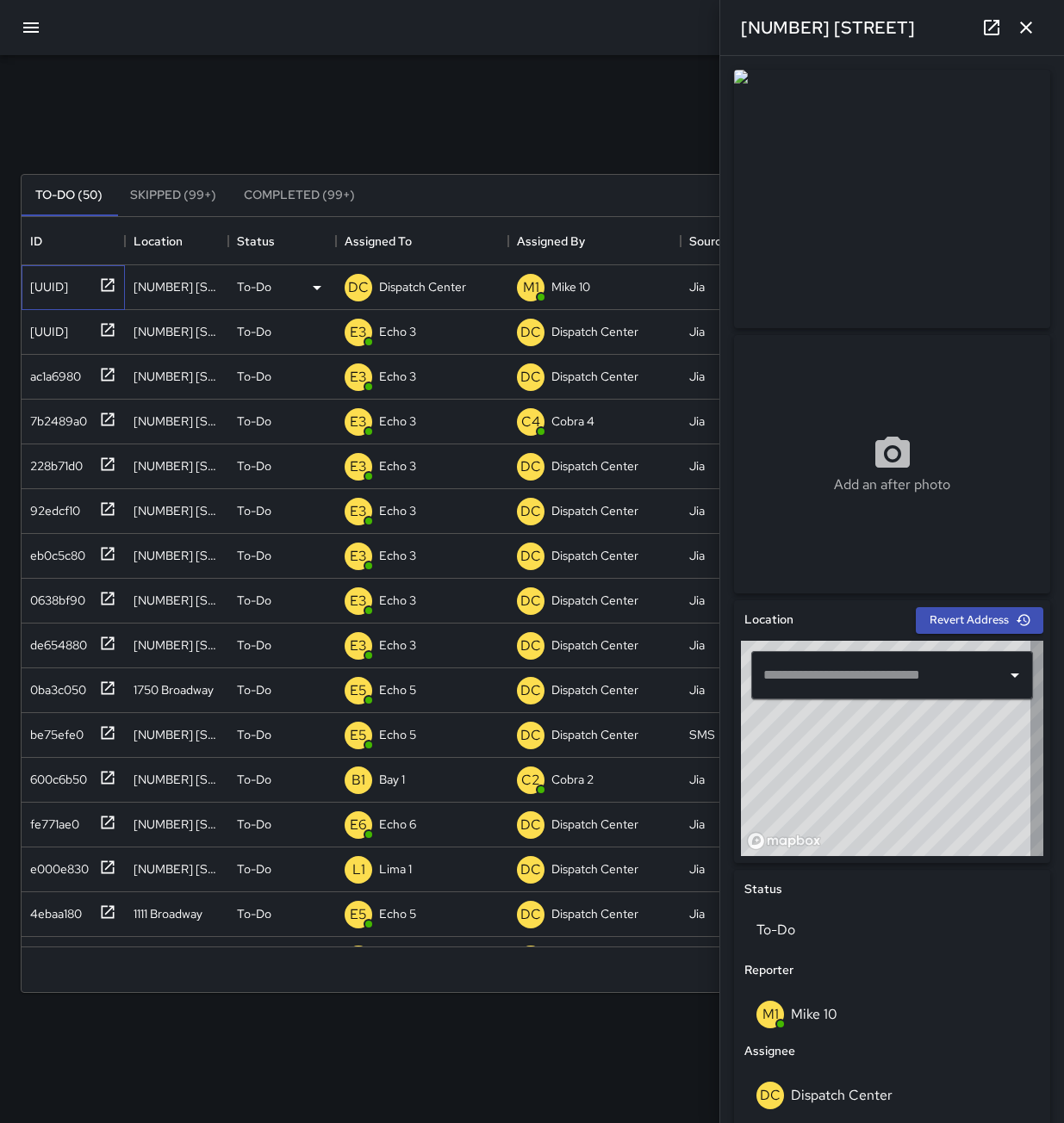 type on "**********" 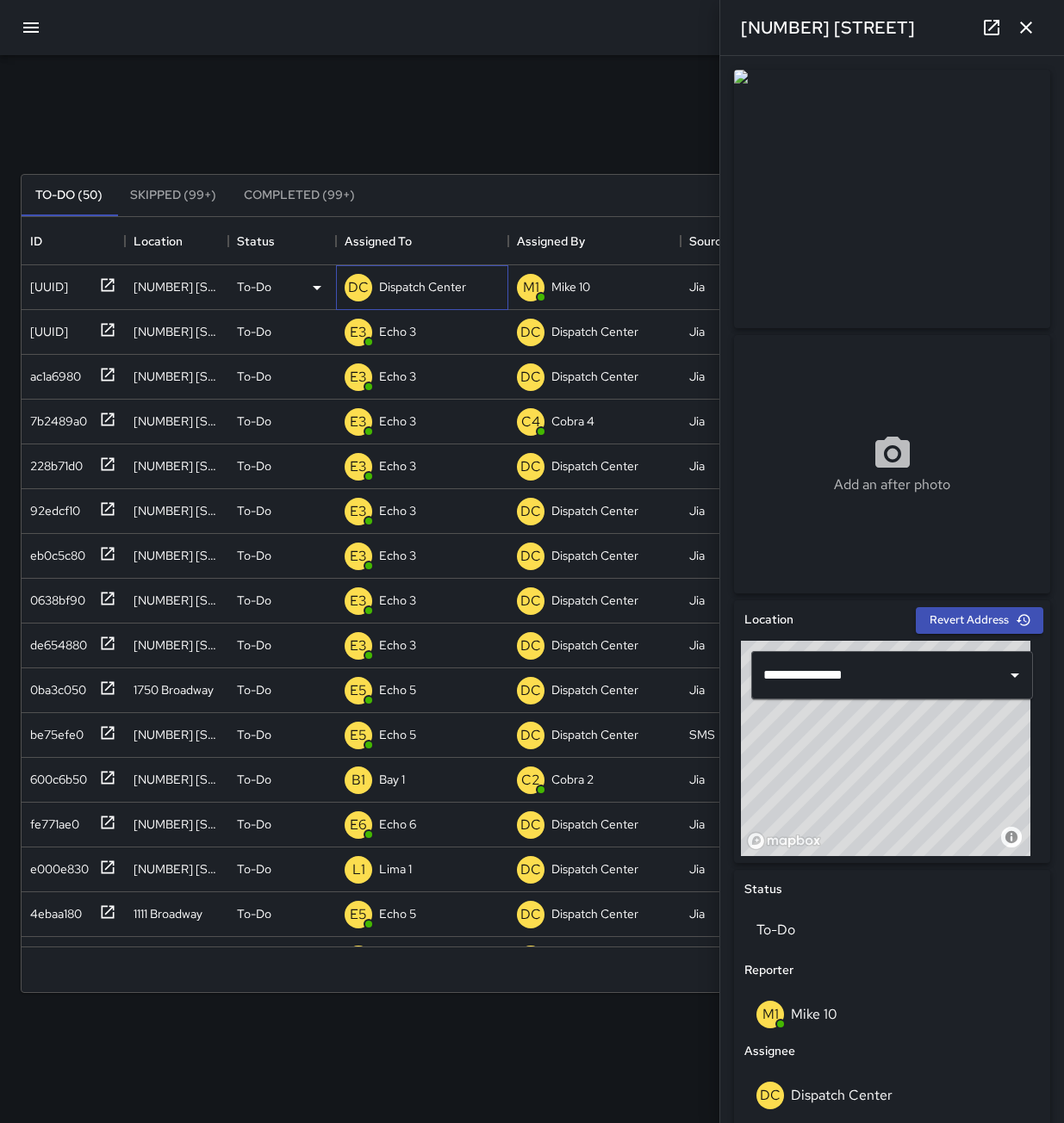 click on "Dispatch Center" at bounding box center [422, 287] 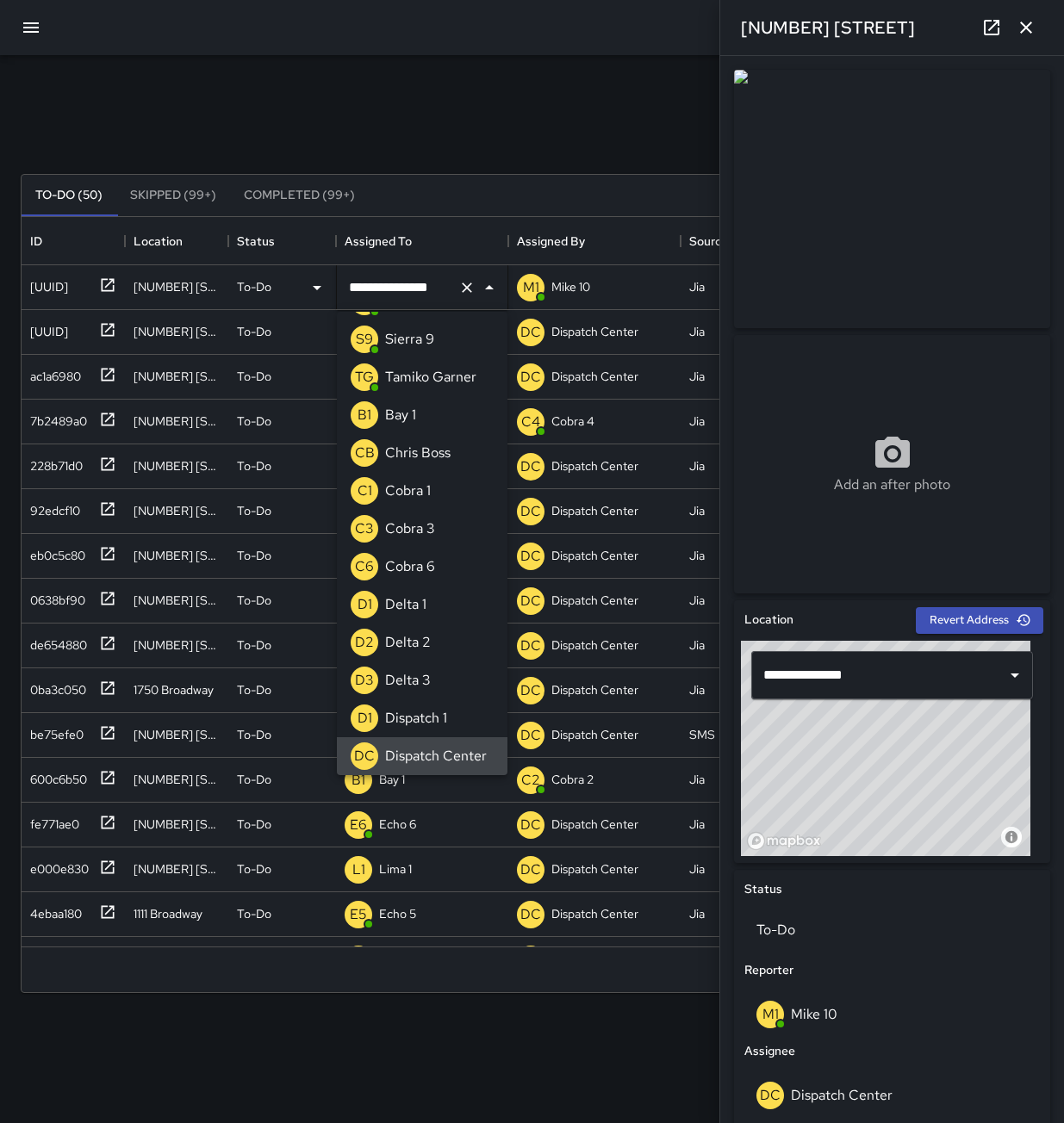 click 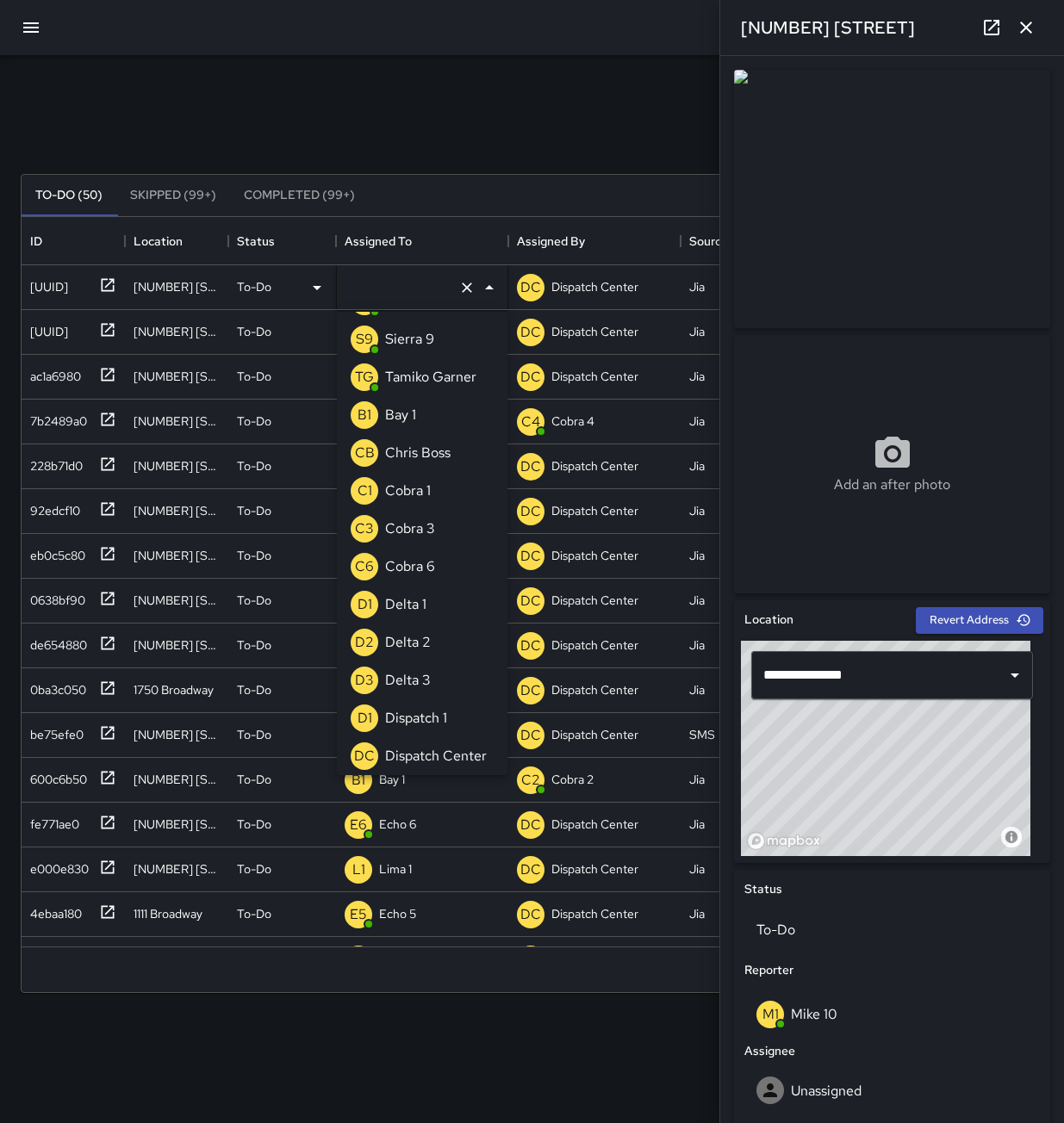 scroll, scrollTop: 7, scrollLeft: 0, axis: vertical 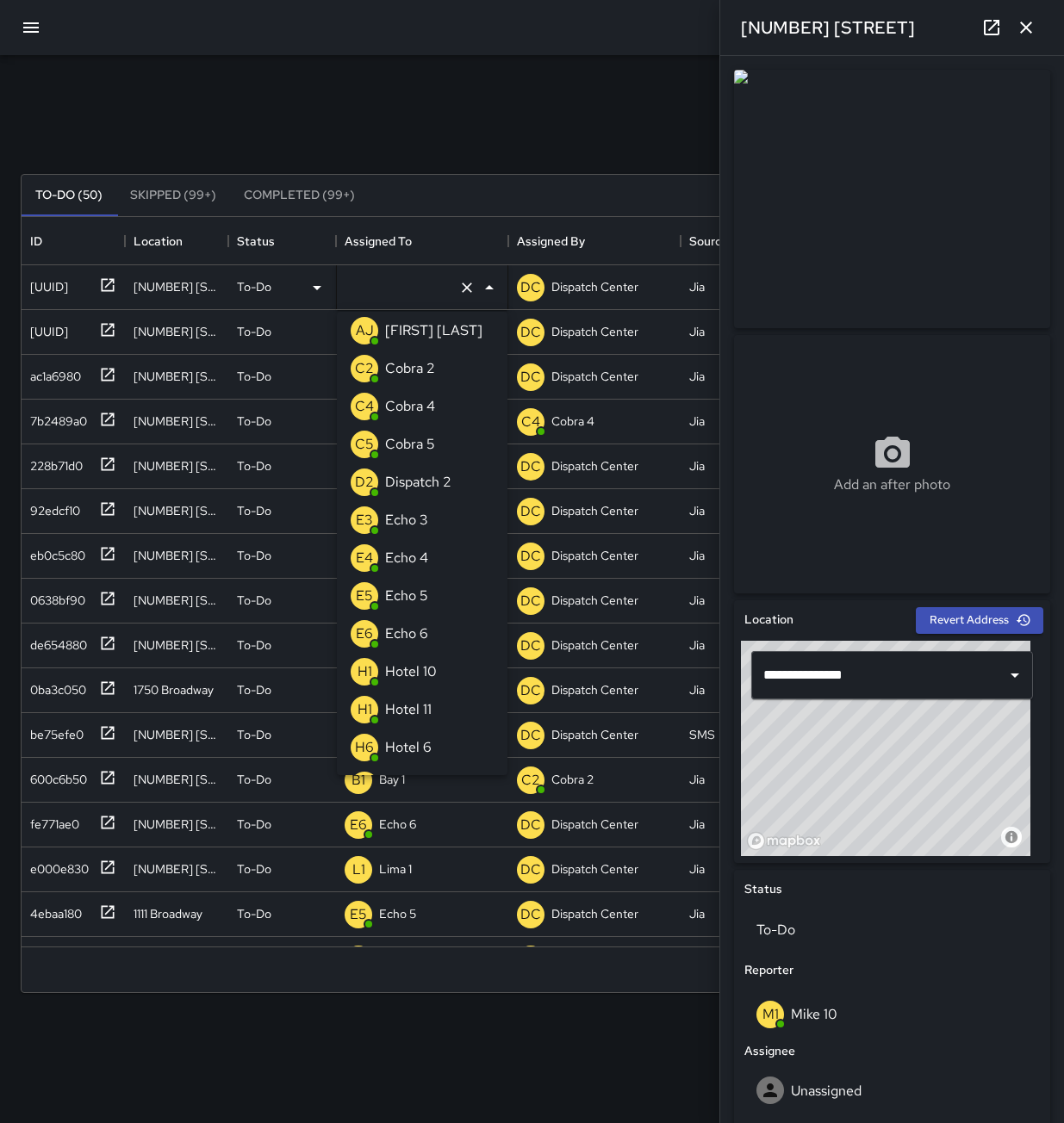 click on "E3 Echo 3" at bounding box center (422, 520) 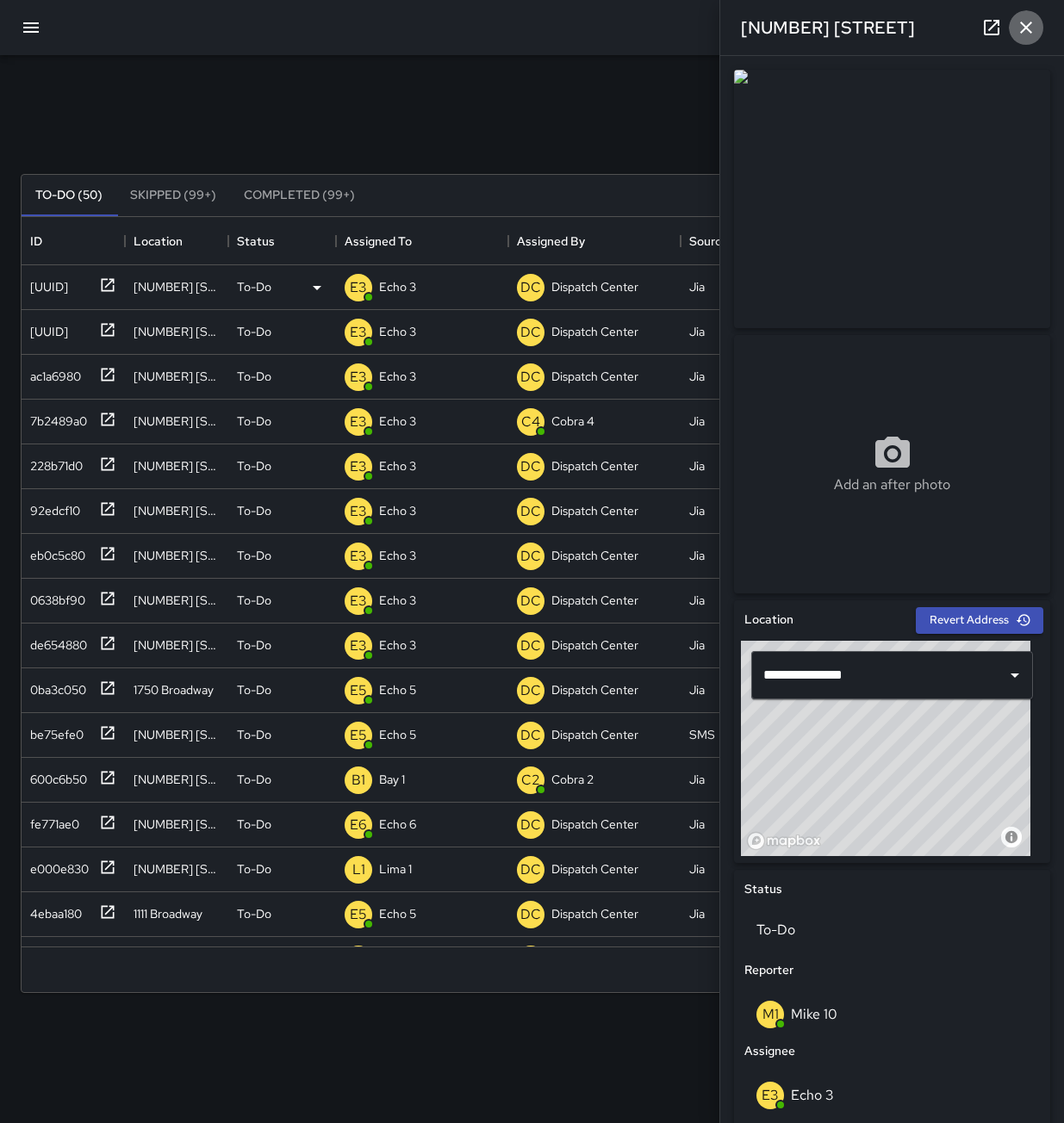 click 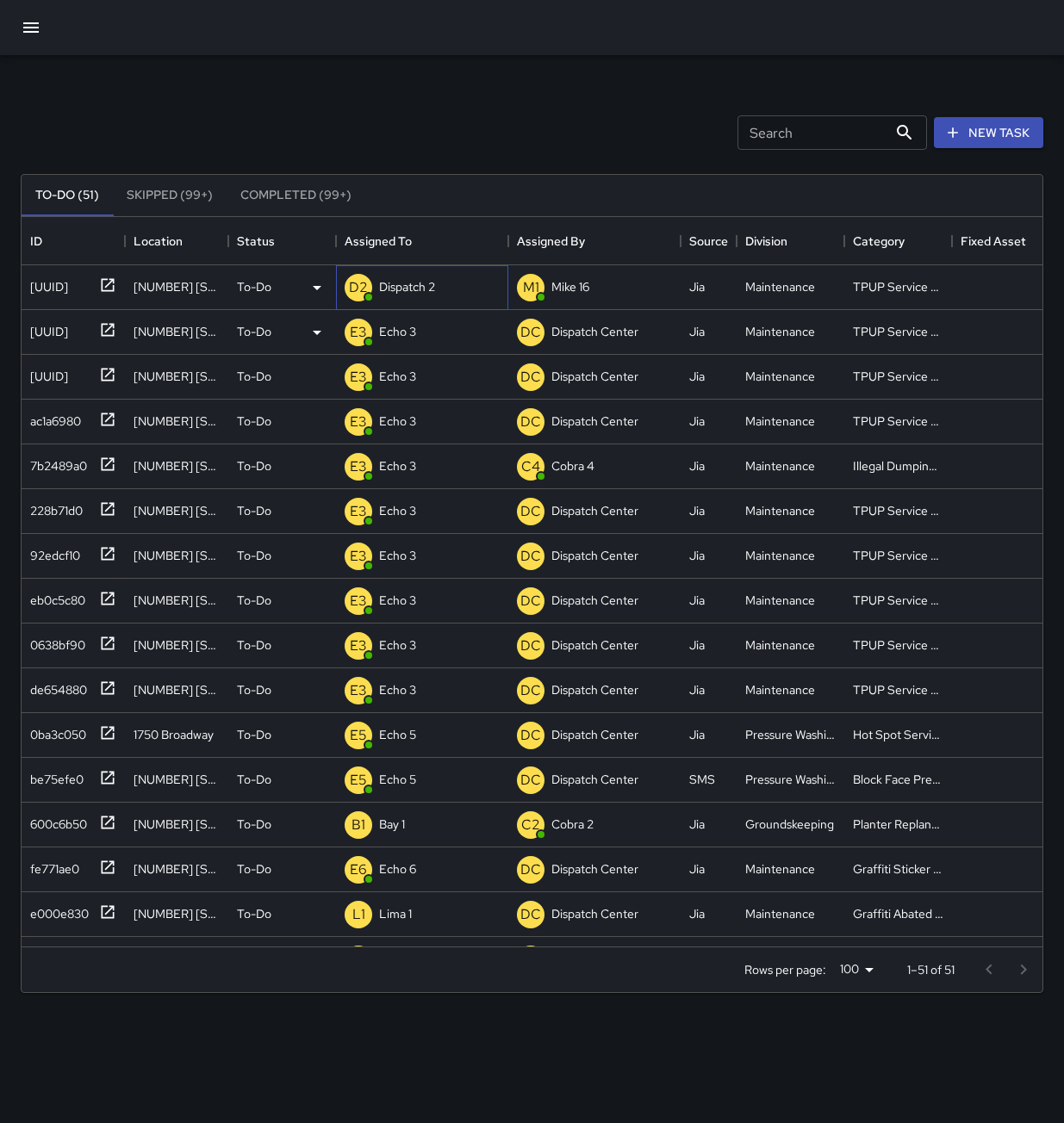 click on "Dispatch 2" at bounding box center [407, 287] 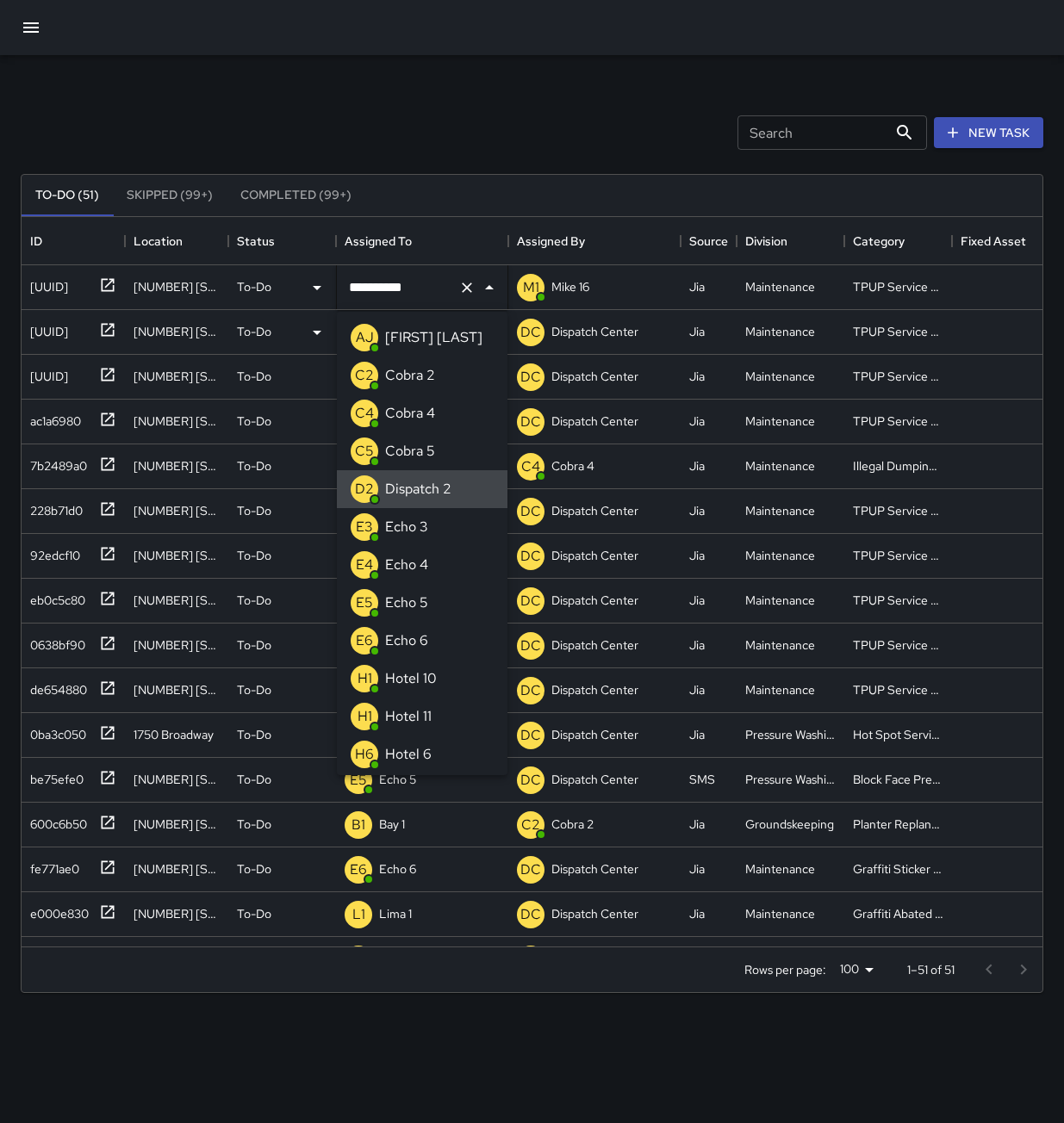 click 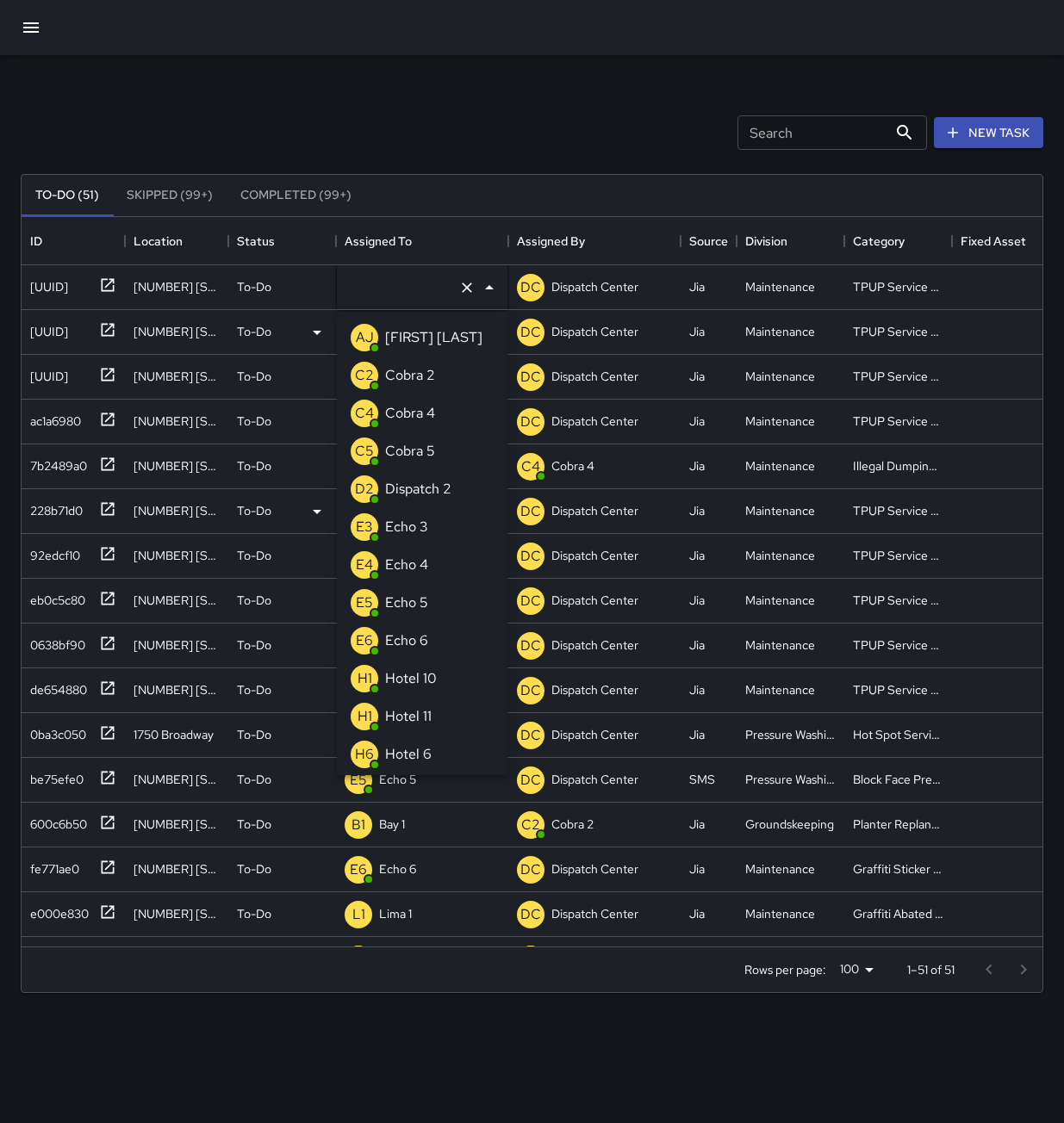 click on "Echo 3" at bounding box center [407, 527] 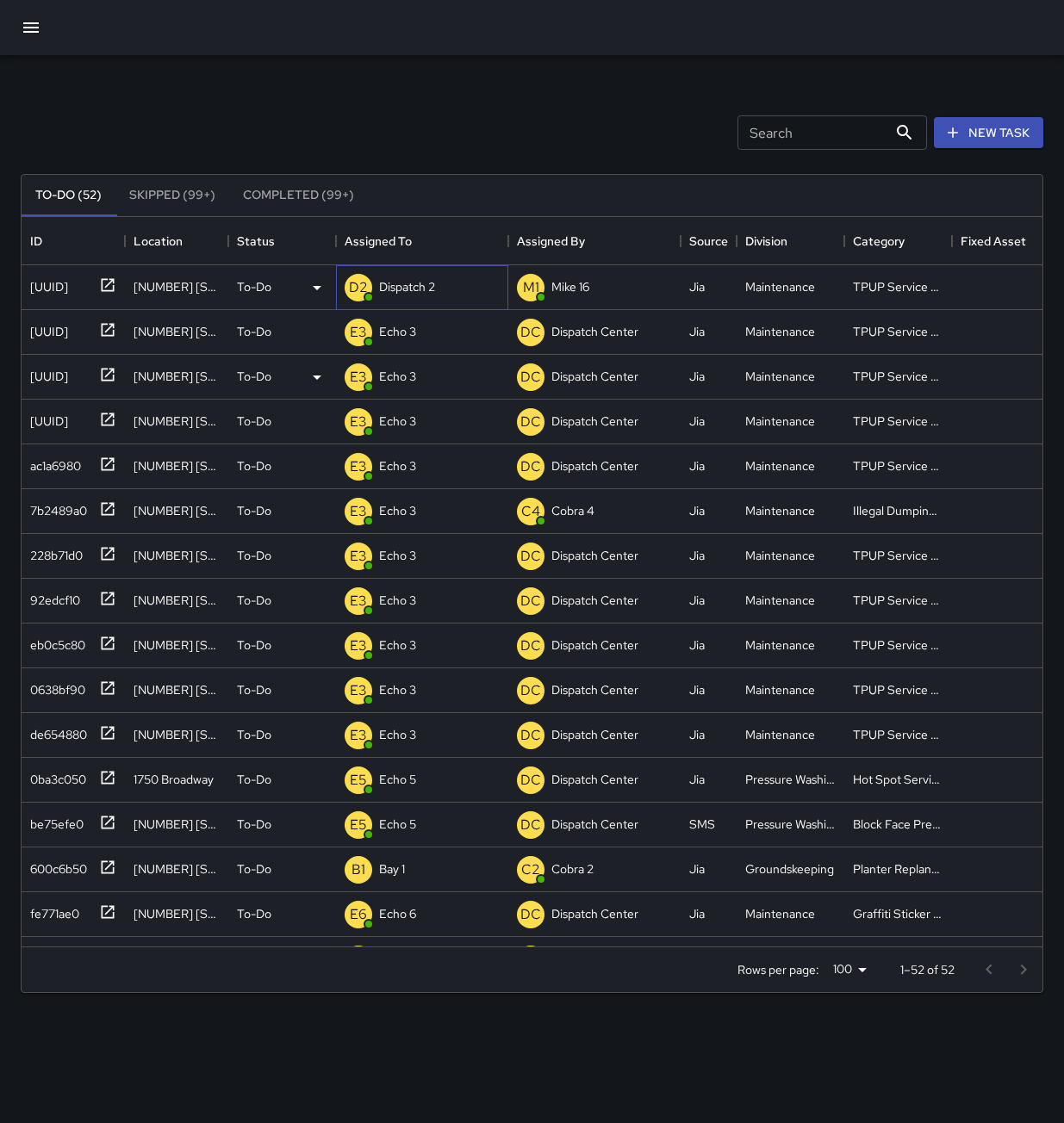 click on "D2 Dispatch 2" at bounding box center [422, 288] 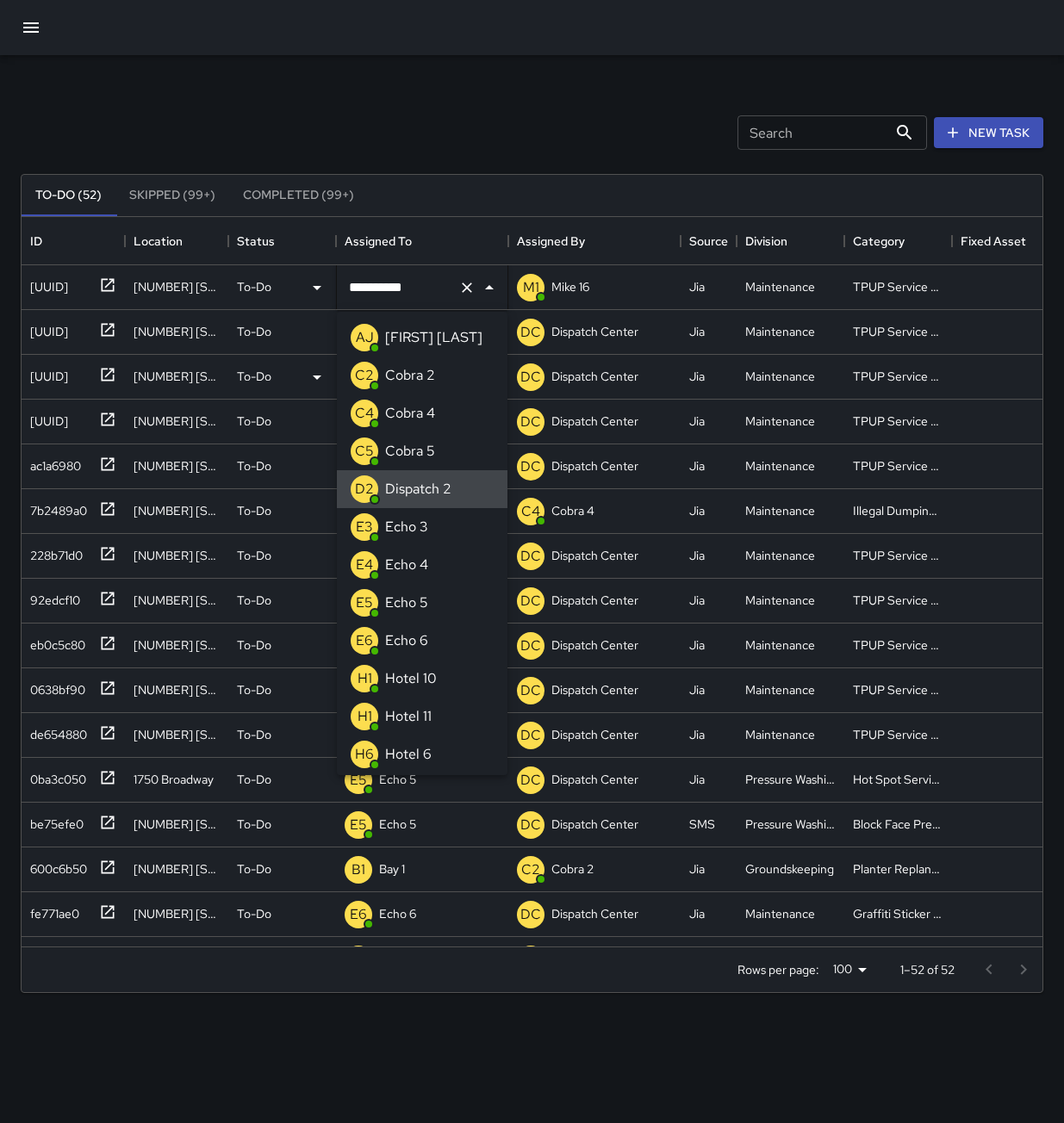 click 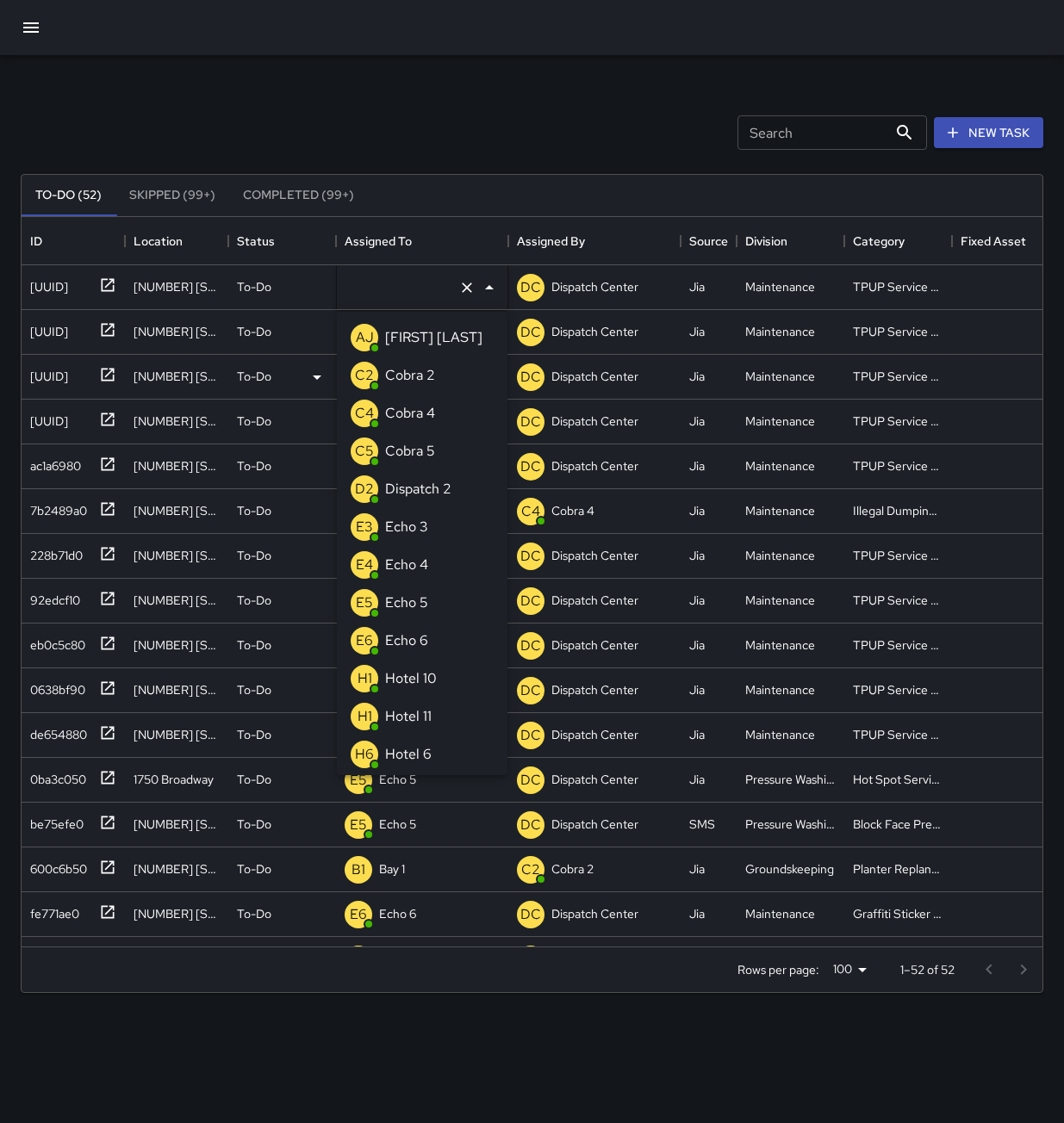 click on "Echo 3" at bounding box center (407, 527) 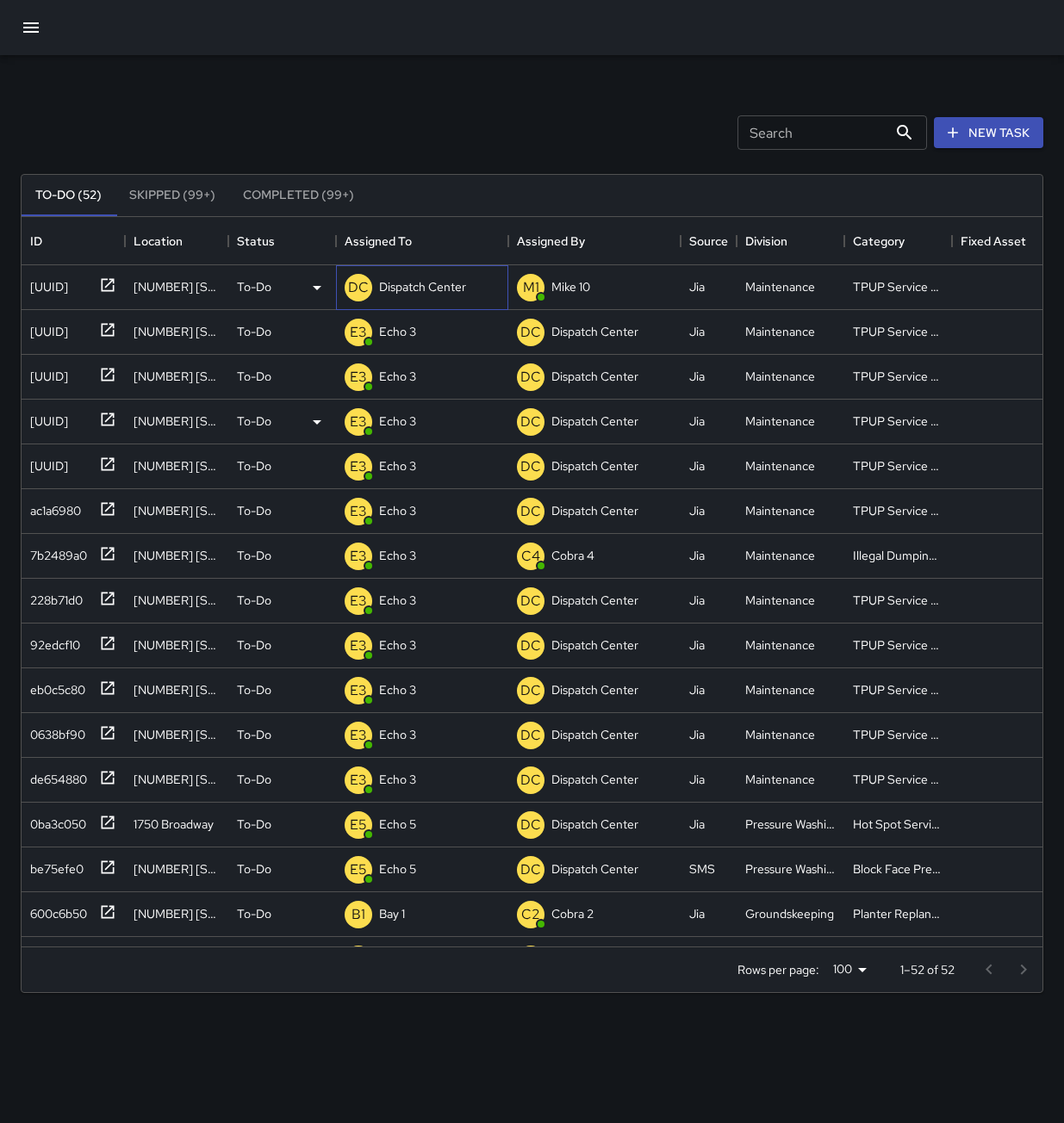 click on "Dispatch Center" at bounding box center (422, 287) 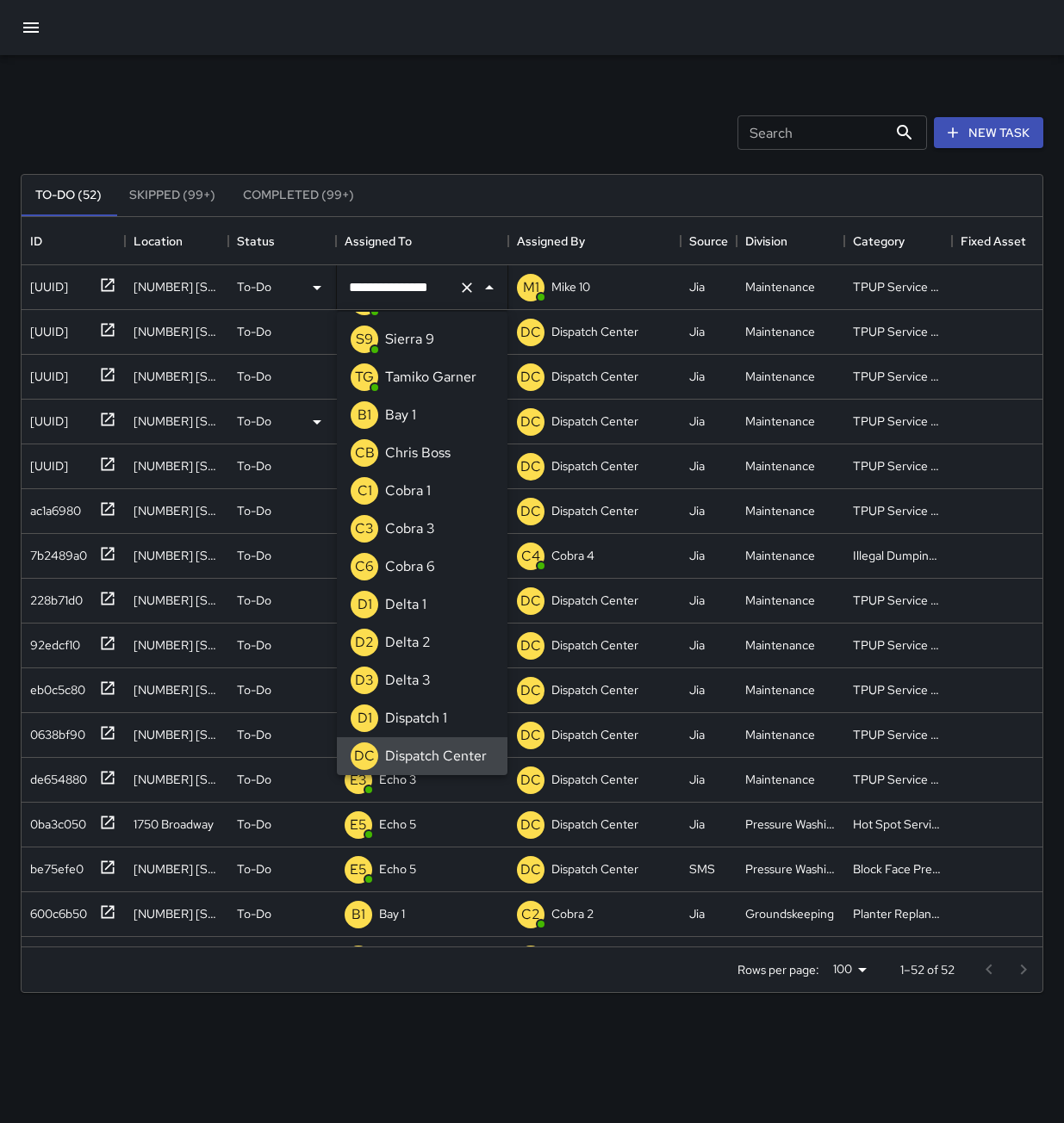 click 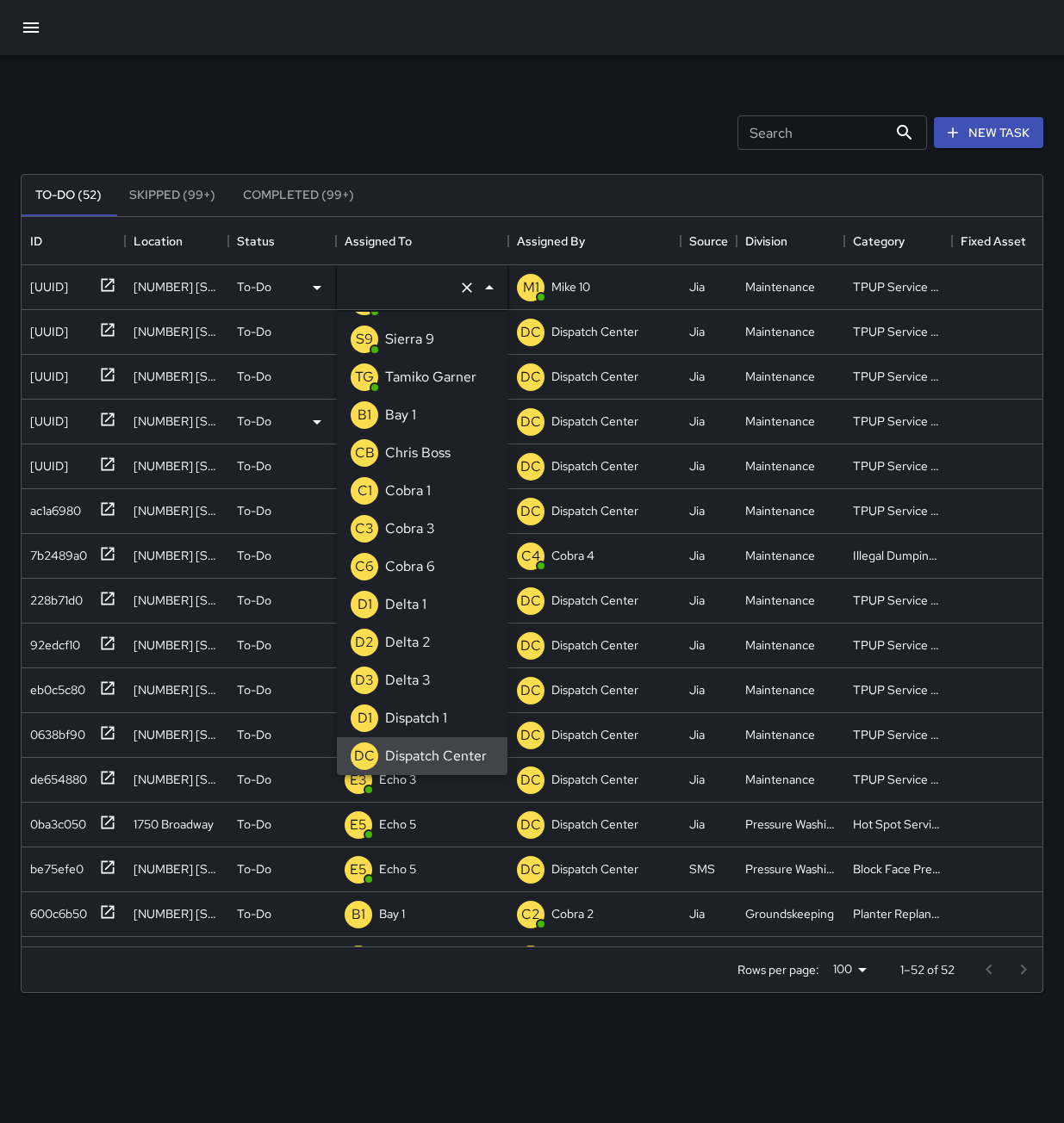 scroll, scrollTop: 7, scrollLeft: 0, axis: vertical 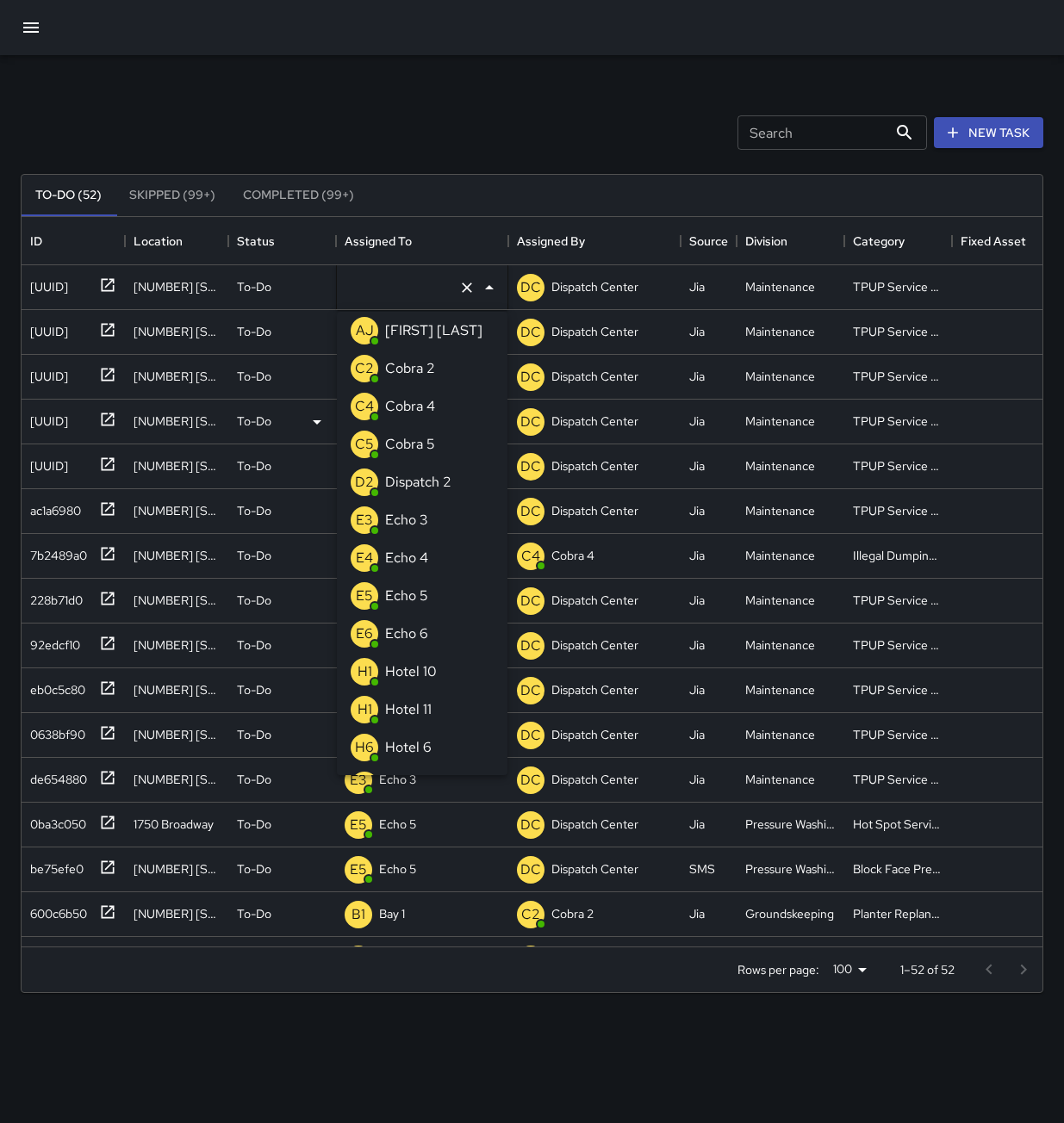 click on "E3 Echo 3" at bounding box center (422, 520) 